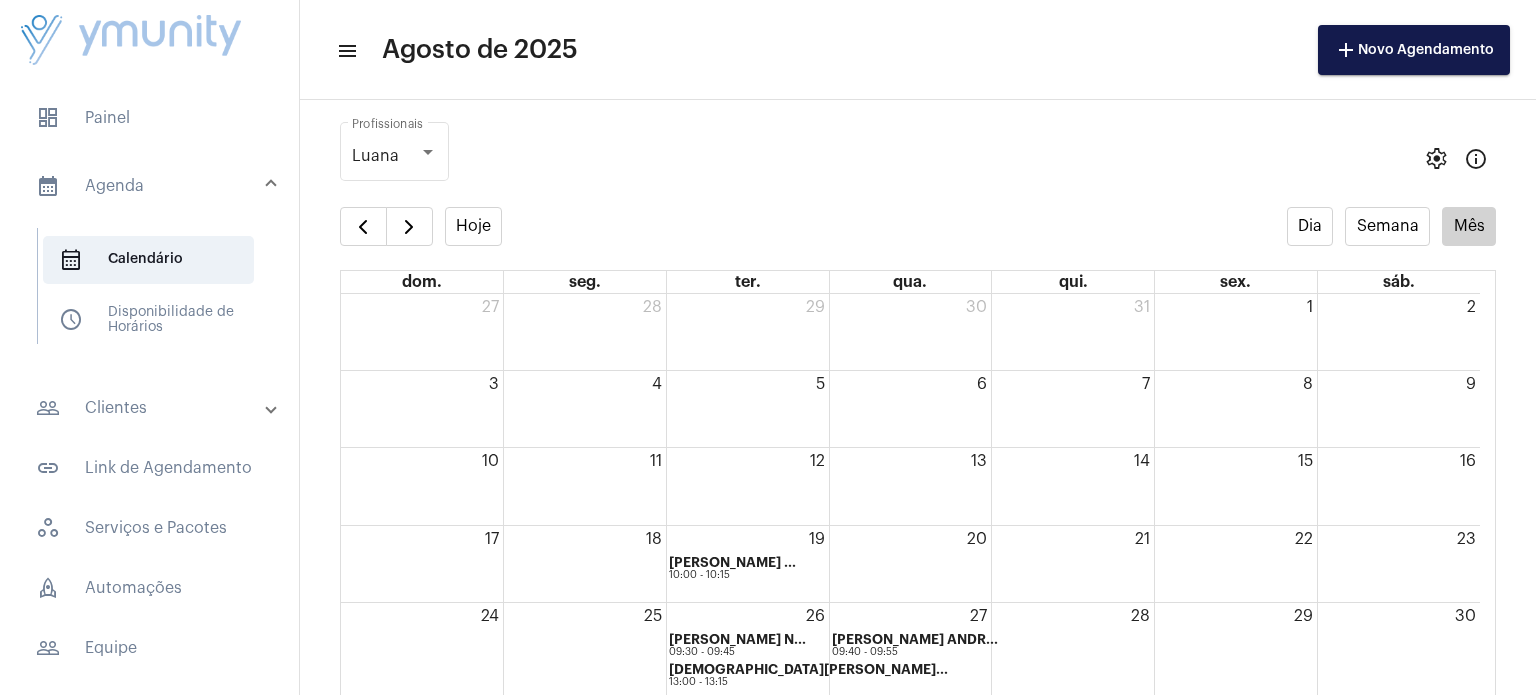 scroll, scrollTop: 0, scrollLeft: 0, axis: both 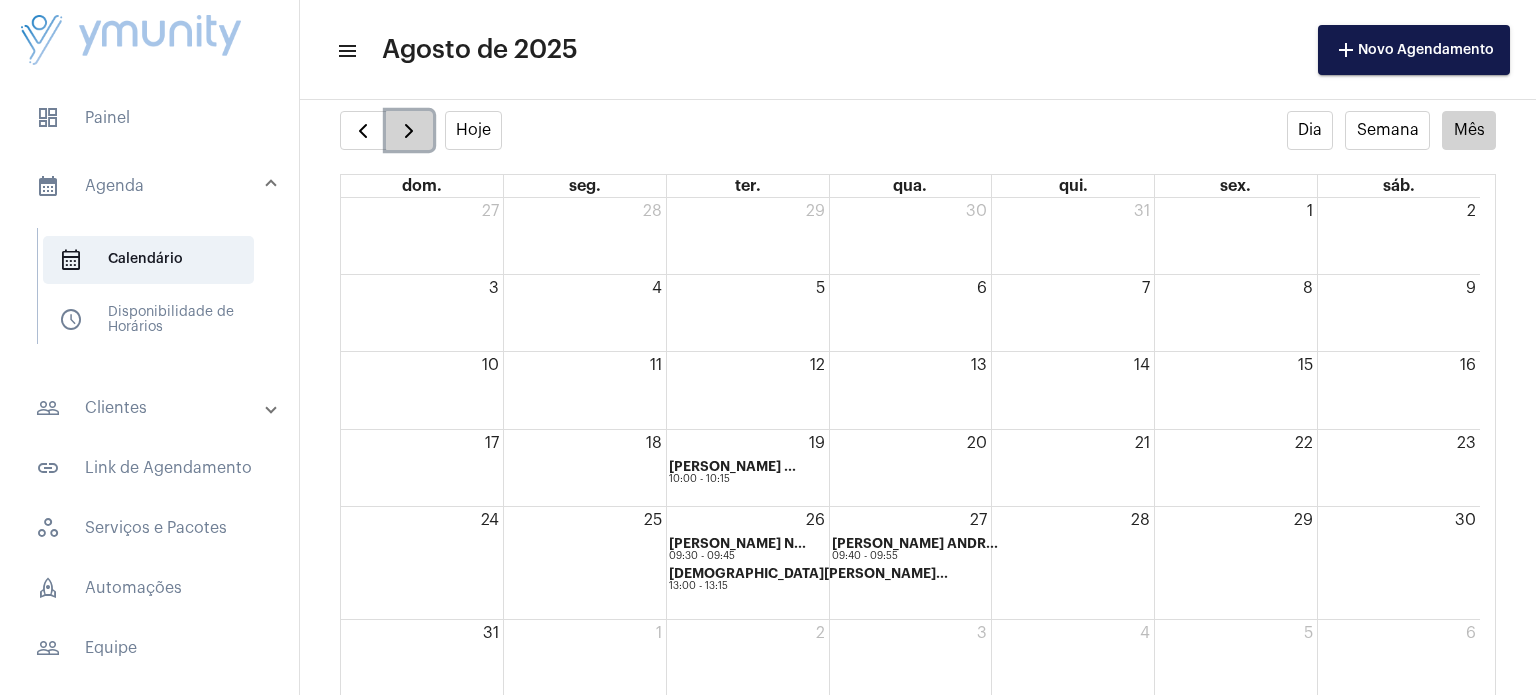 click 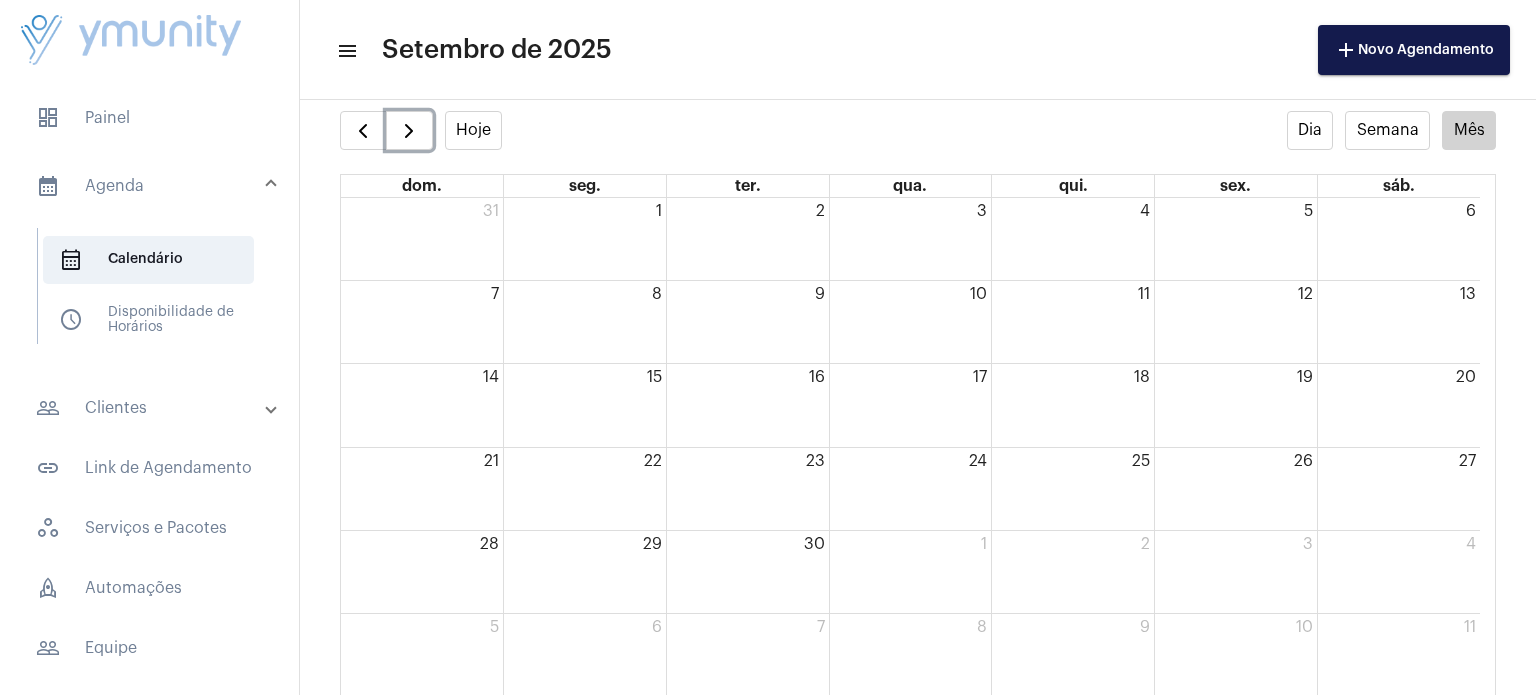 click on "2" 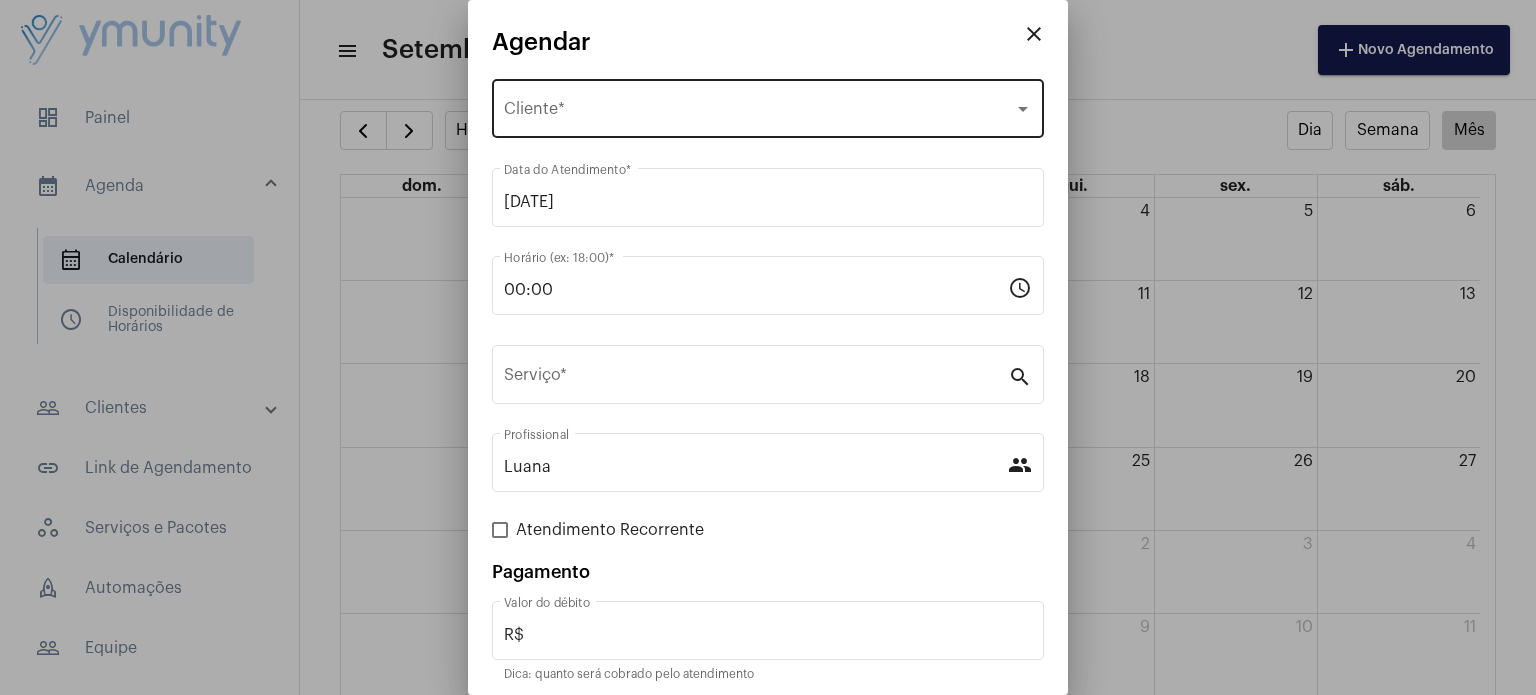 click on "Selecione o Cliente" at bounding box center (759, 113) 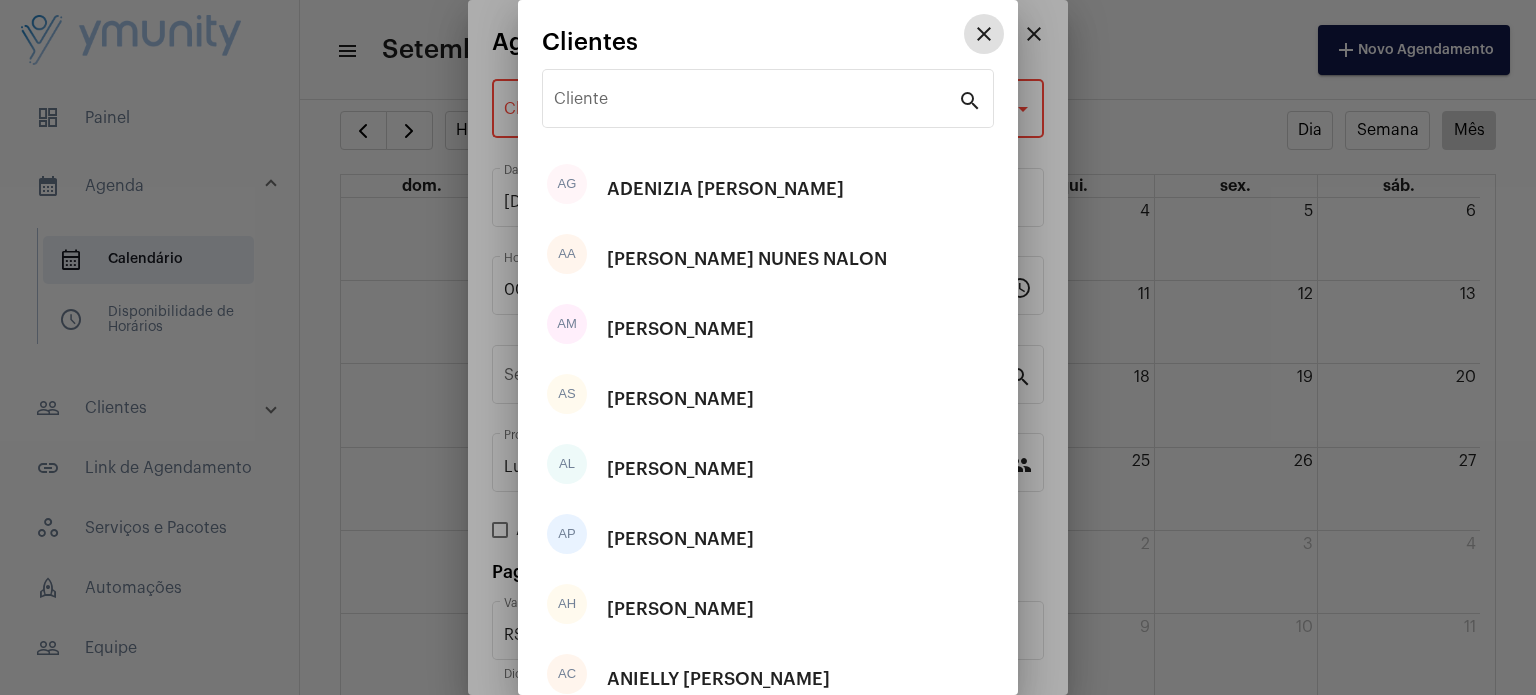 type 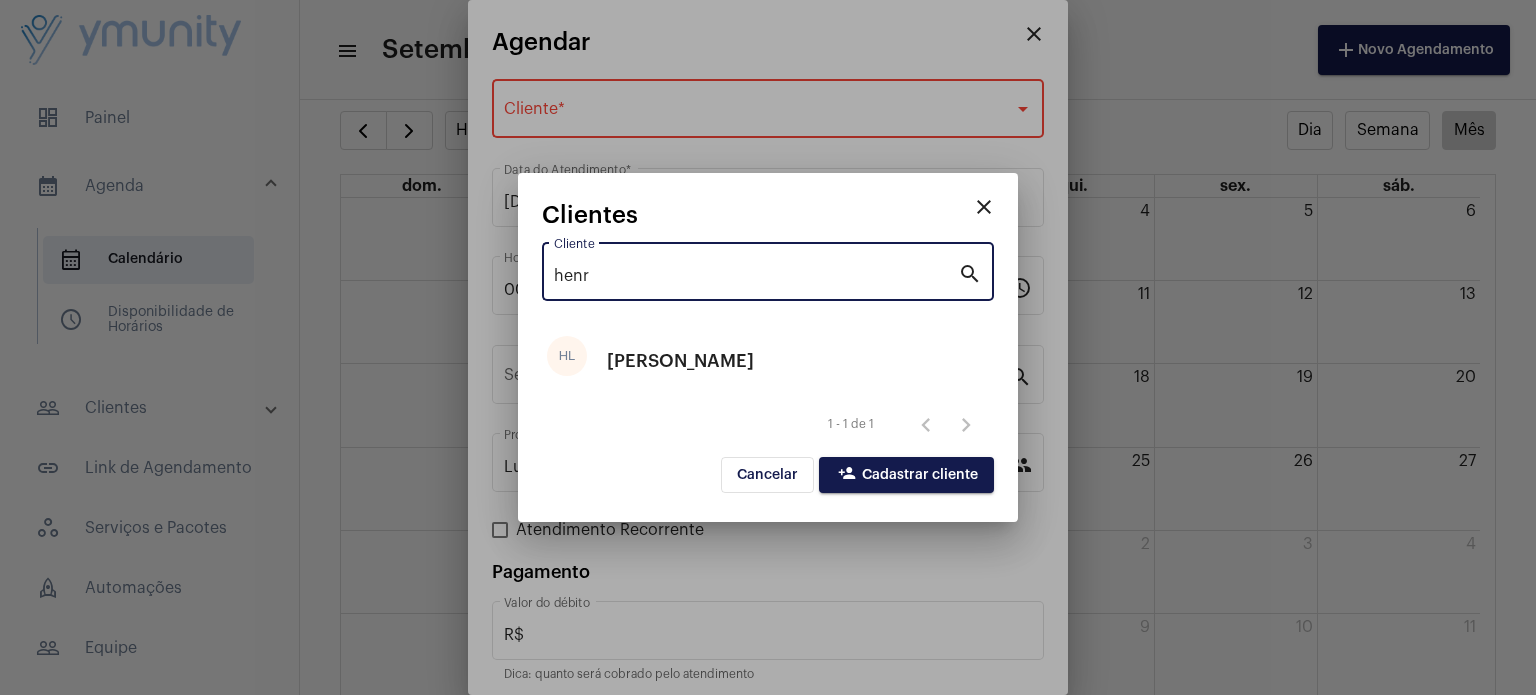 type on "henr" 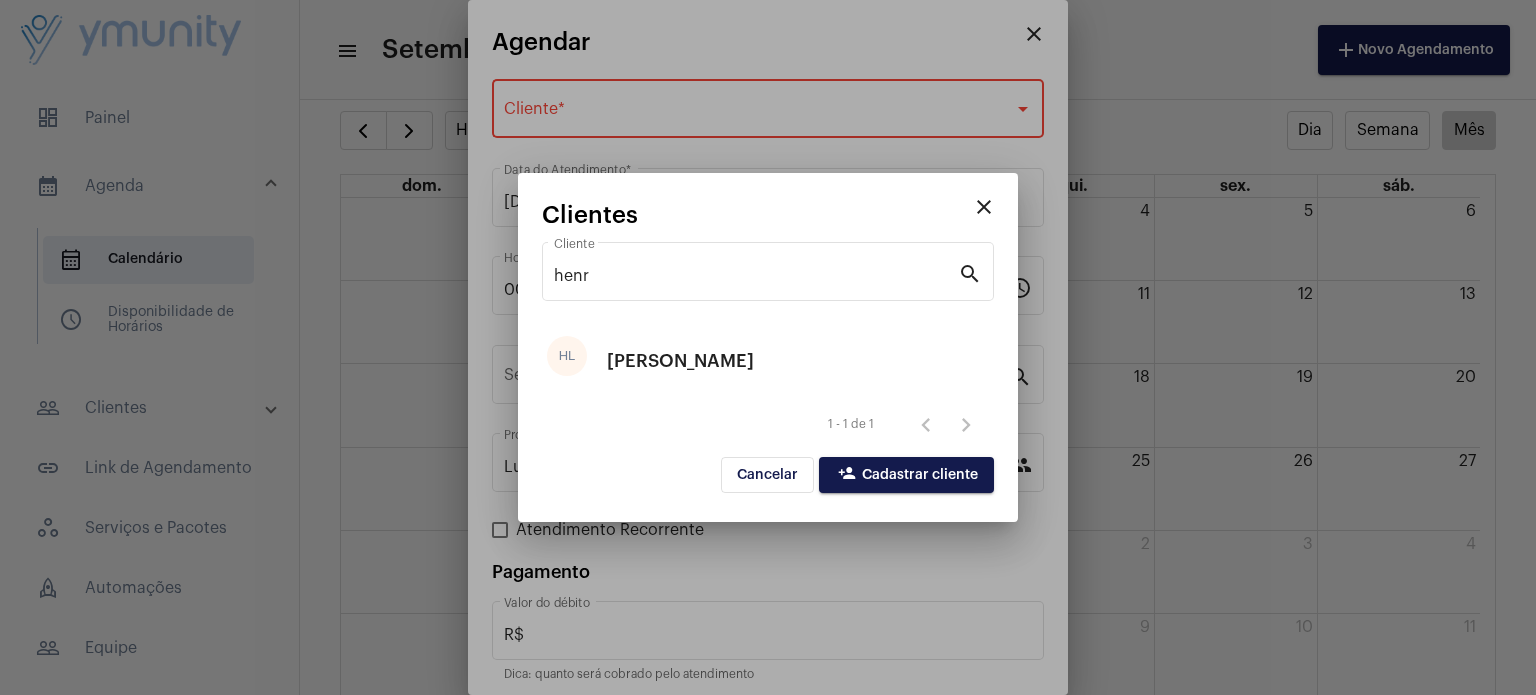 click at bounding box center [768, 347] 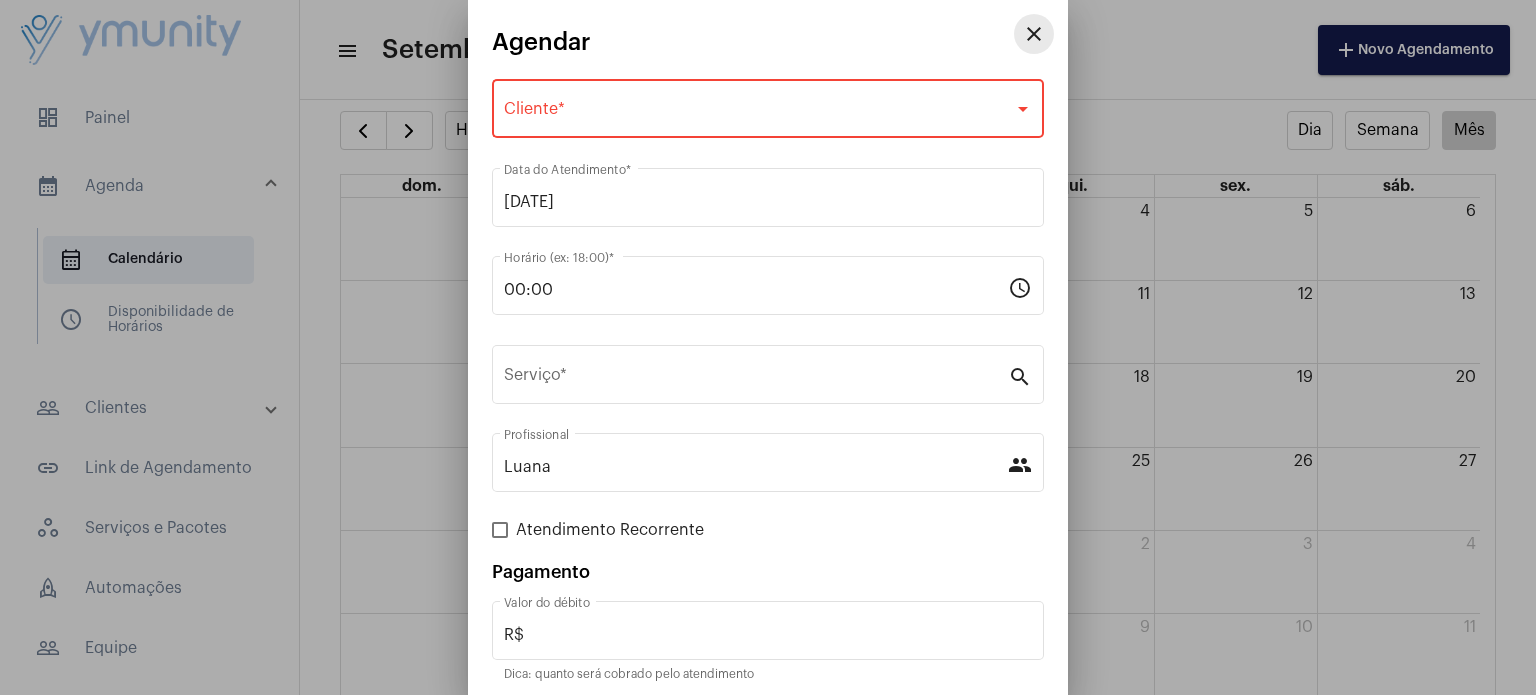 click on "close" at bounding box center (1034, 34) 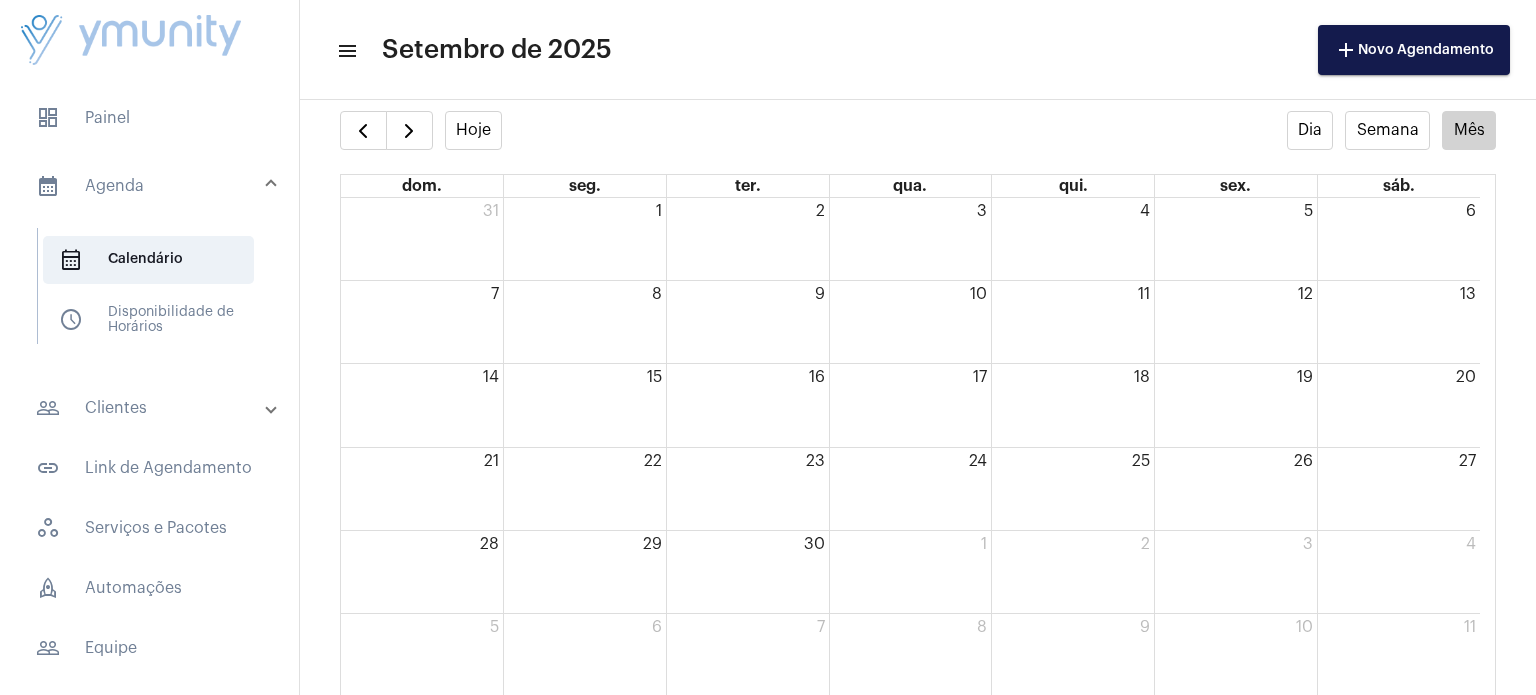 click on "people_outline  Clientes" at bounding box center (151, 408) 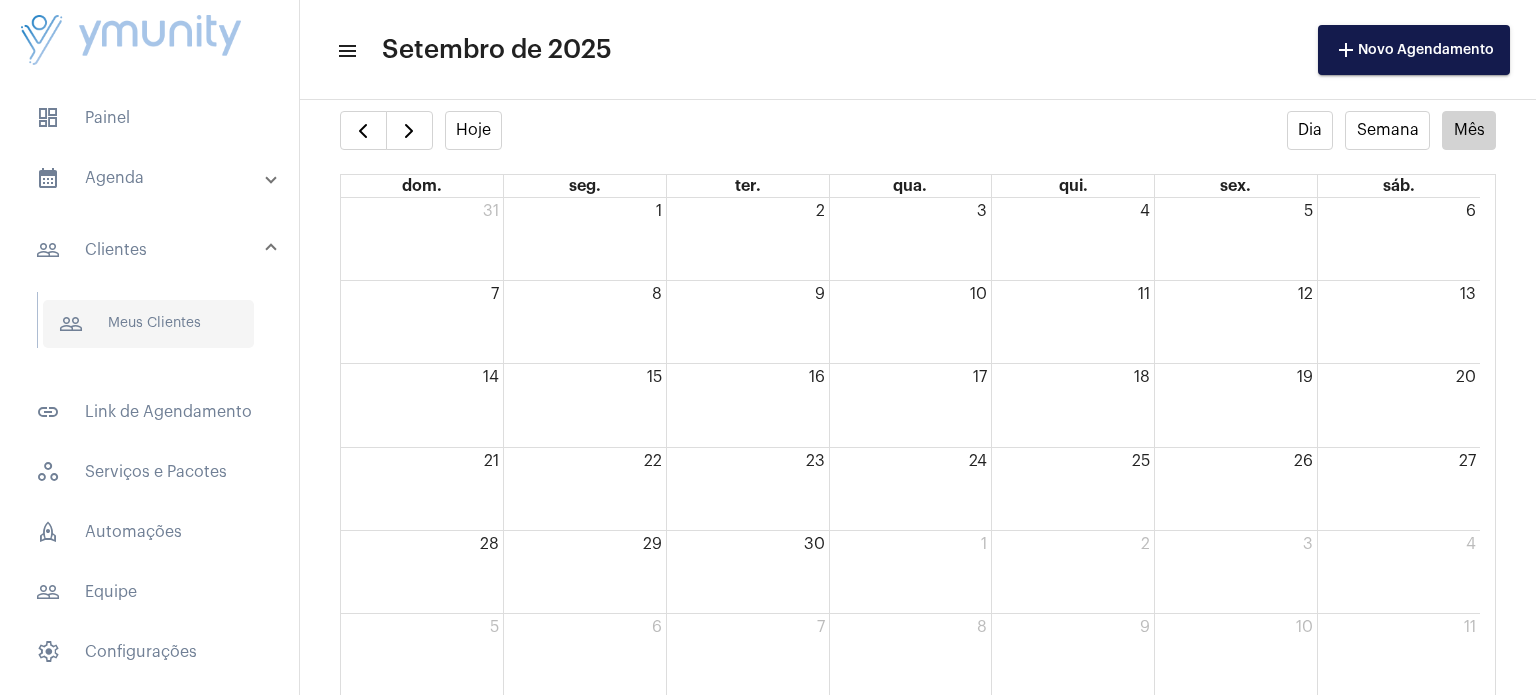 click on "people_outline  Meus Clientes" at bounding box center (148, 324) 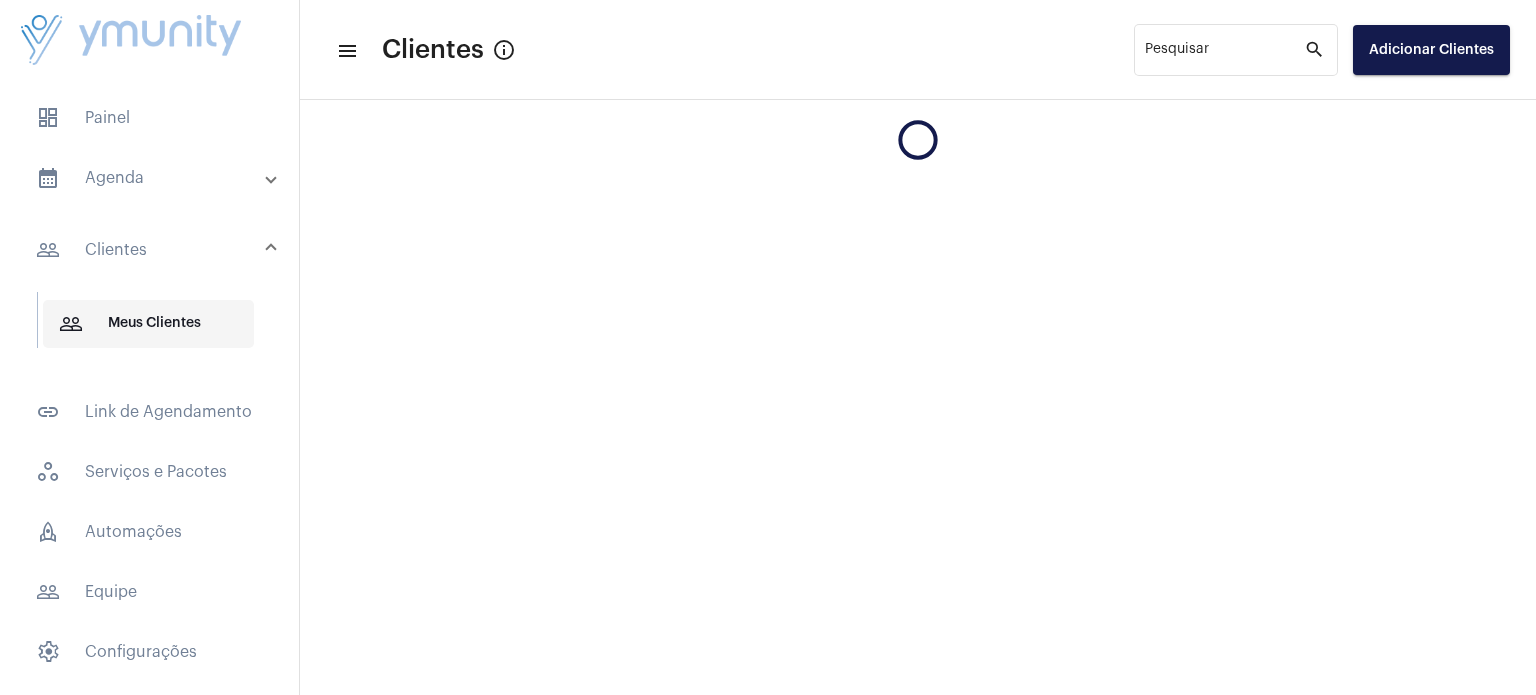 scroll, scrollTop: 0, scrollLeft: 0, axis: both 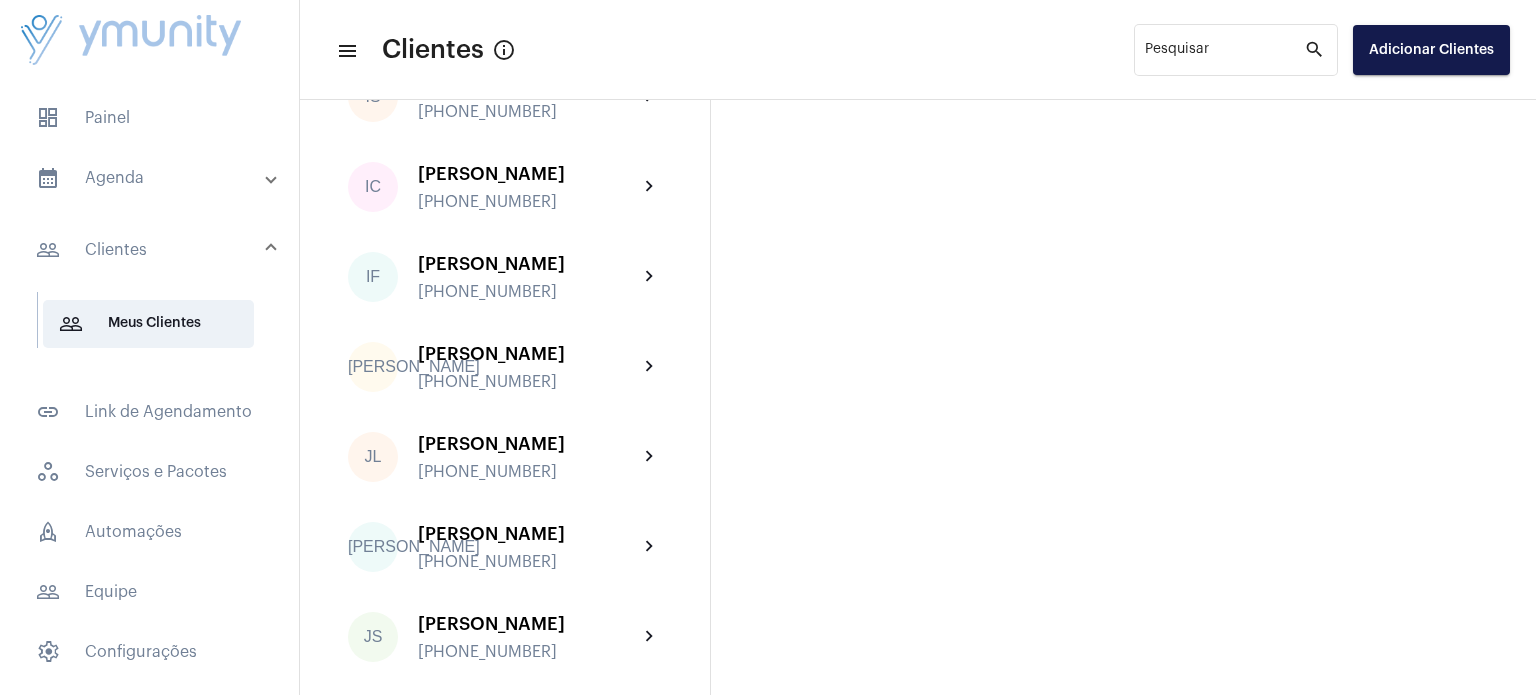 click on "HL  [PERSON_NAME] [PHONE_NUMBER] chevron_right" 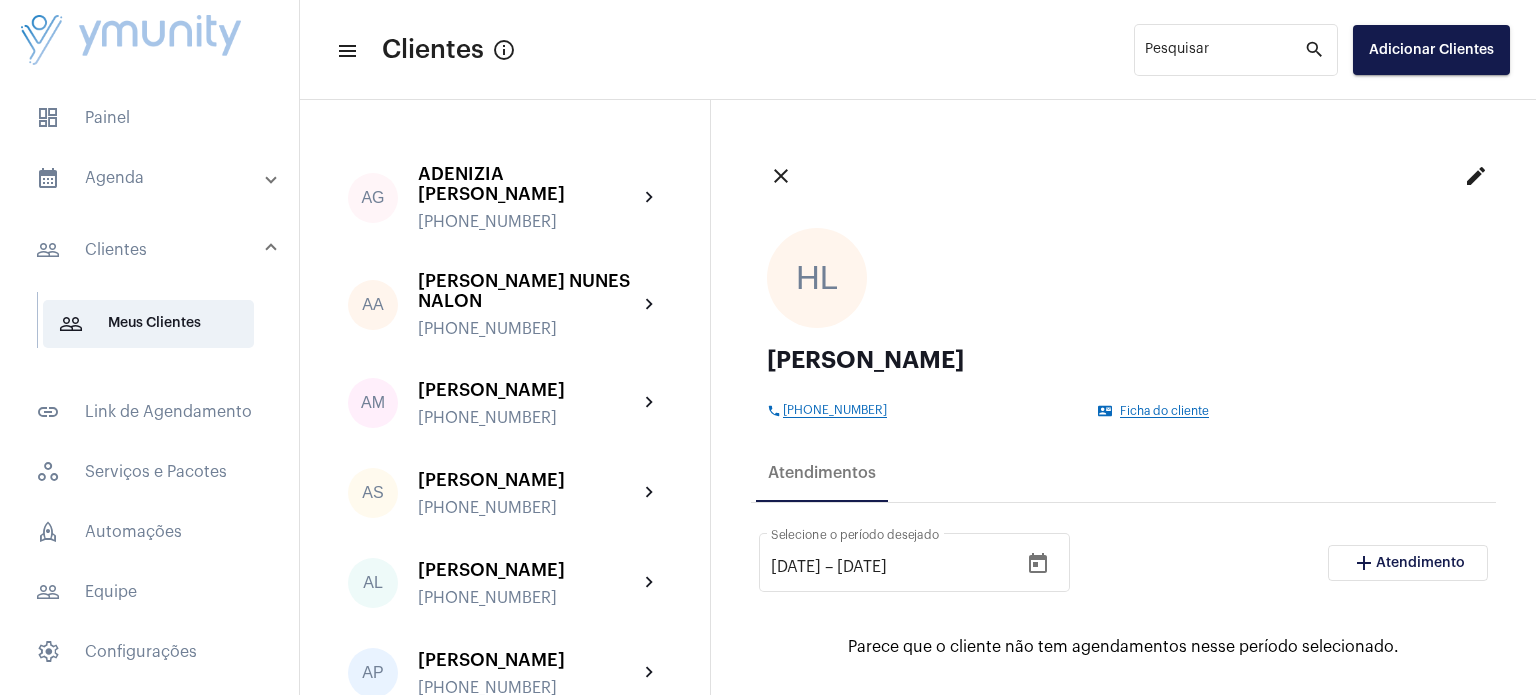 click on "calendar_month_outlined  Agenda" at bounding box center [155, 178] 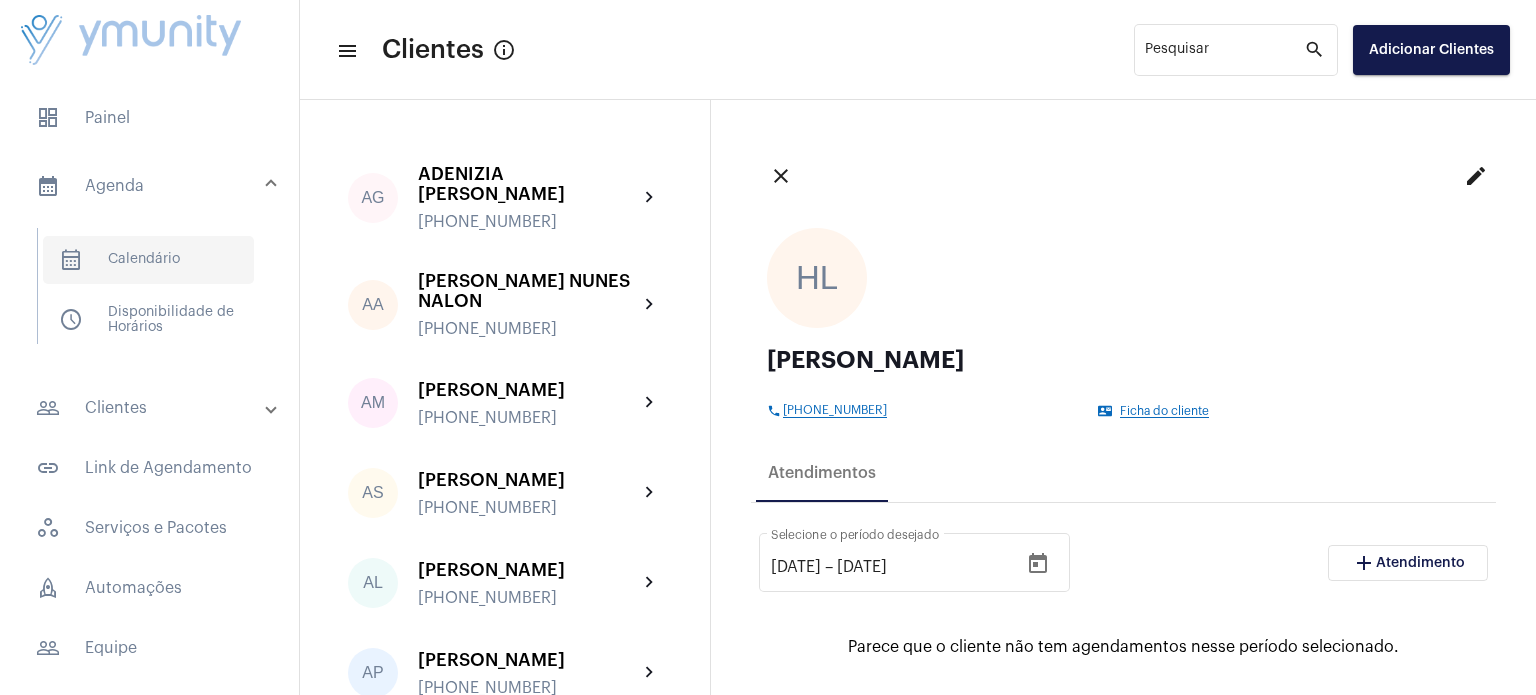 click on "calendar_month_outlined   Calendário" at bounding box center (148, 260) 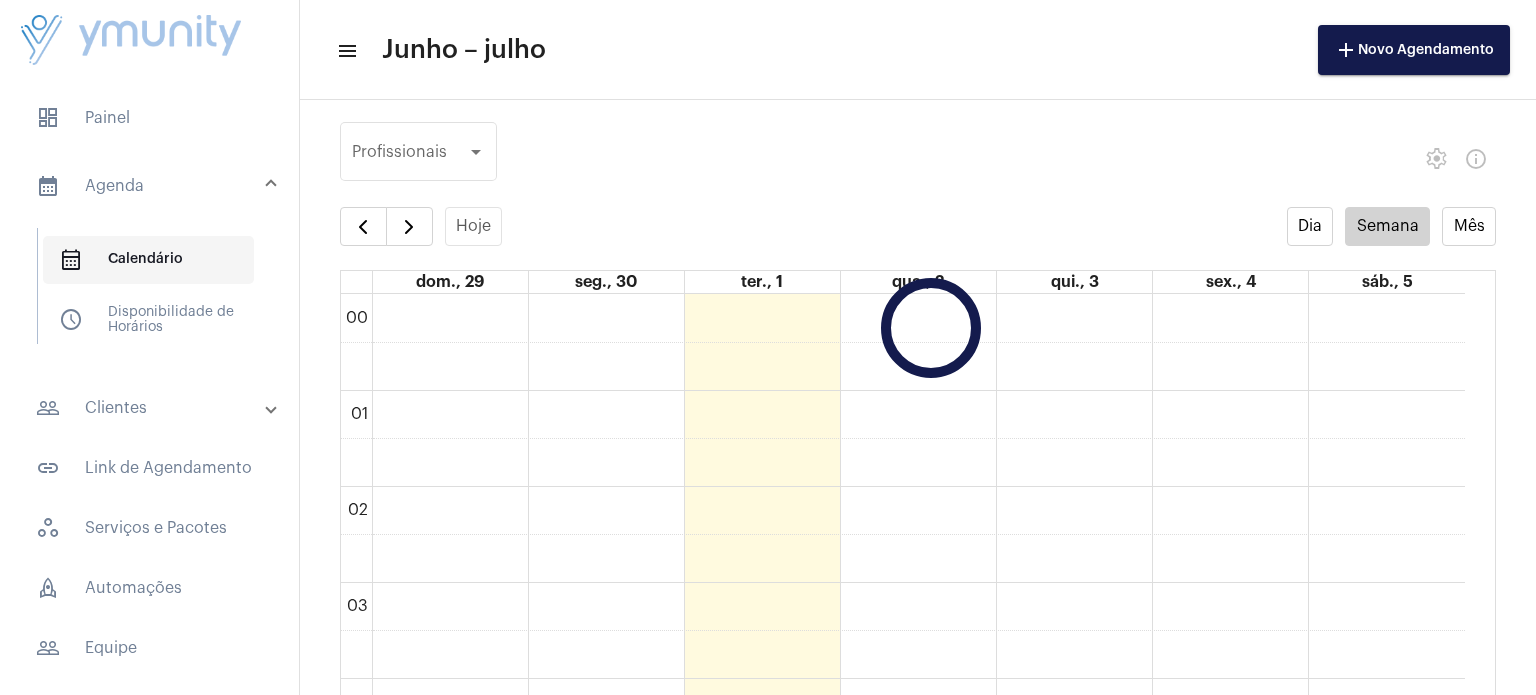 scroll, scrollTop: 576, scrollLeft: 0, axis: vertical 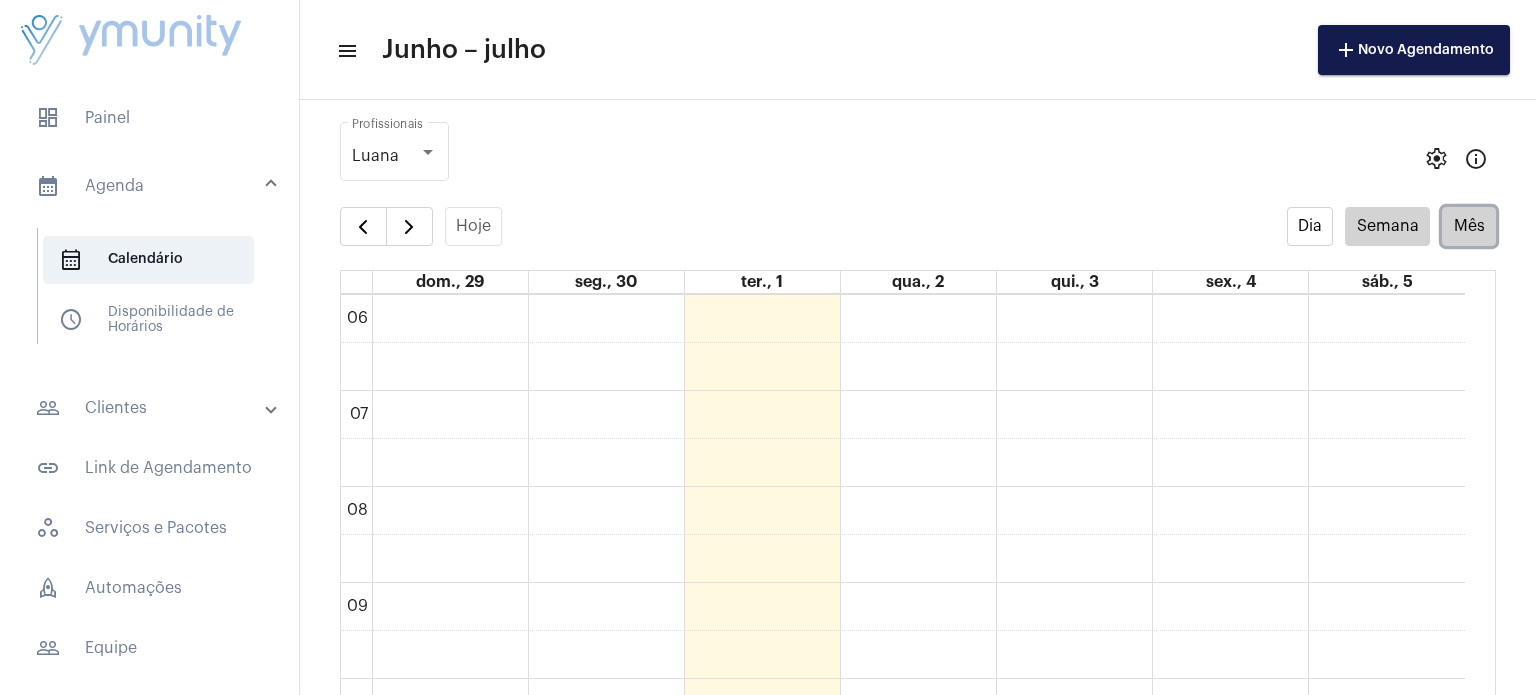 click on "Mês" 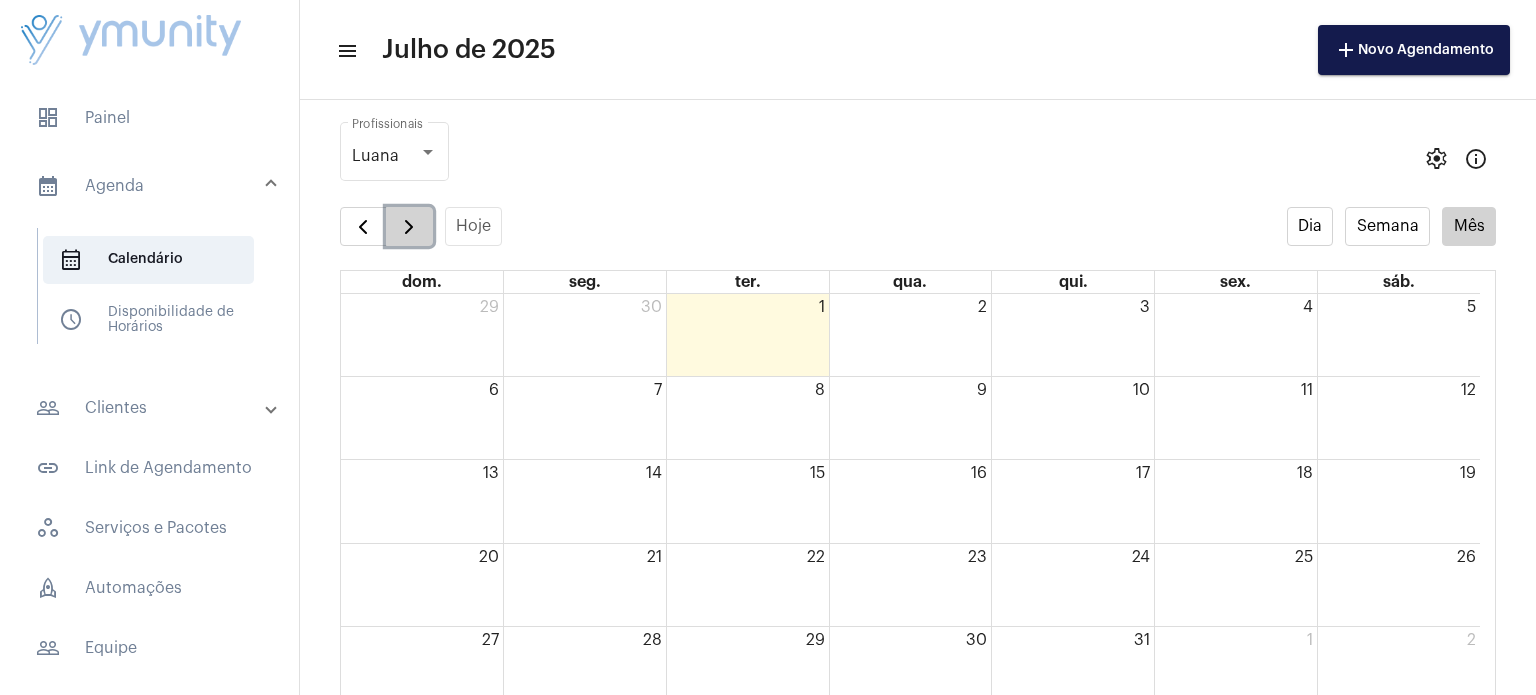 click 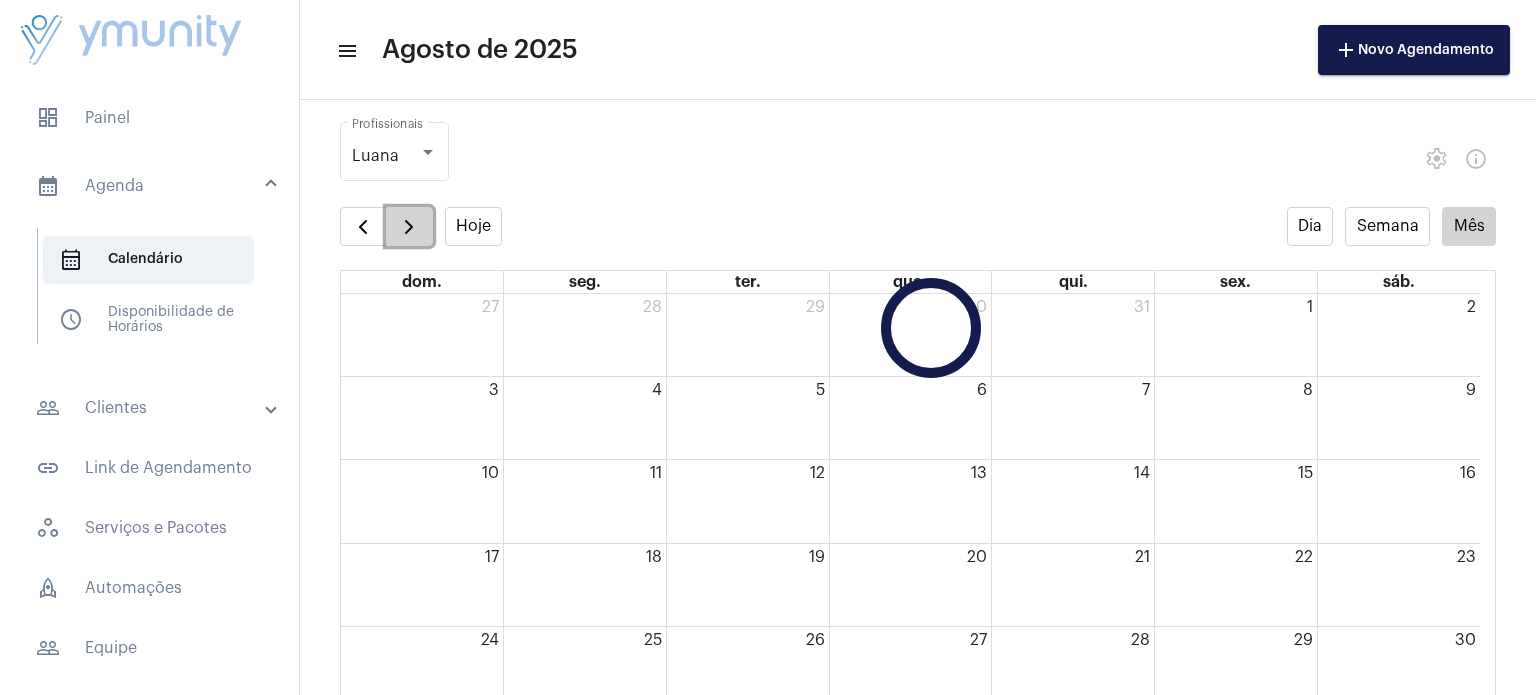 click 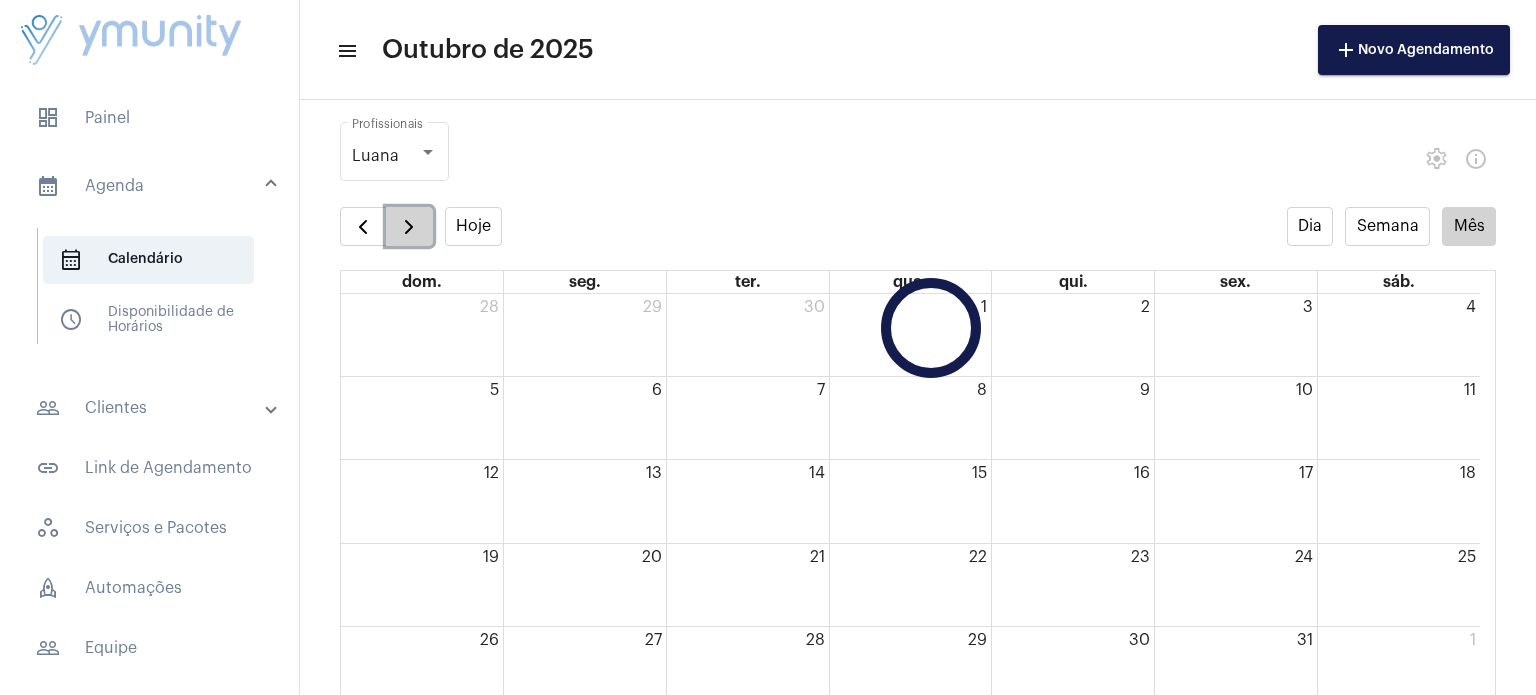 click 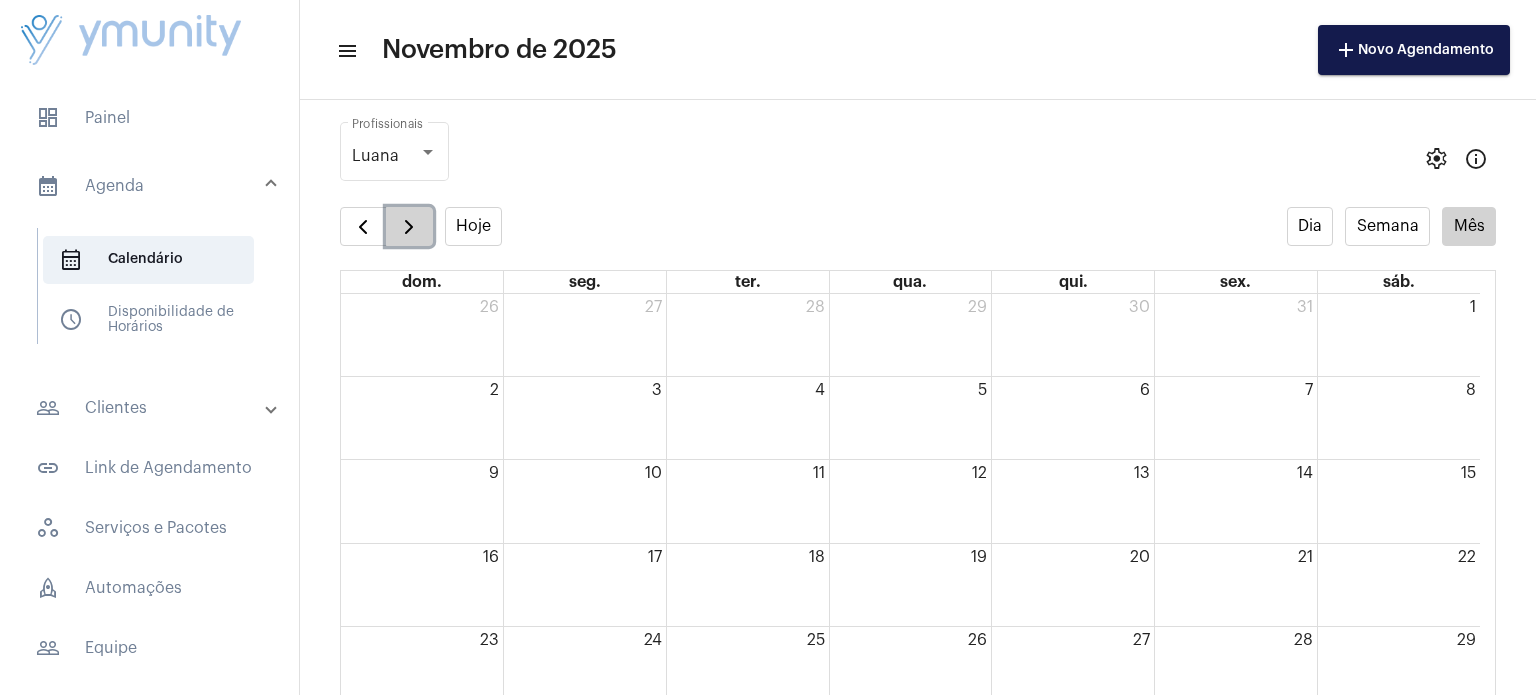 click 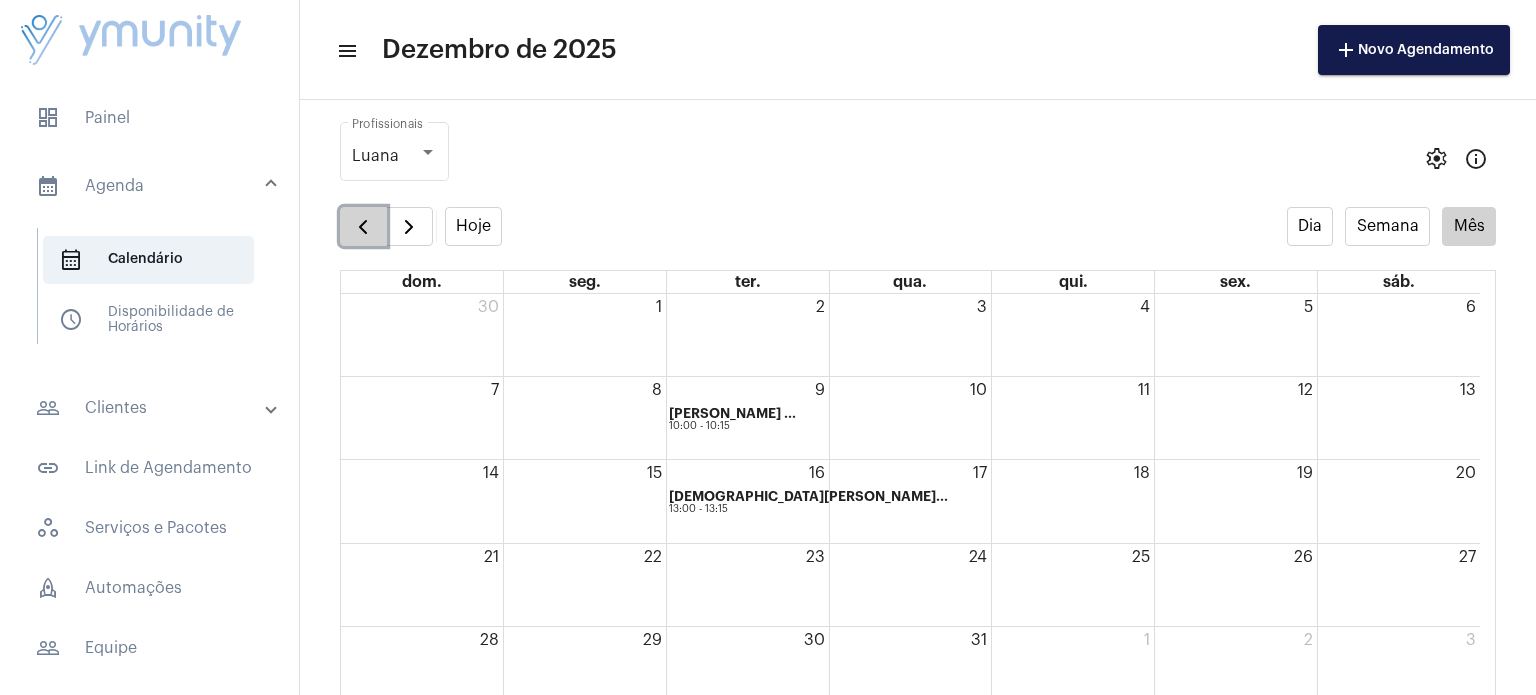 click 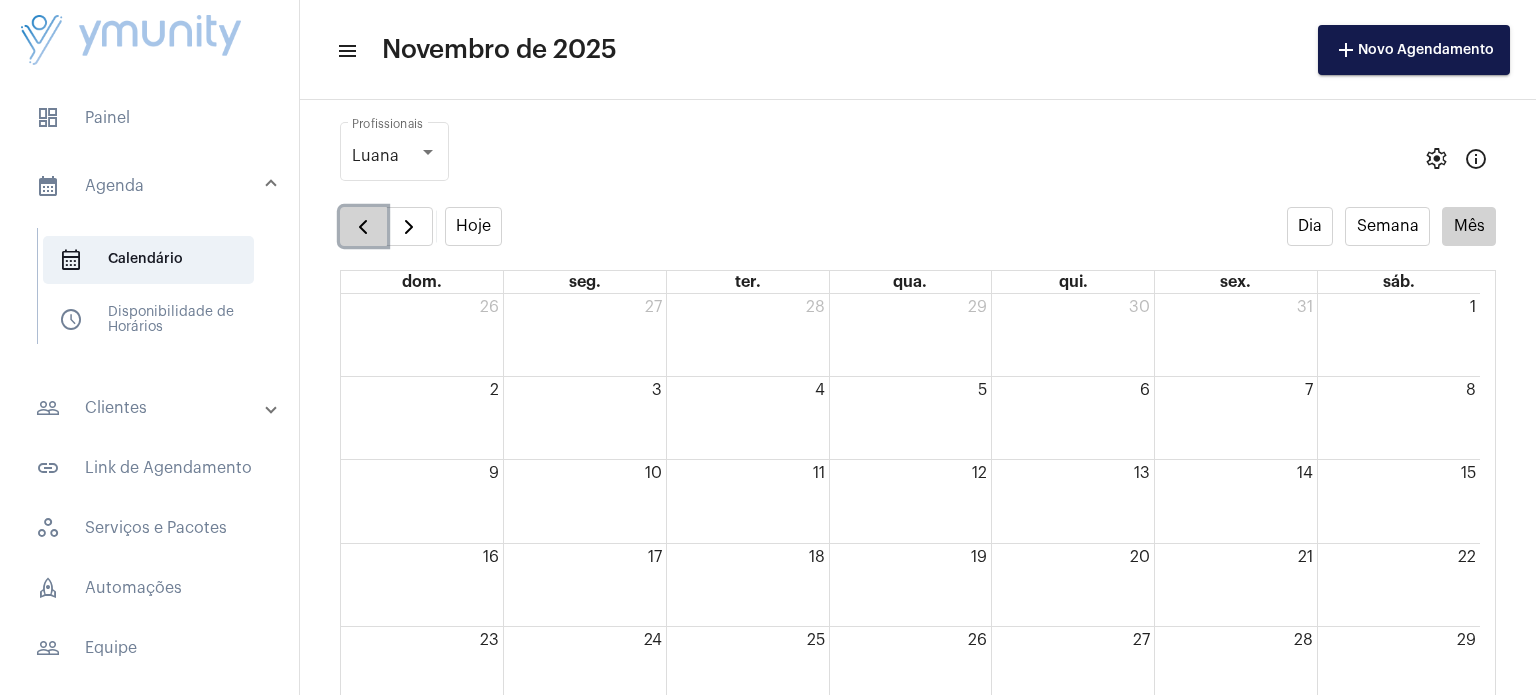 click 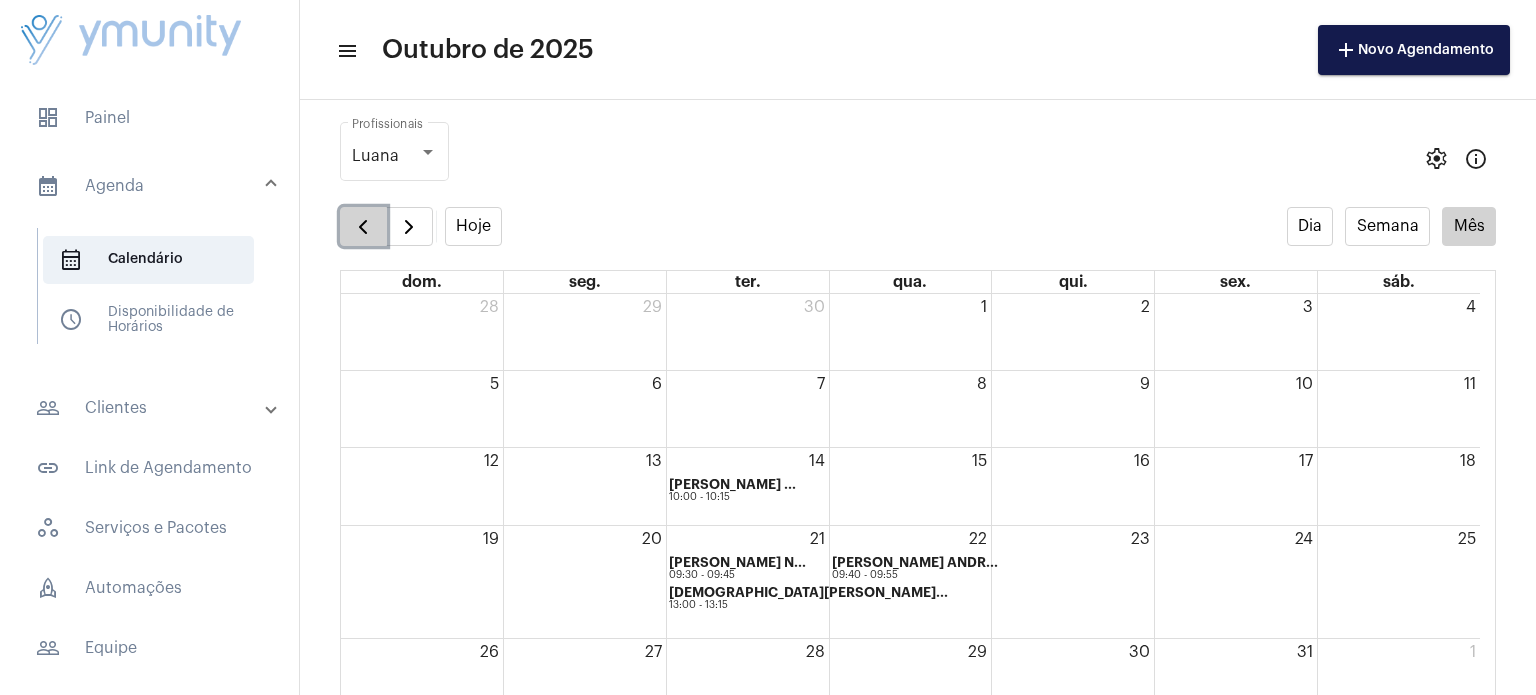 click 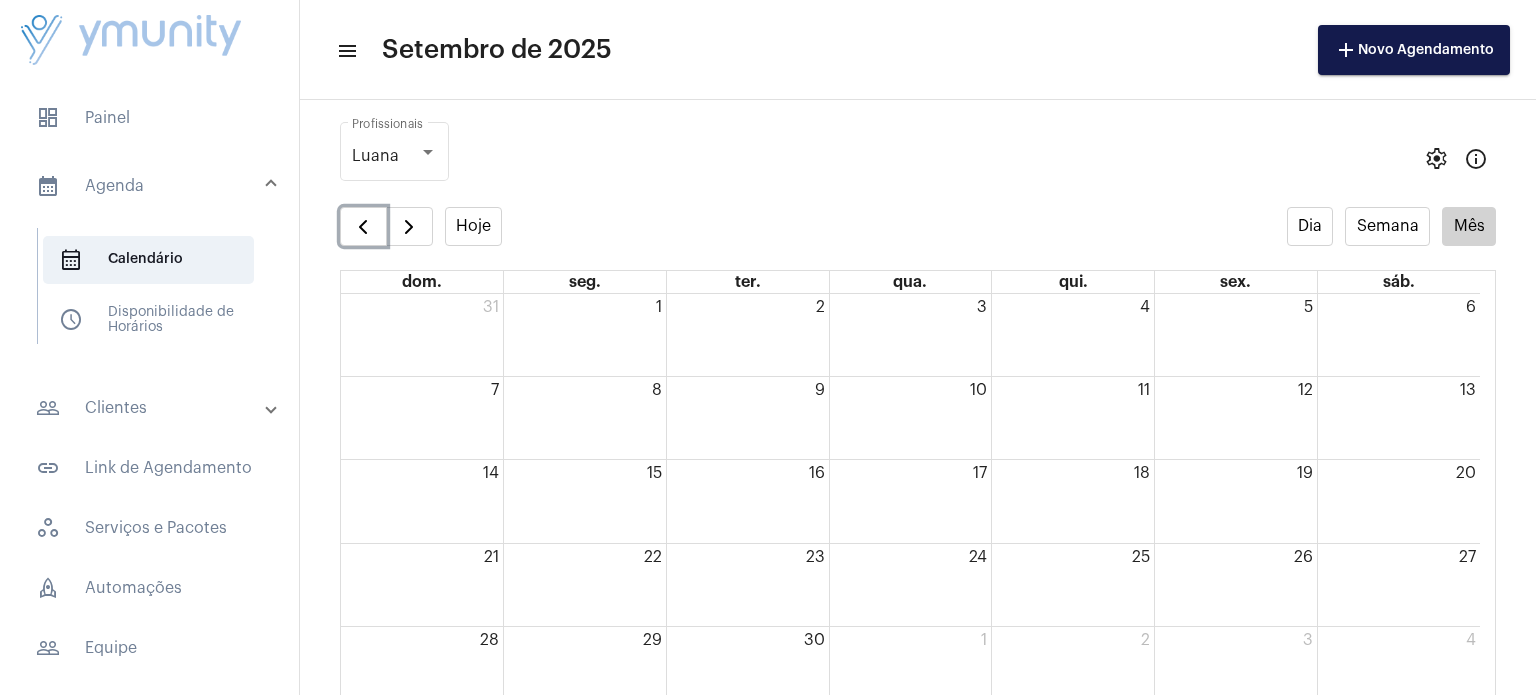 click on "2" 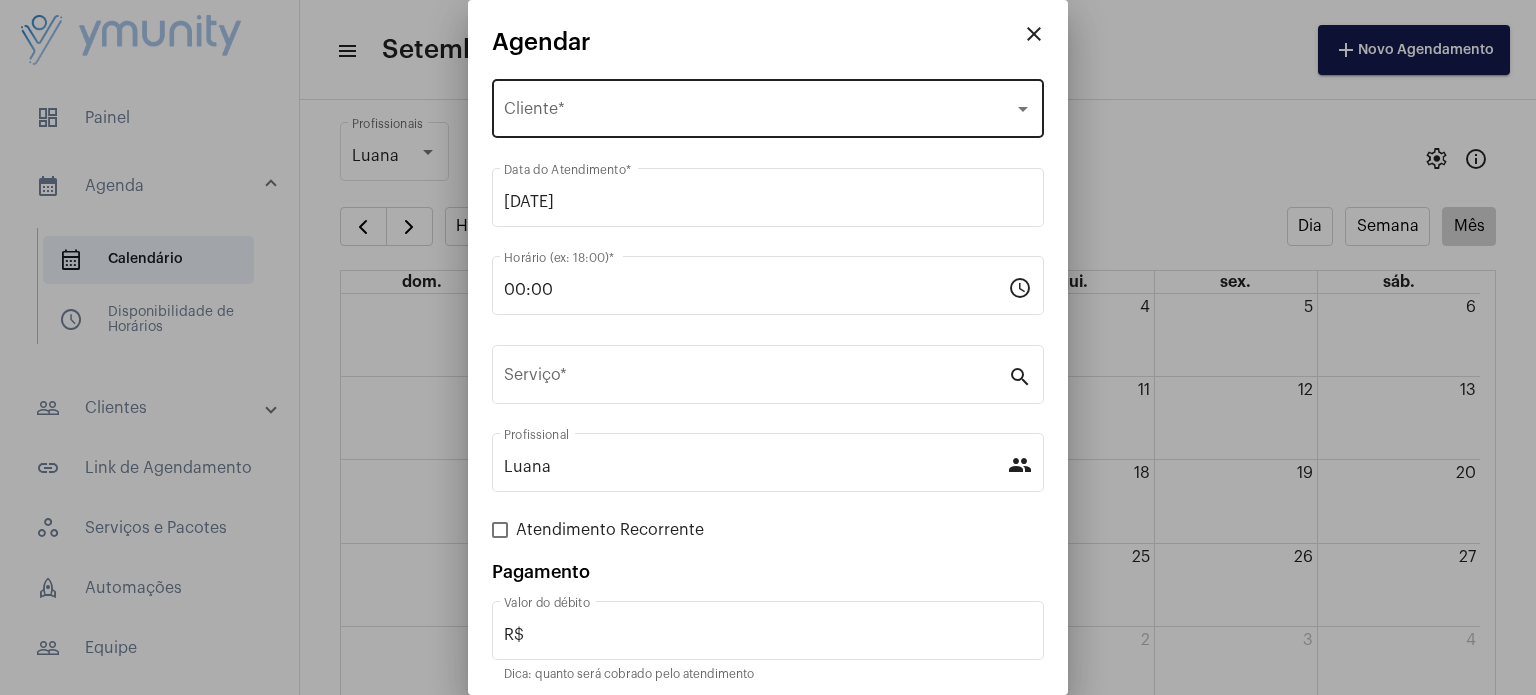 click on "Selecione o Cliente Cliente  *" at bounding box center (768, 106) 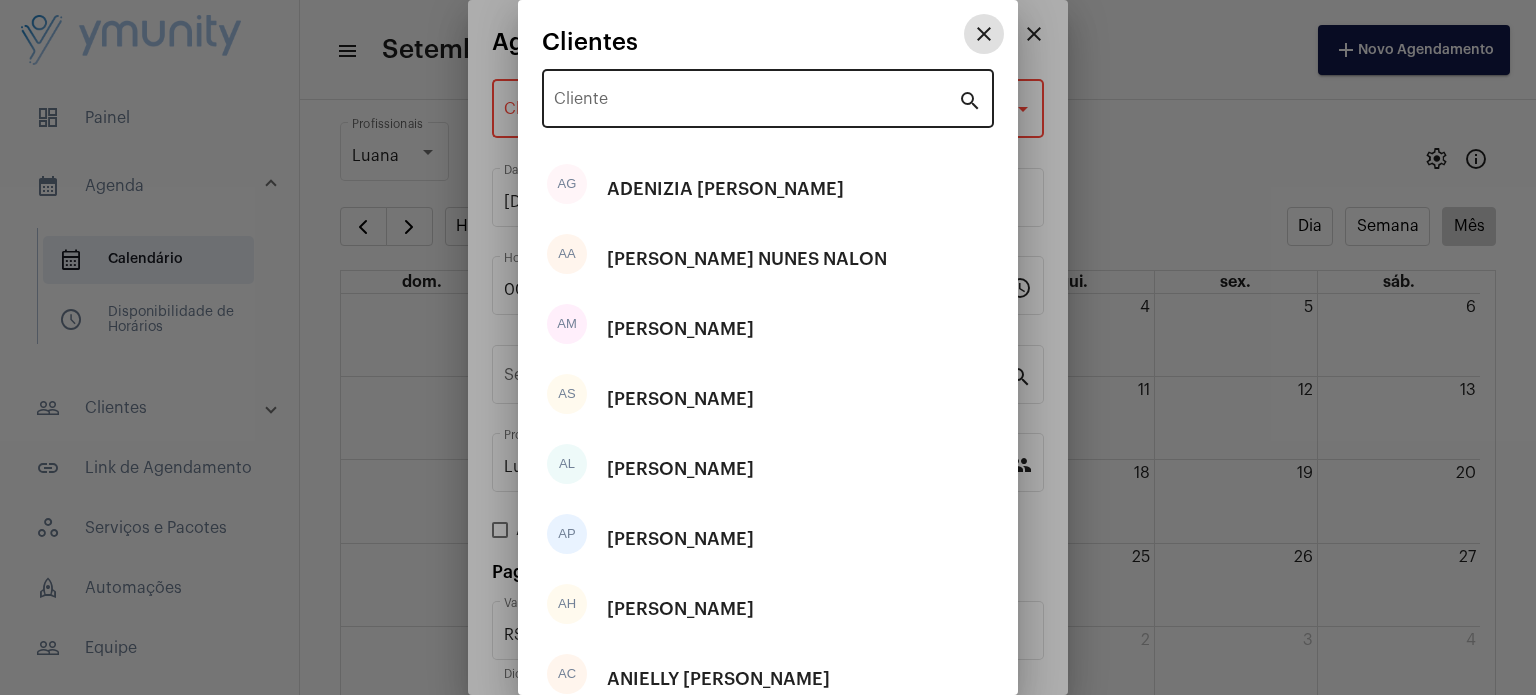 click on "Cliente" at bounding box center [756, 103] 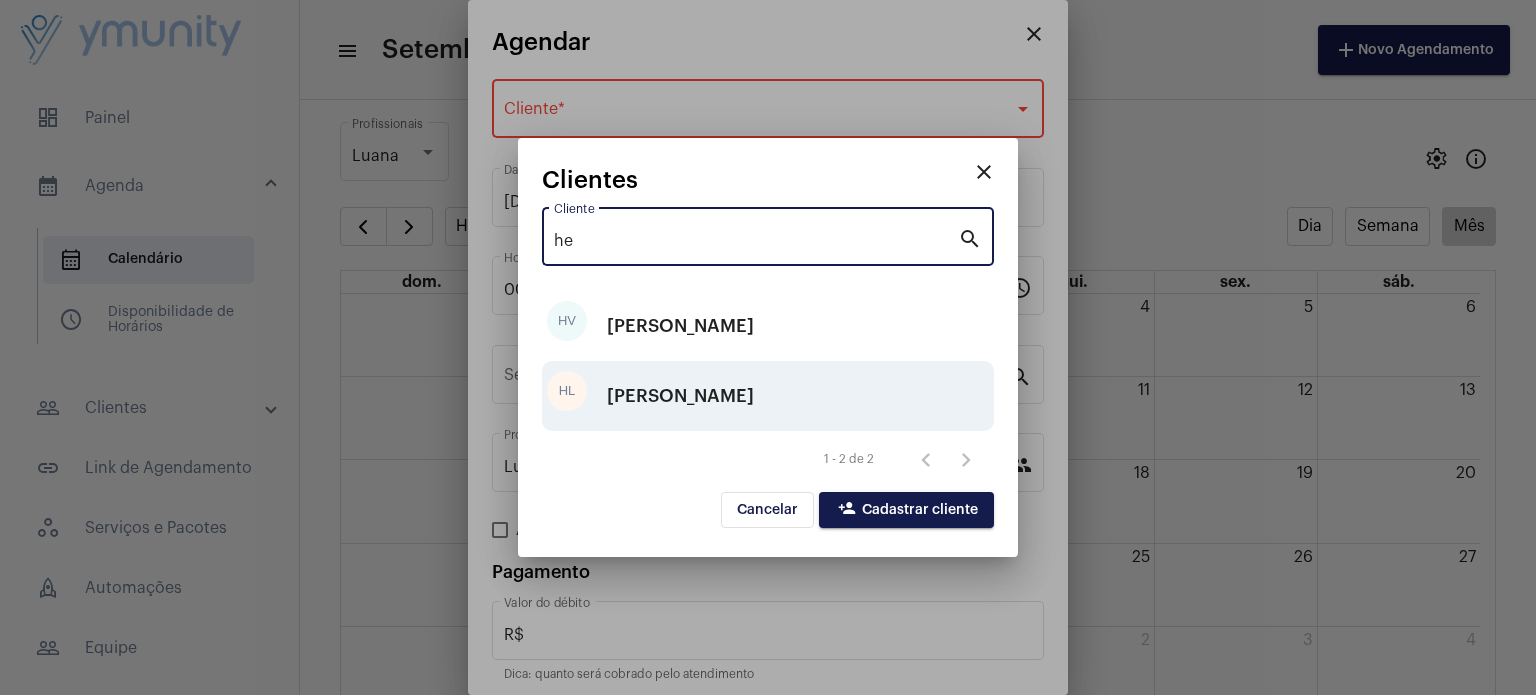 type on "he" 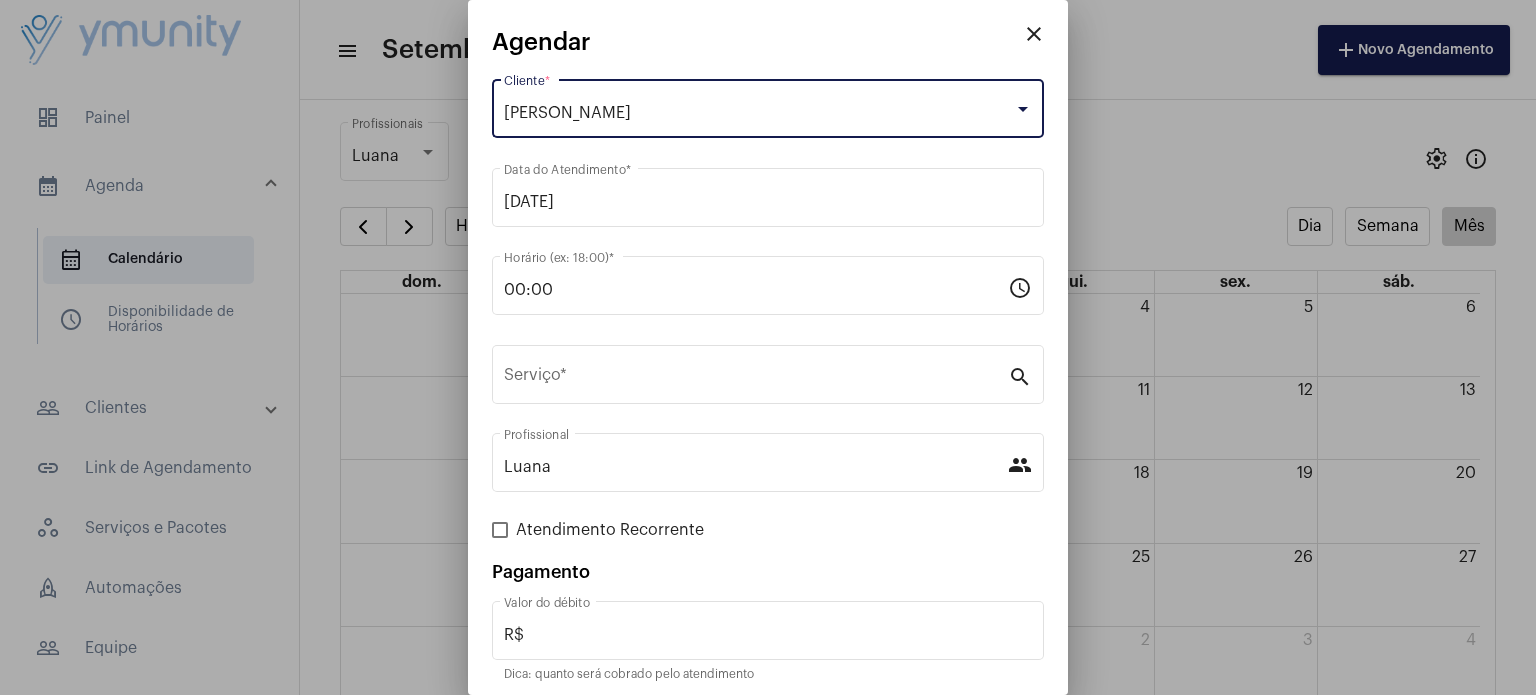 click on "[PERSON_NAME]" at bounding box center (759, 113) 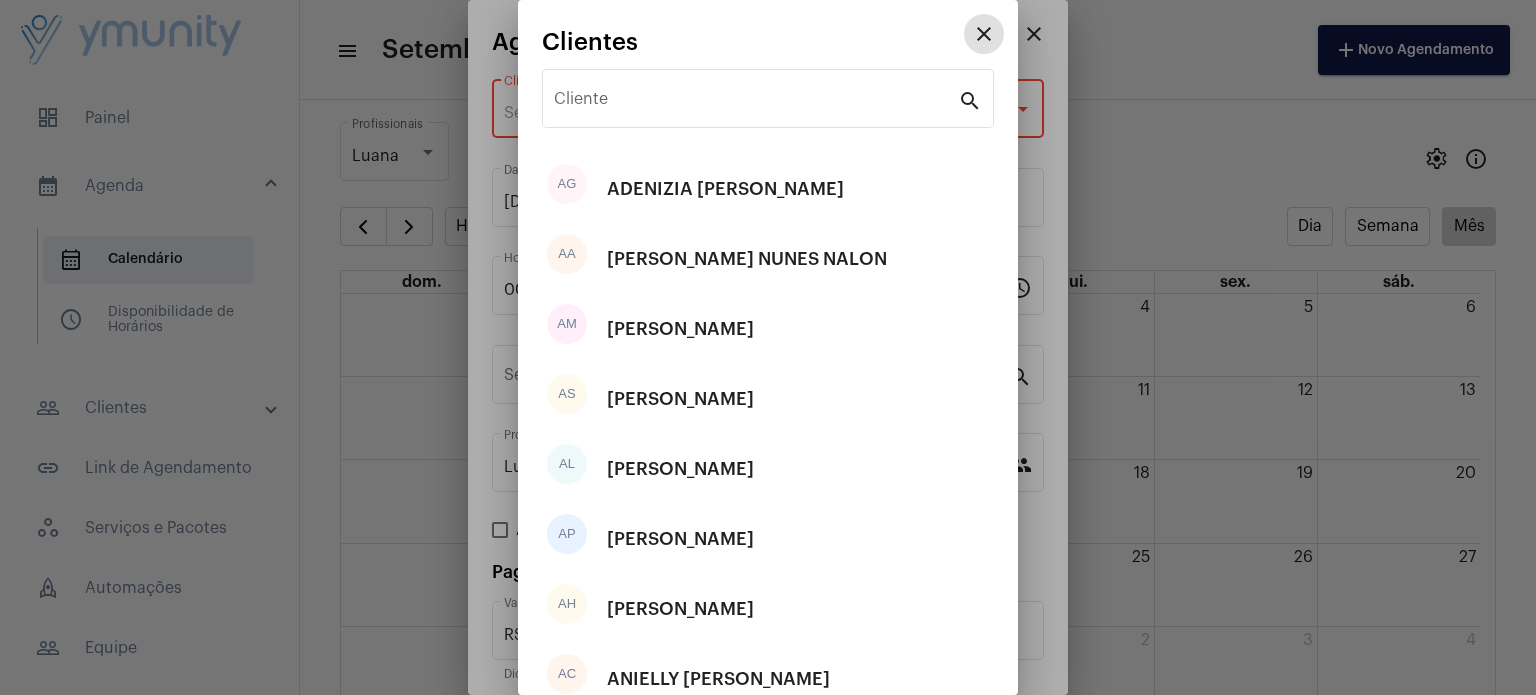 click on "Cliente" at bounding box center (756, 103) 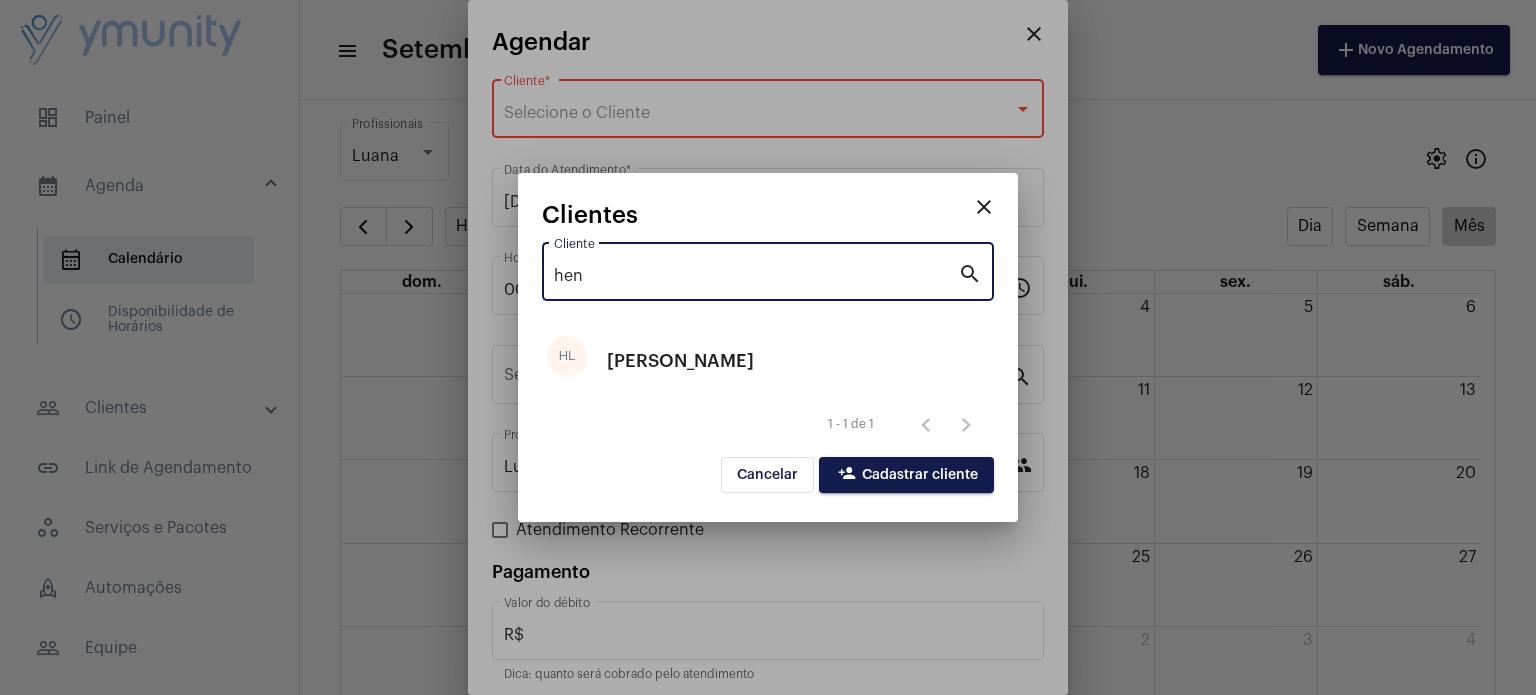 type on "hen" 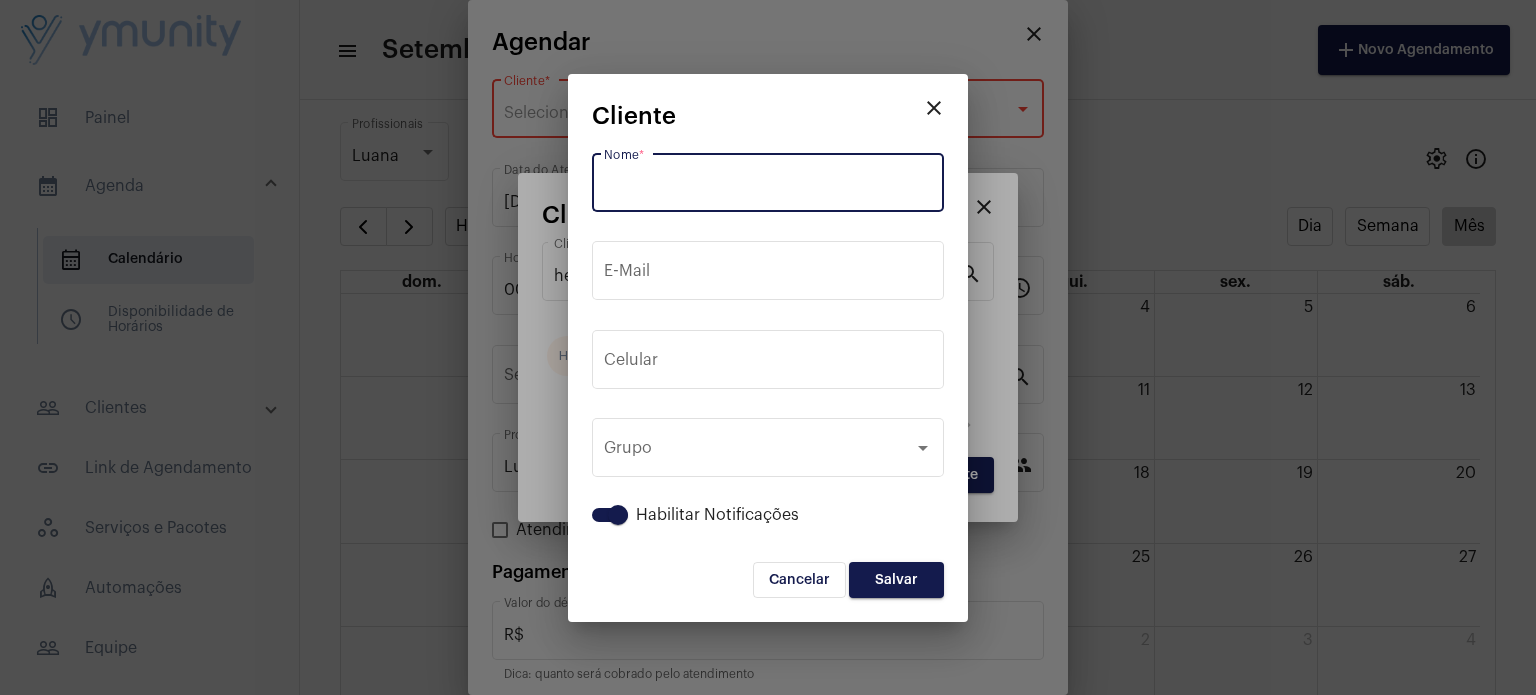 click on "Nome  *" at bounding box center [768, 187] 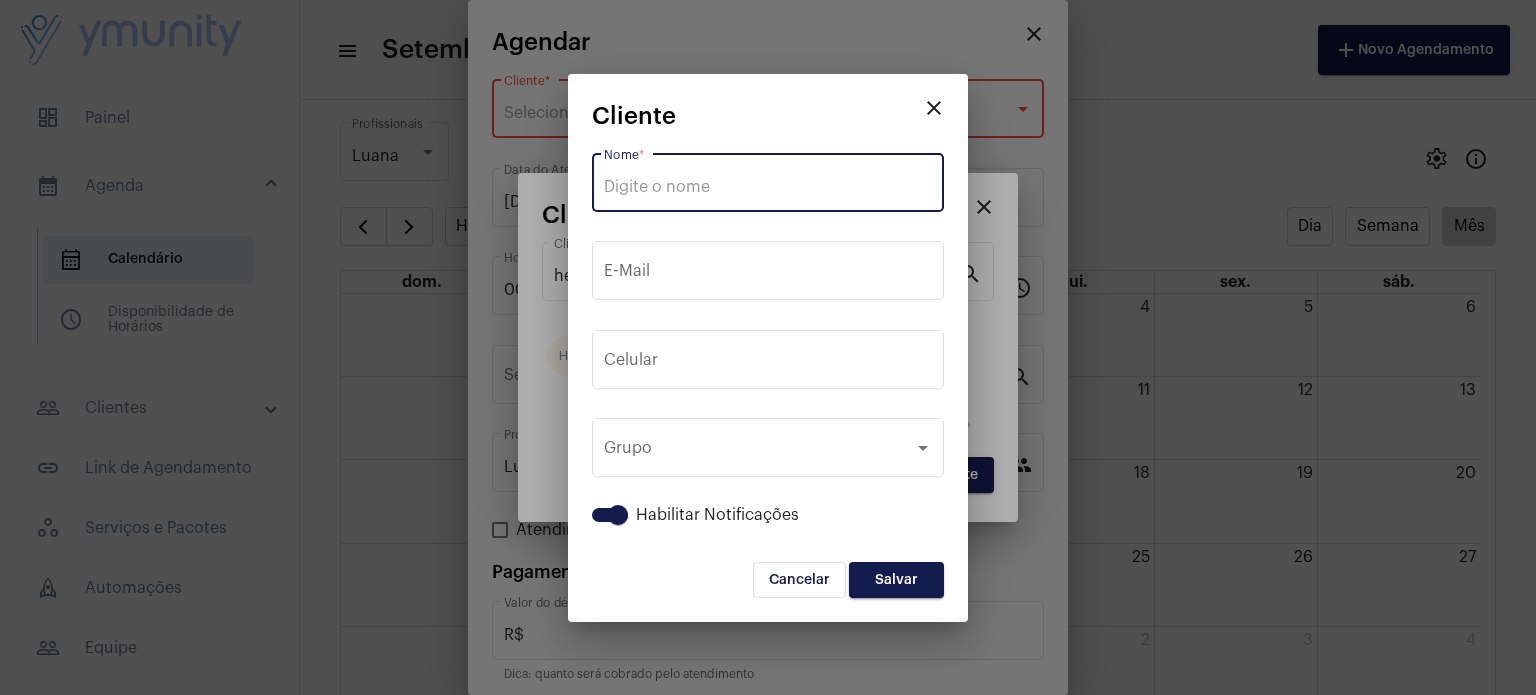 paste on "[PERSON_NAME]" 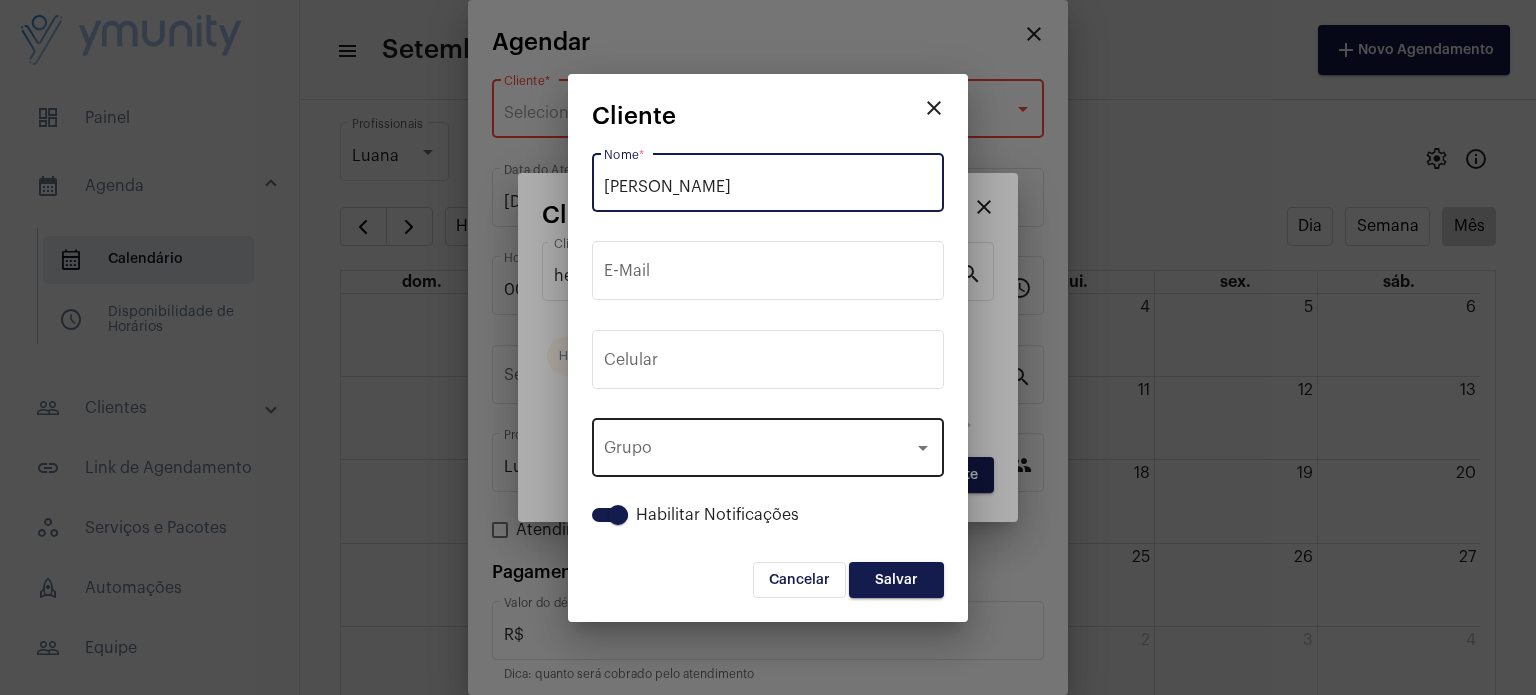 type on "[PERSON_NAME]" 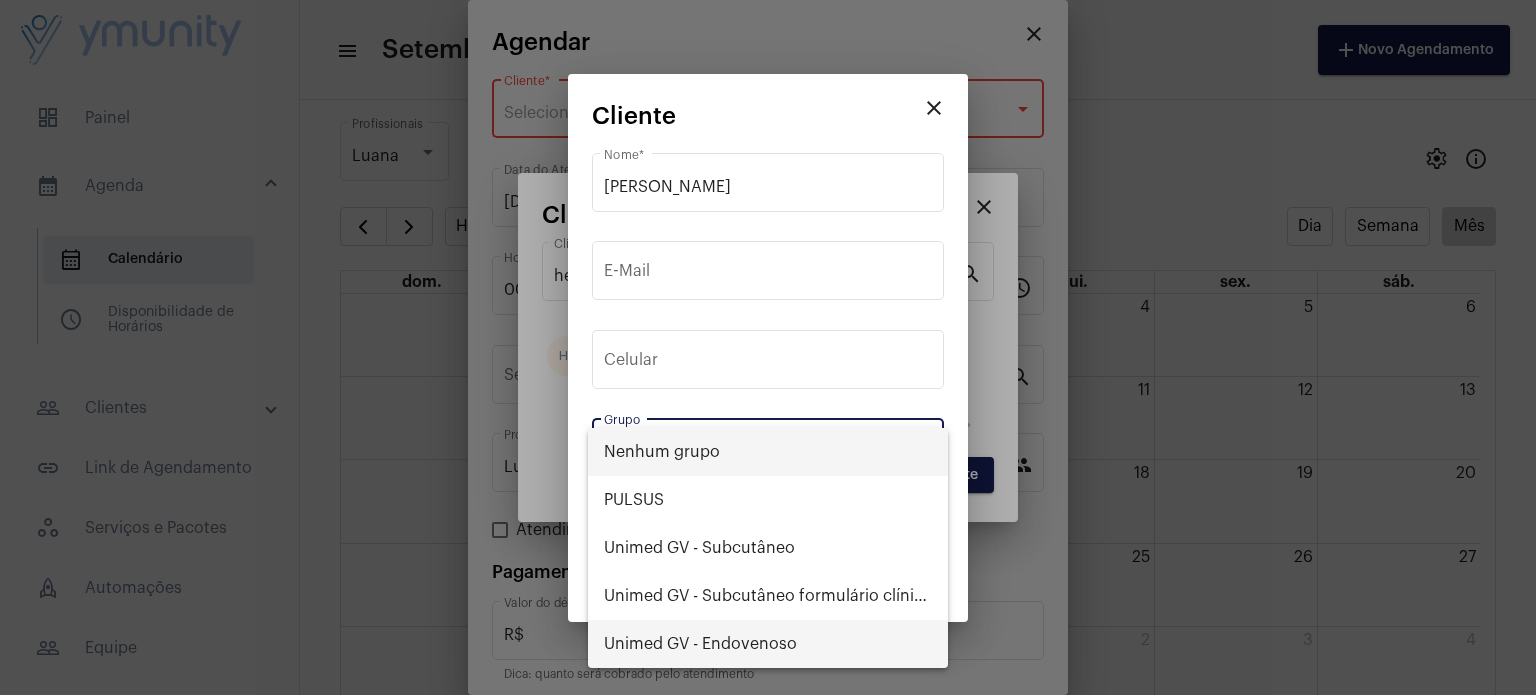 click on "Unimed GV - Endovenoso" at bounding box center [768, 644] 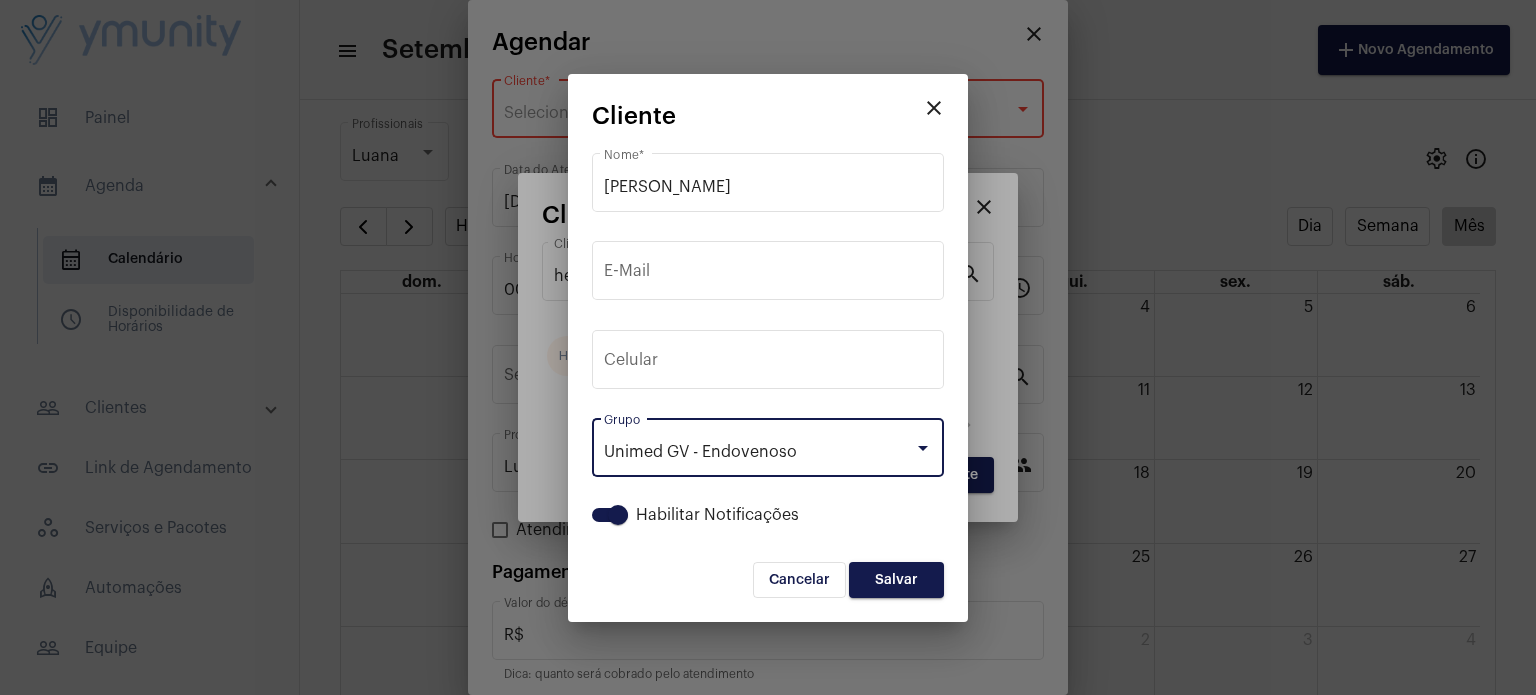 click at bounding box center [610, 515] 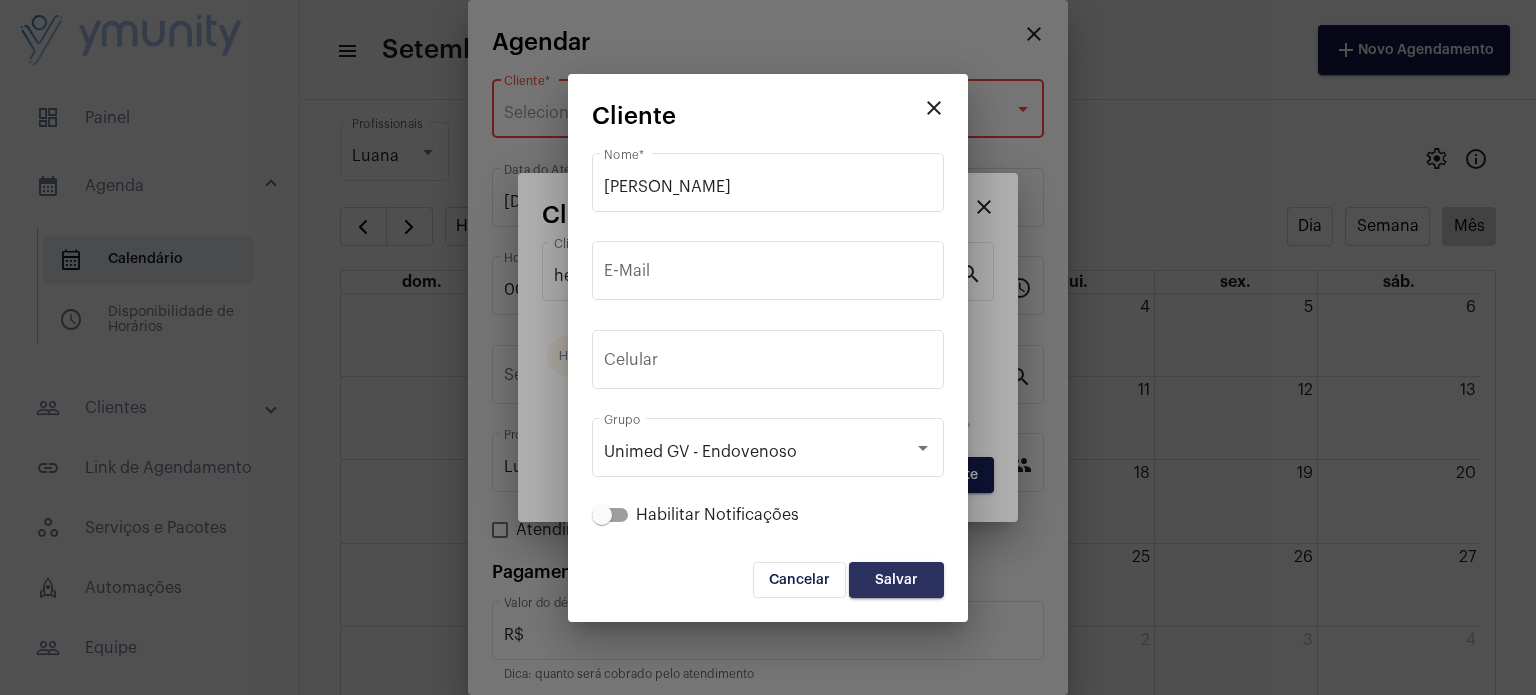 click on "Salvar" at bounding box center [896, 580] 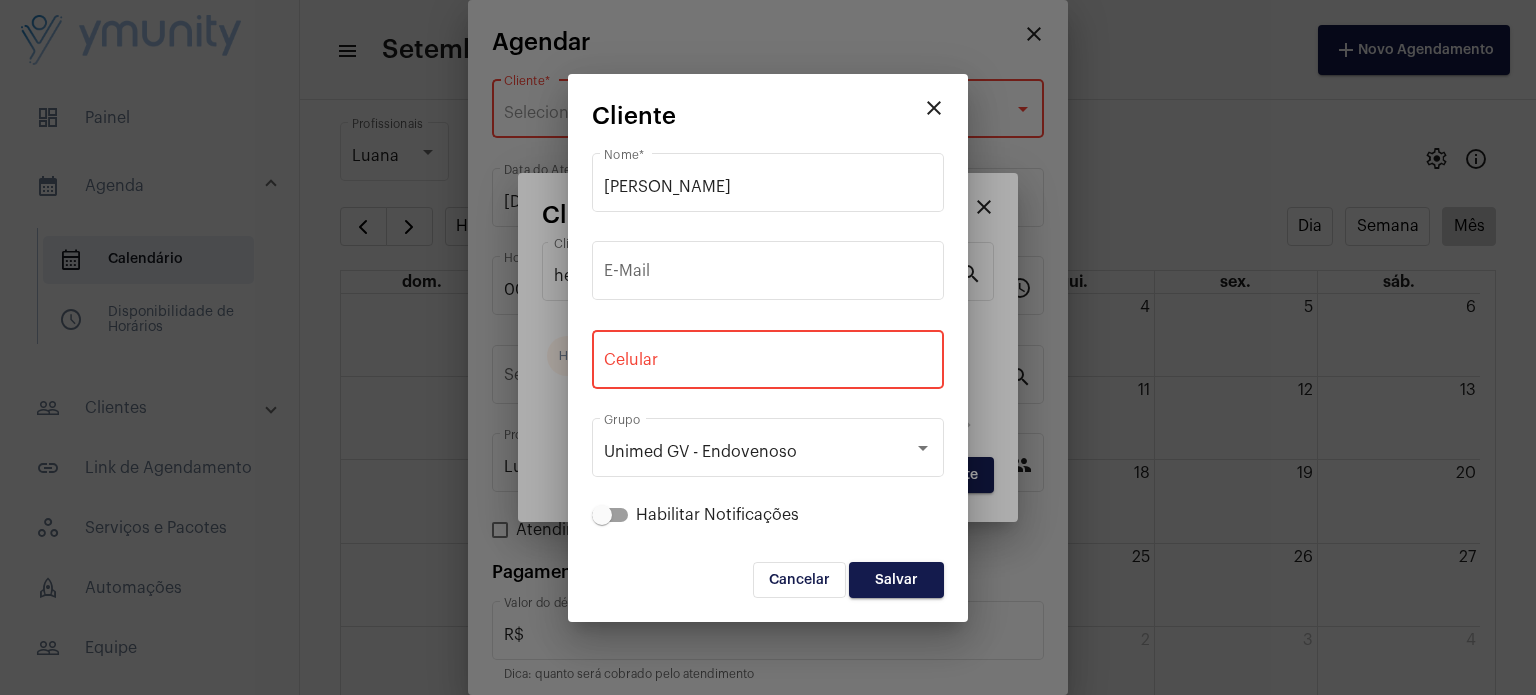 click at bounding box center (768, 364) 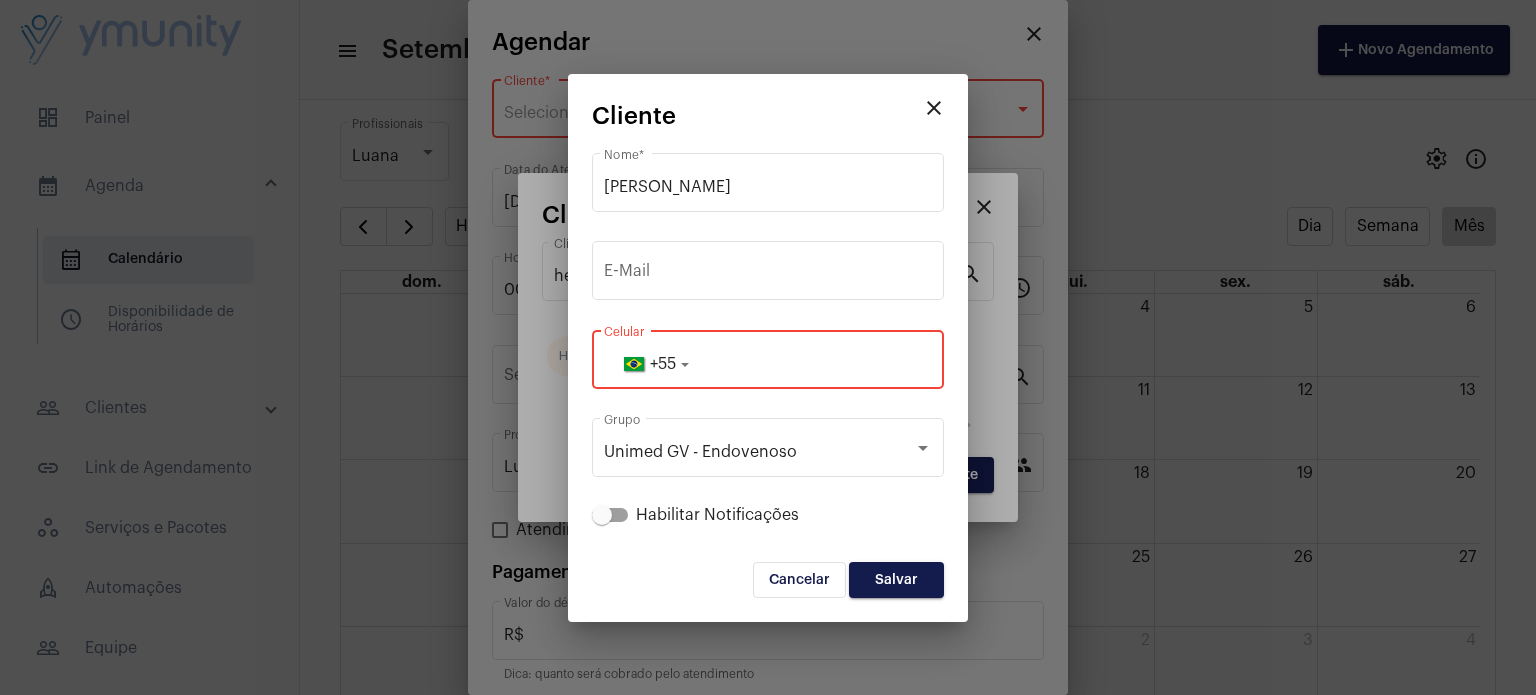click at bounding box center [768, 364] 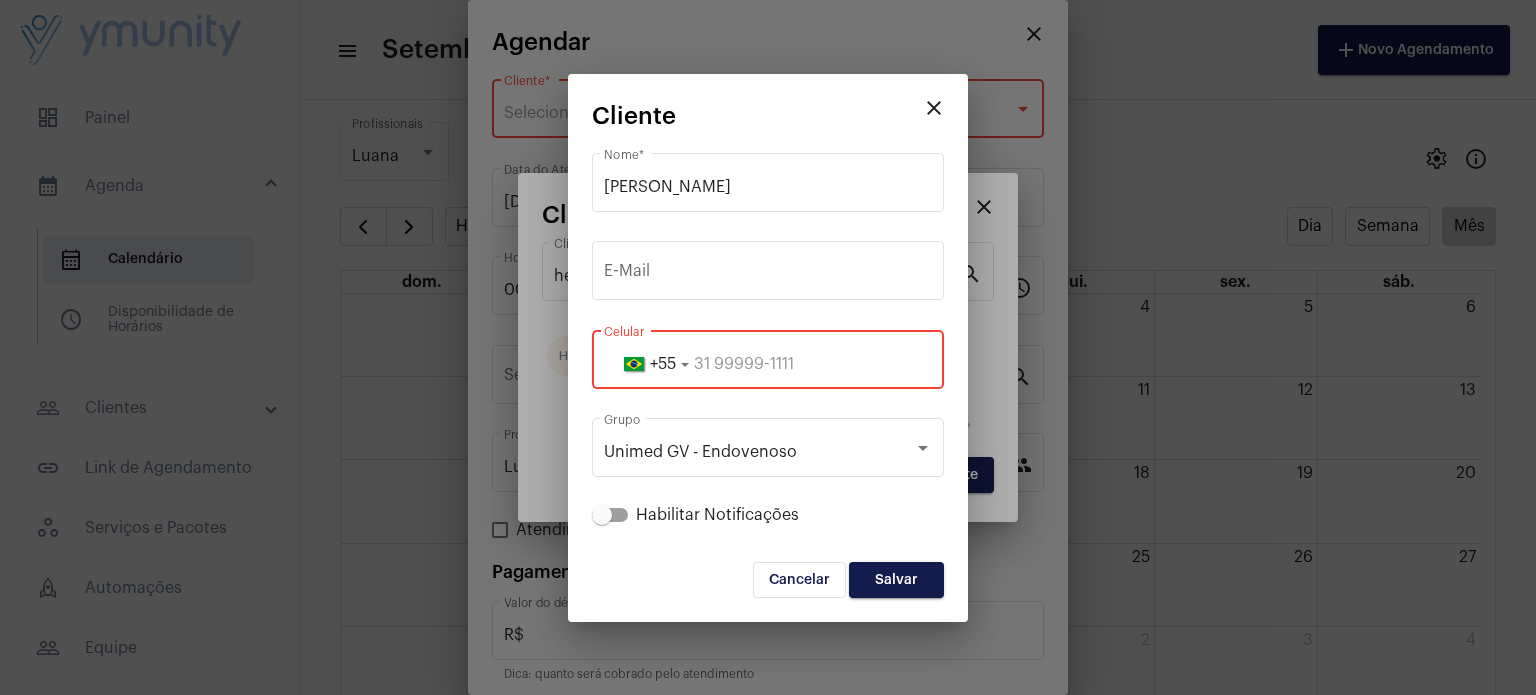 paste on "33991288809" 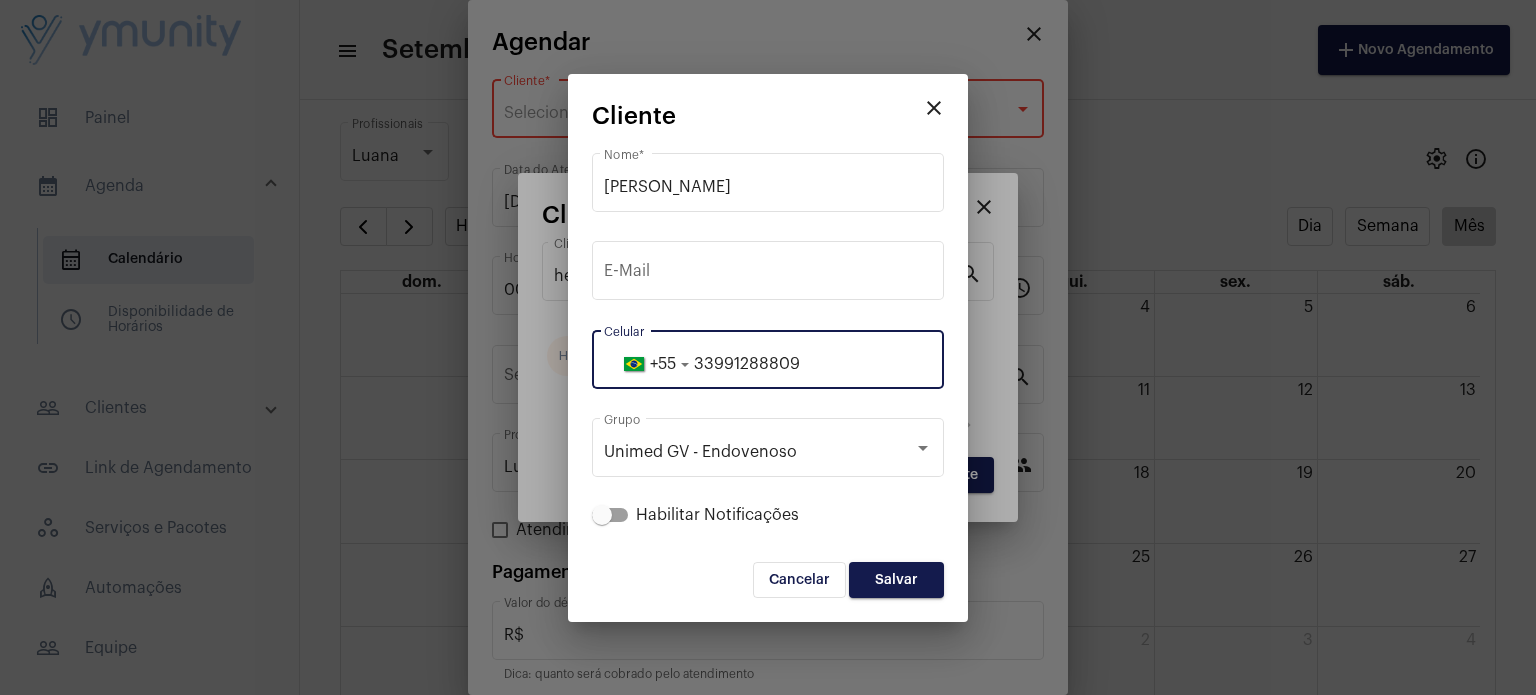 type on "33991288809" 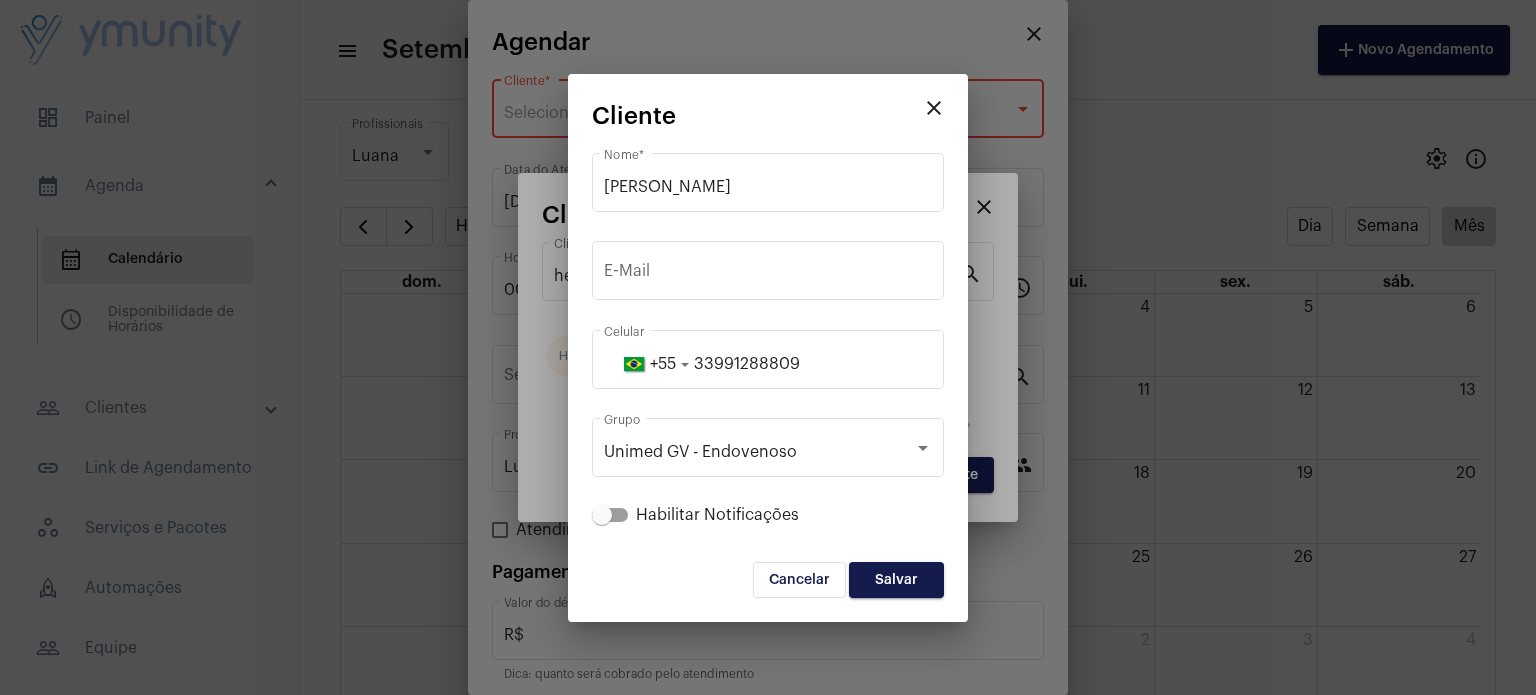 click on "Salvar" at bounding box center (896, 580) 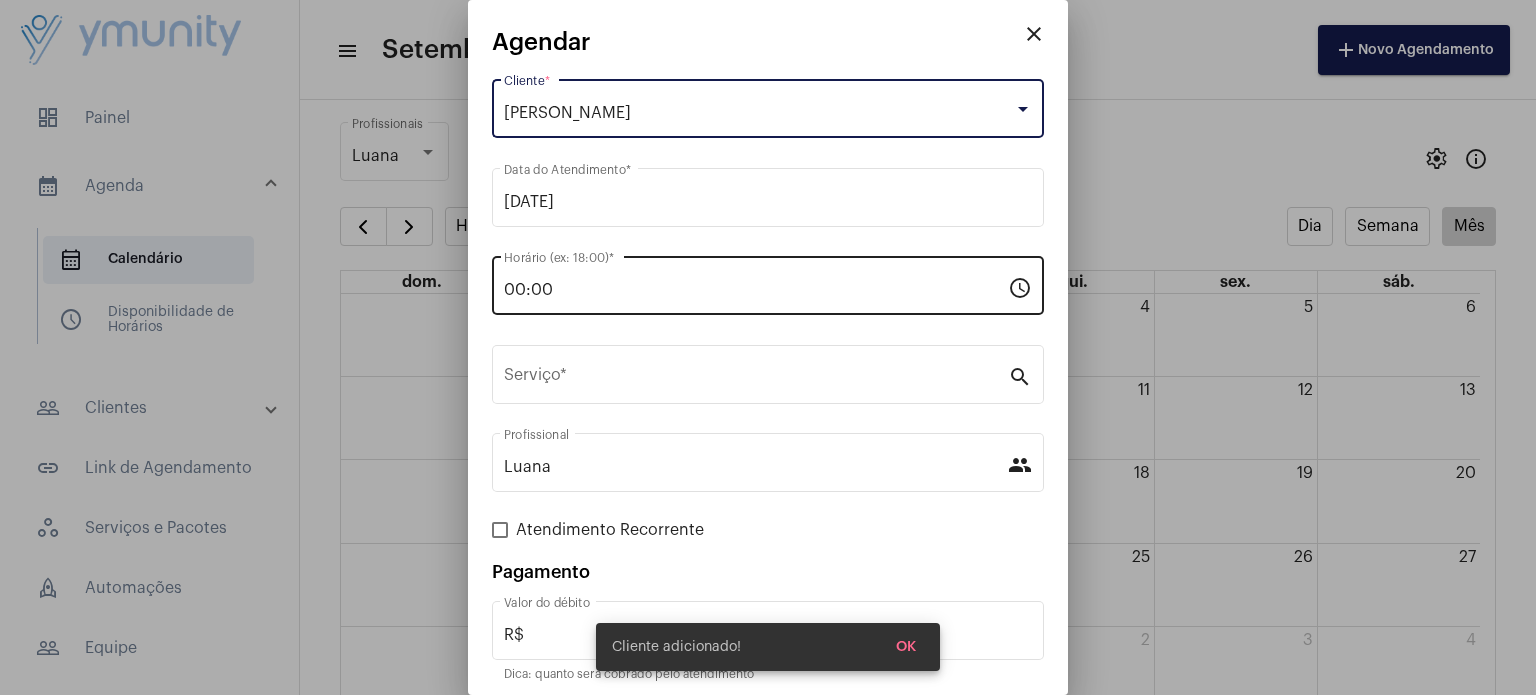 click on "00:00 Horário (ex: 18:00)  *" at bounding box center (756, 283) 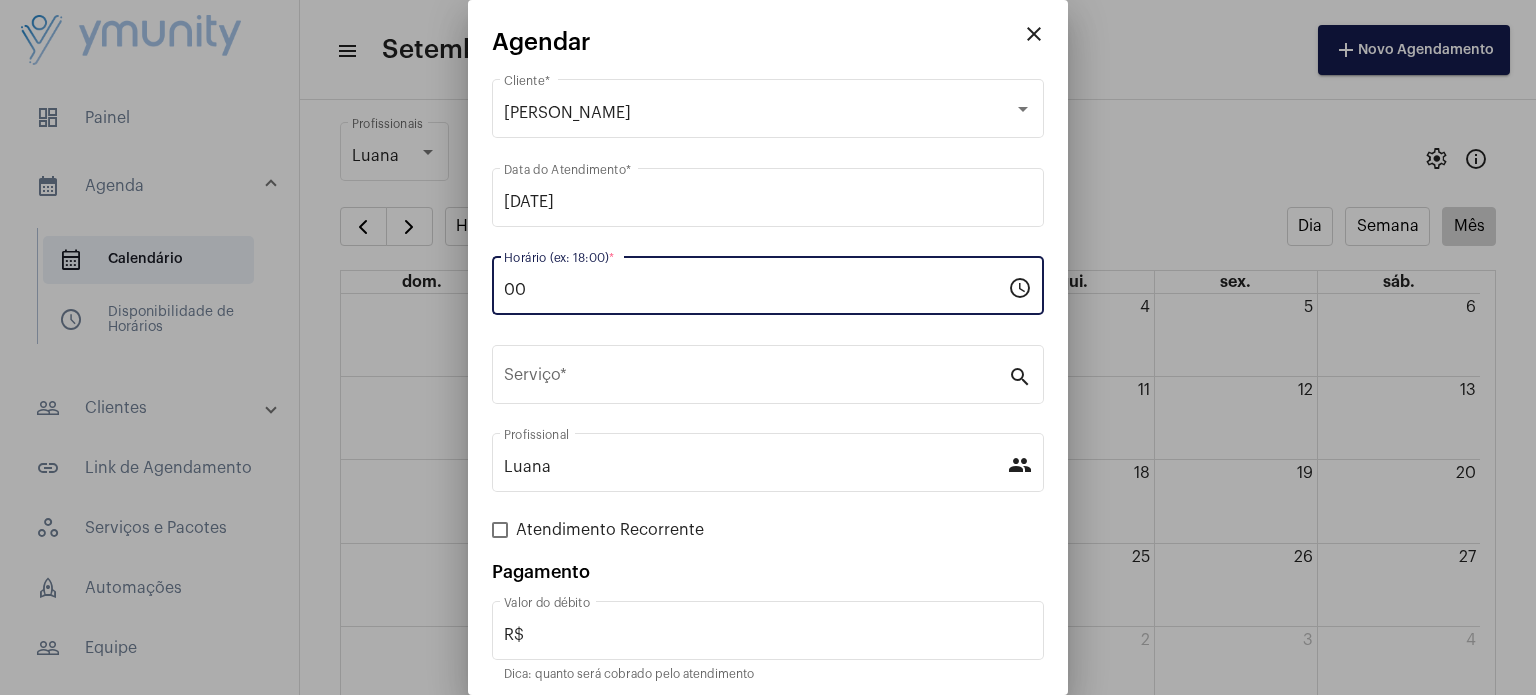 type on "0" 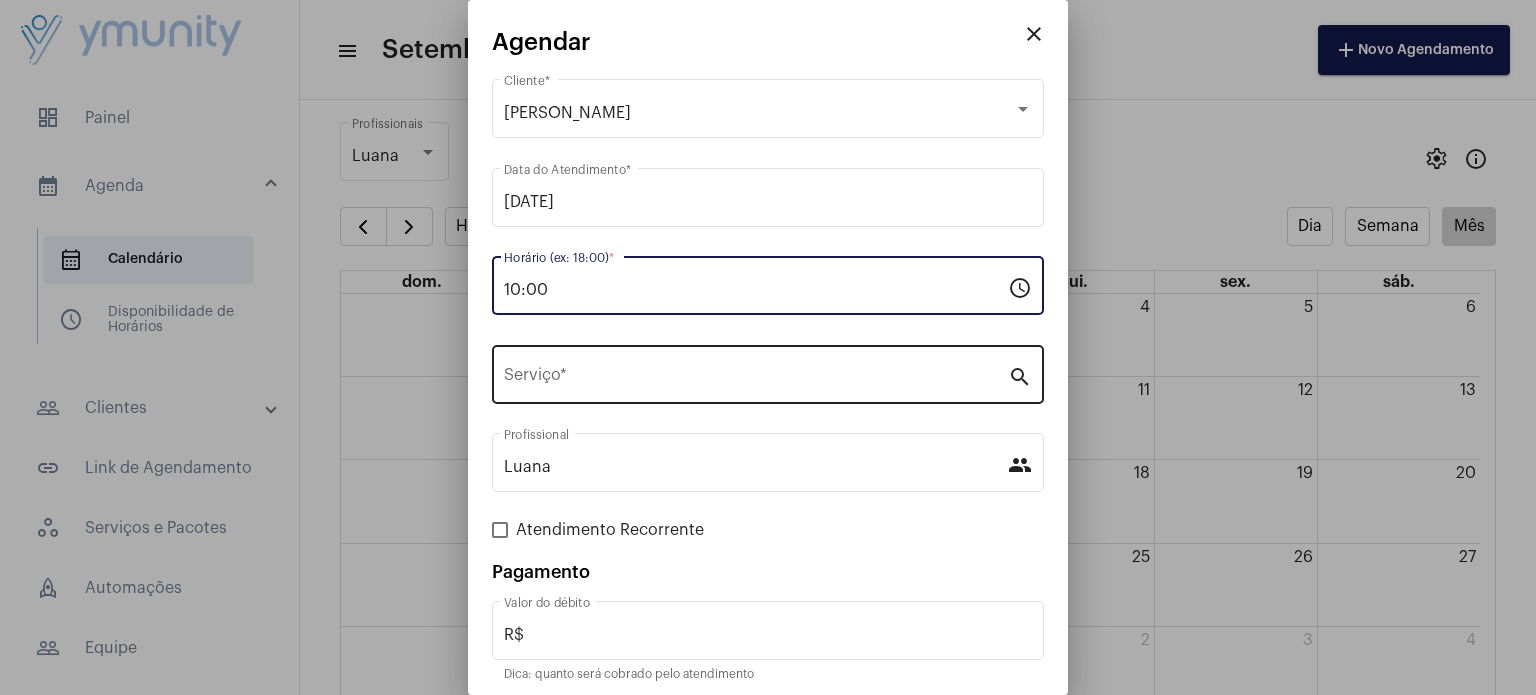 type on "10:00" 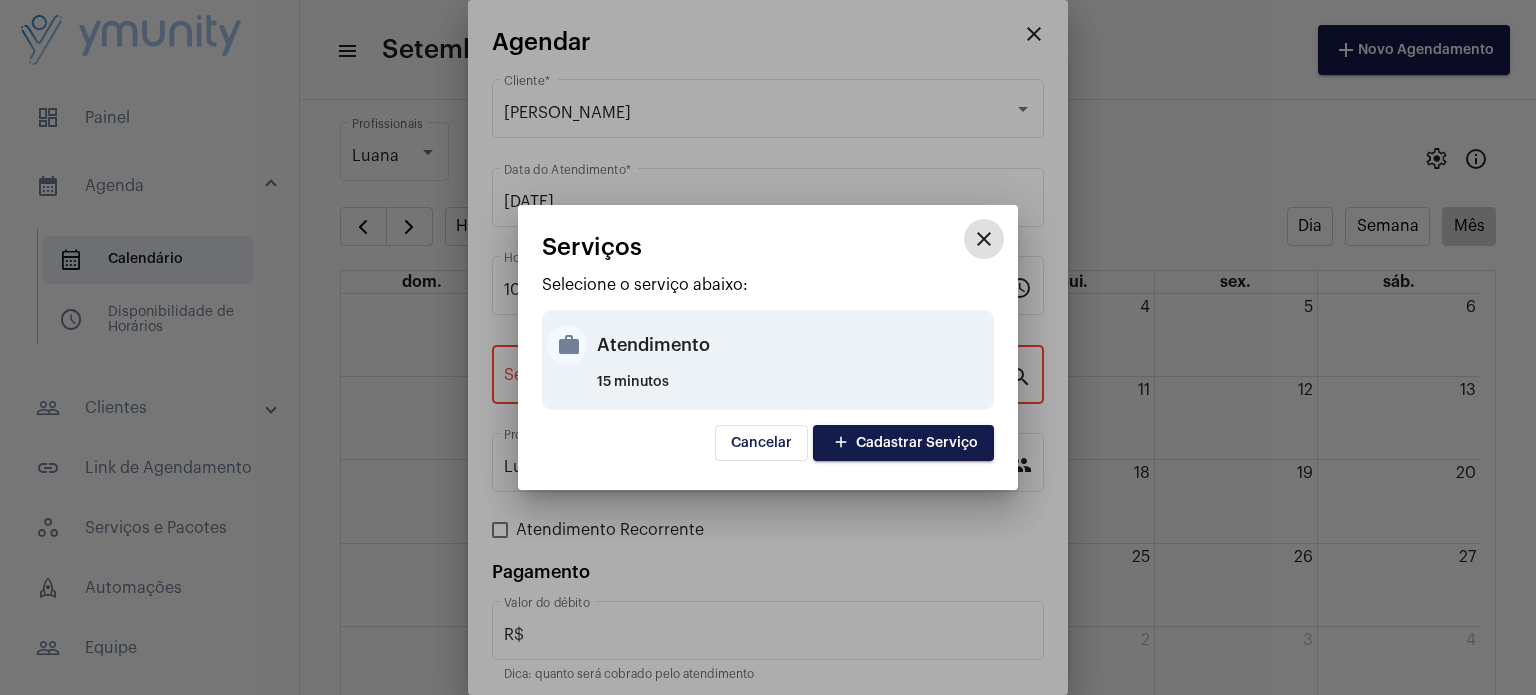 click on "Atendimento" at bounding box center (793, 345) 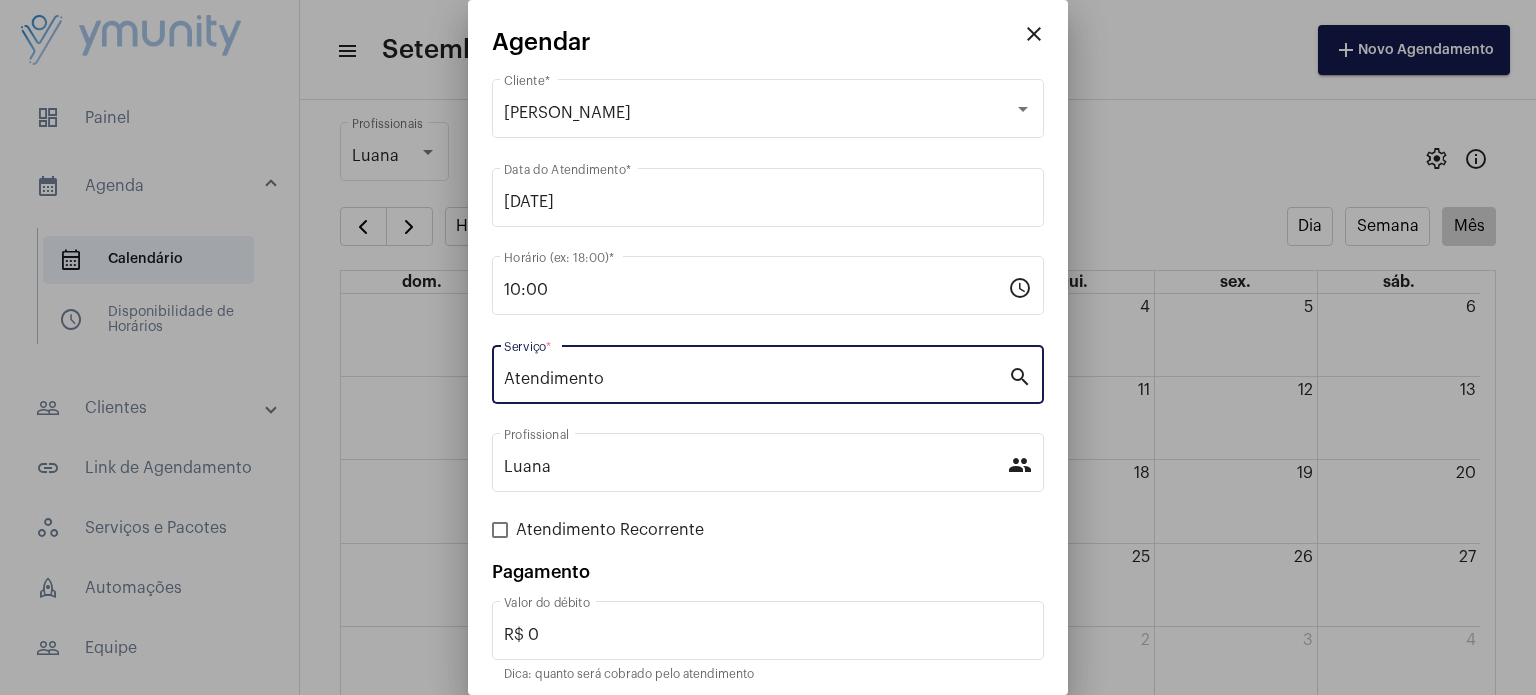 click on "Atendimento Recorrente" at bounding box center (610, 530) 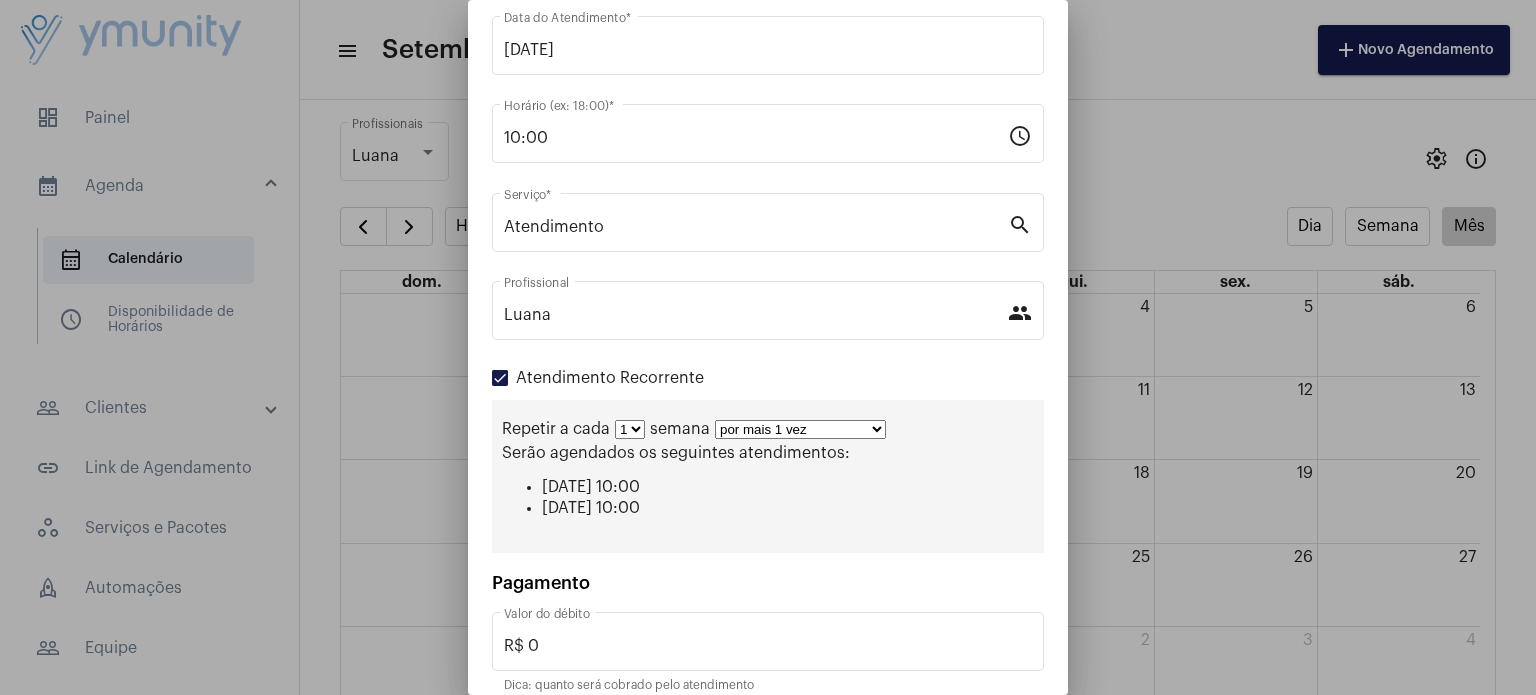scroll, scrollTop: 158, scrollLeft: 0, axis: vertical 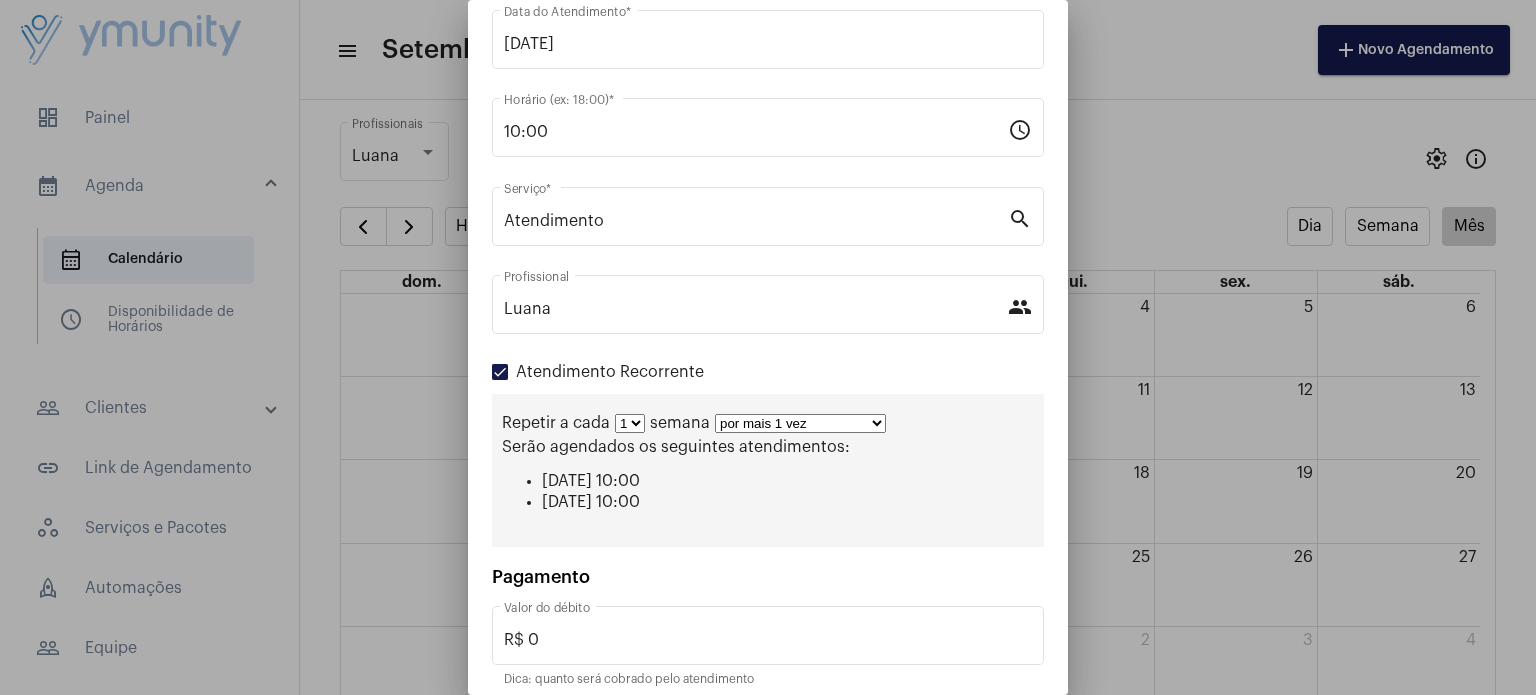 click on "1 2 3 4 5 6 7 8" at bounding box center (630, 423) 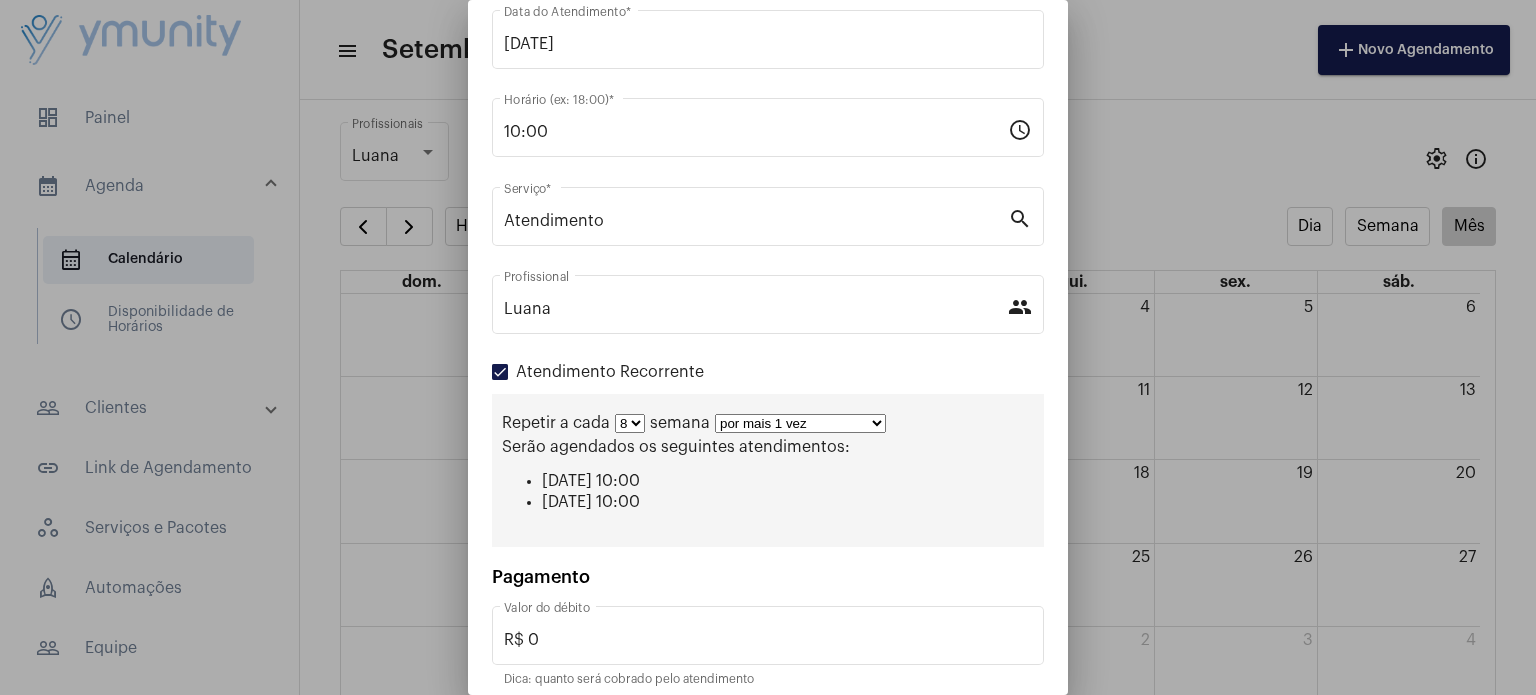 click on "1 2 3 4 5 6 7 8" at bounding box center (630, 423) 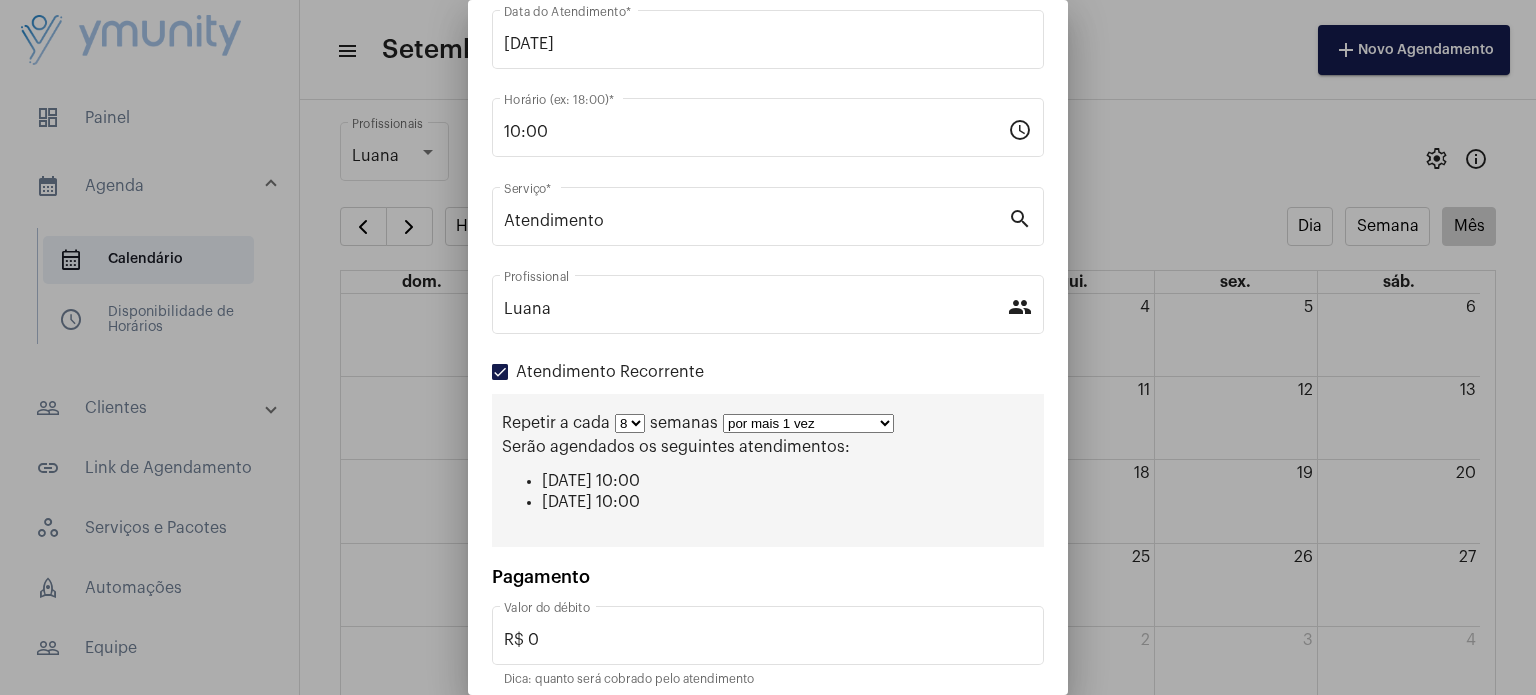 click on "1 2 3 4 5 6 7 8" at bounding box center (630, 423) 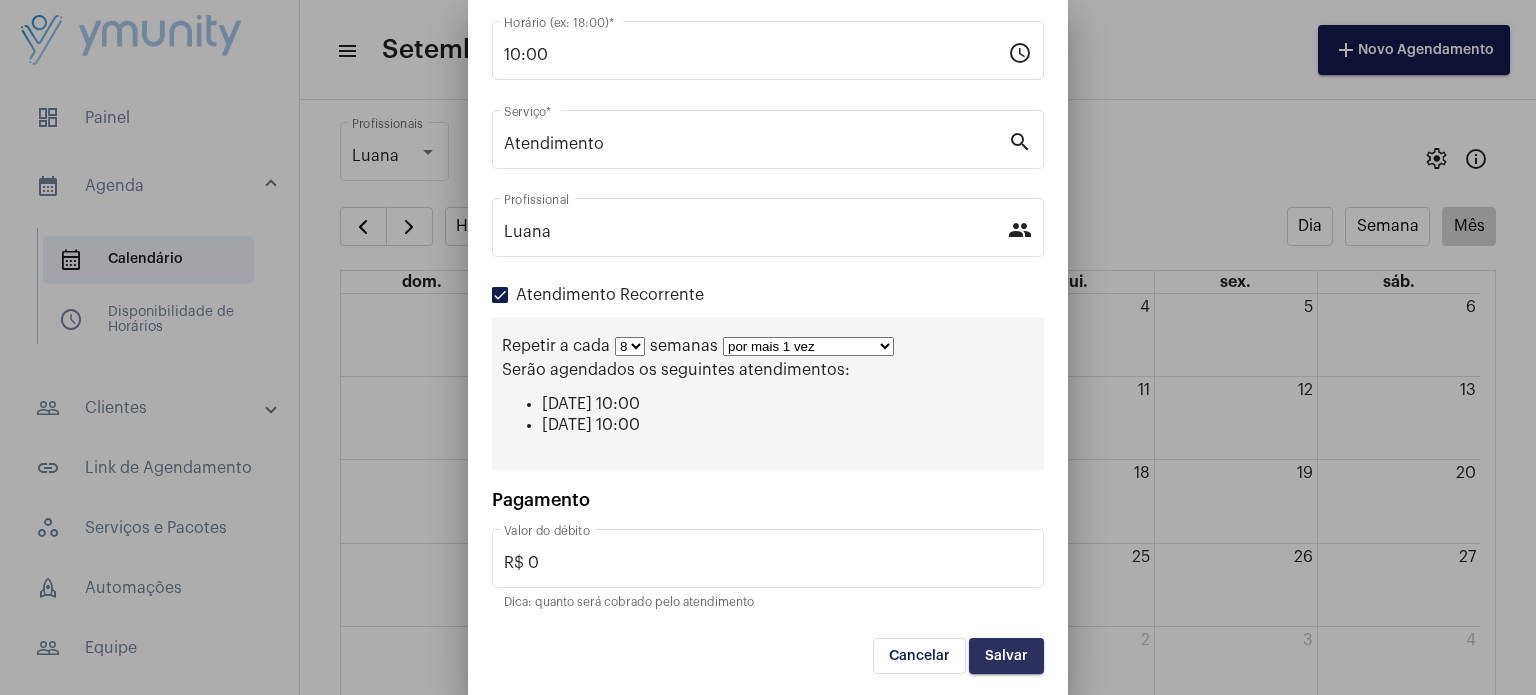 click on "Salvar" at bounding box center [1006, 656] 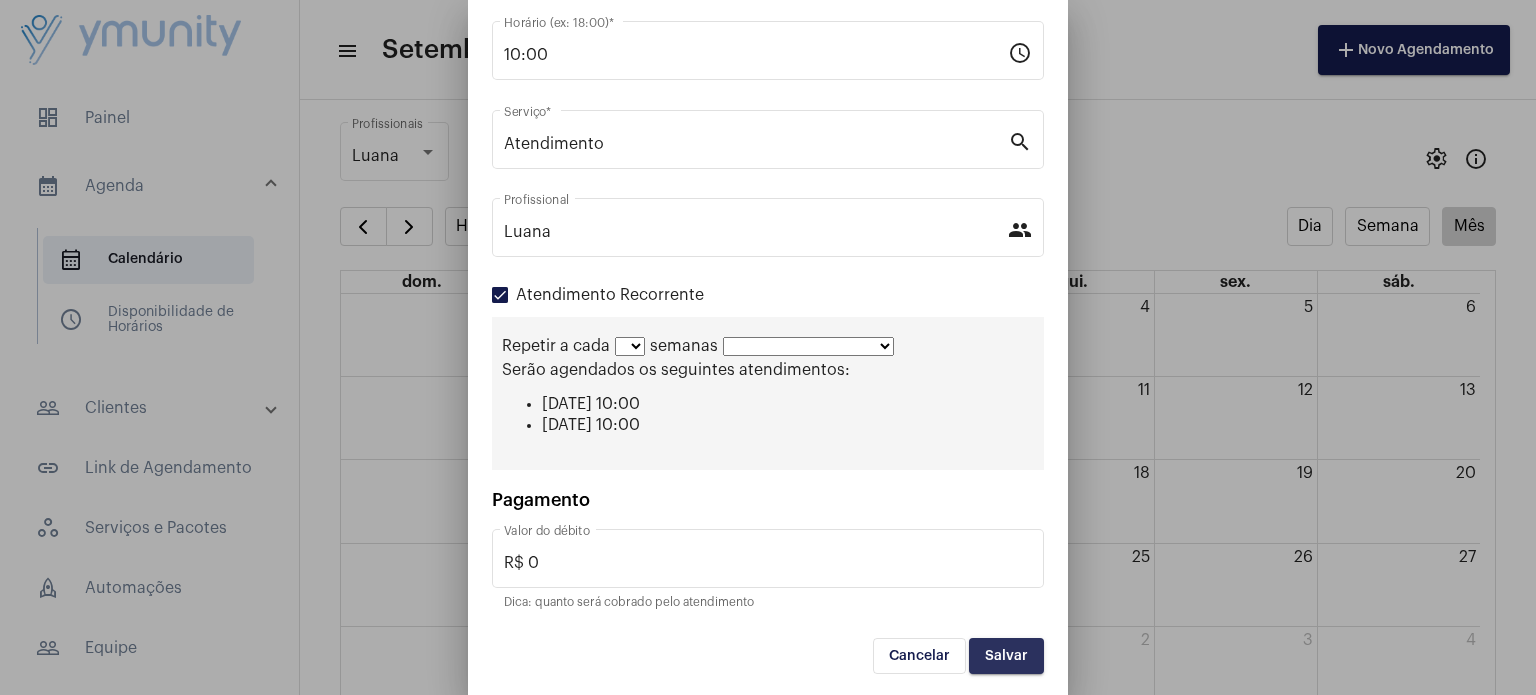 scroll, scrollTop: 0, scrollLeft: 0, axis: both 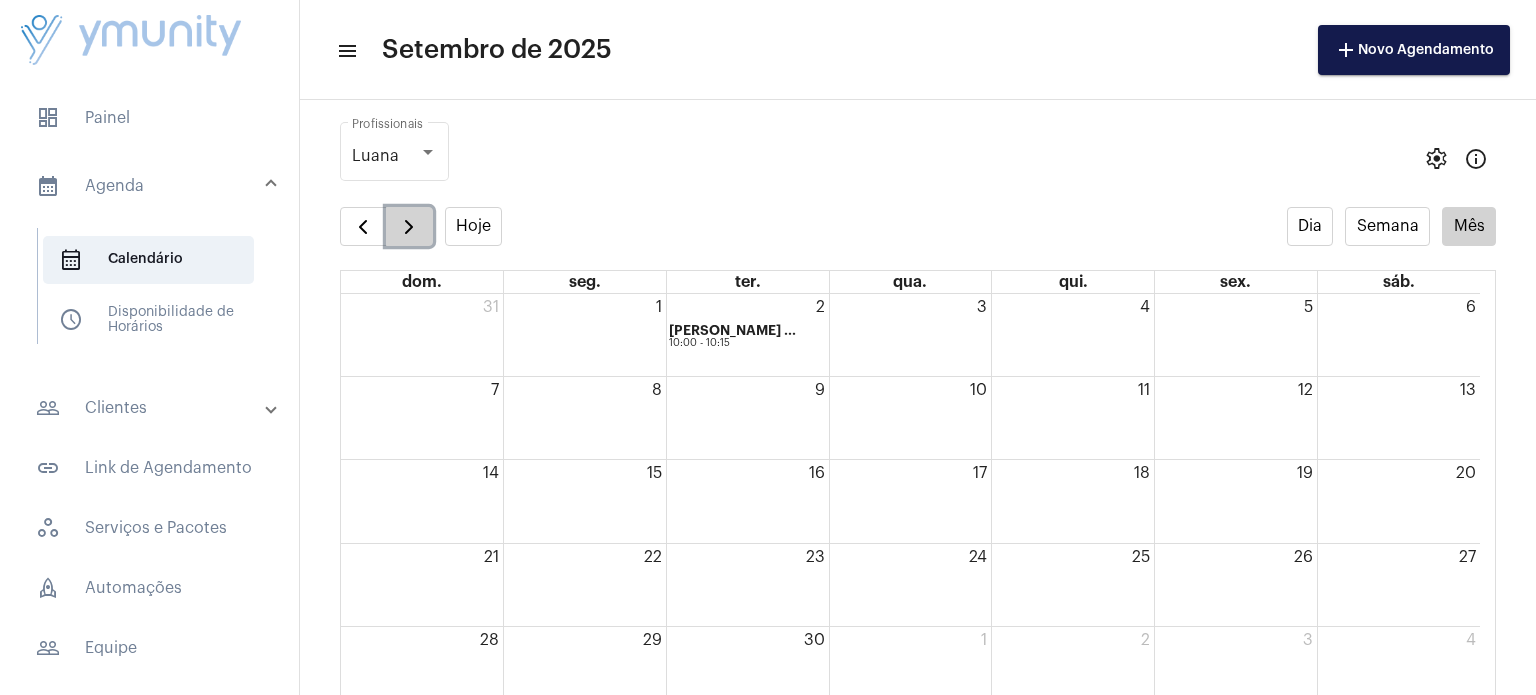 click 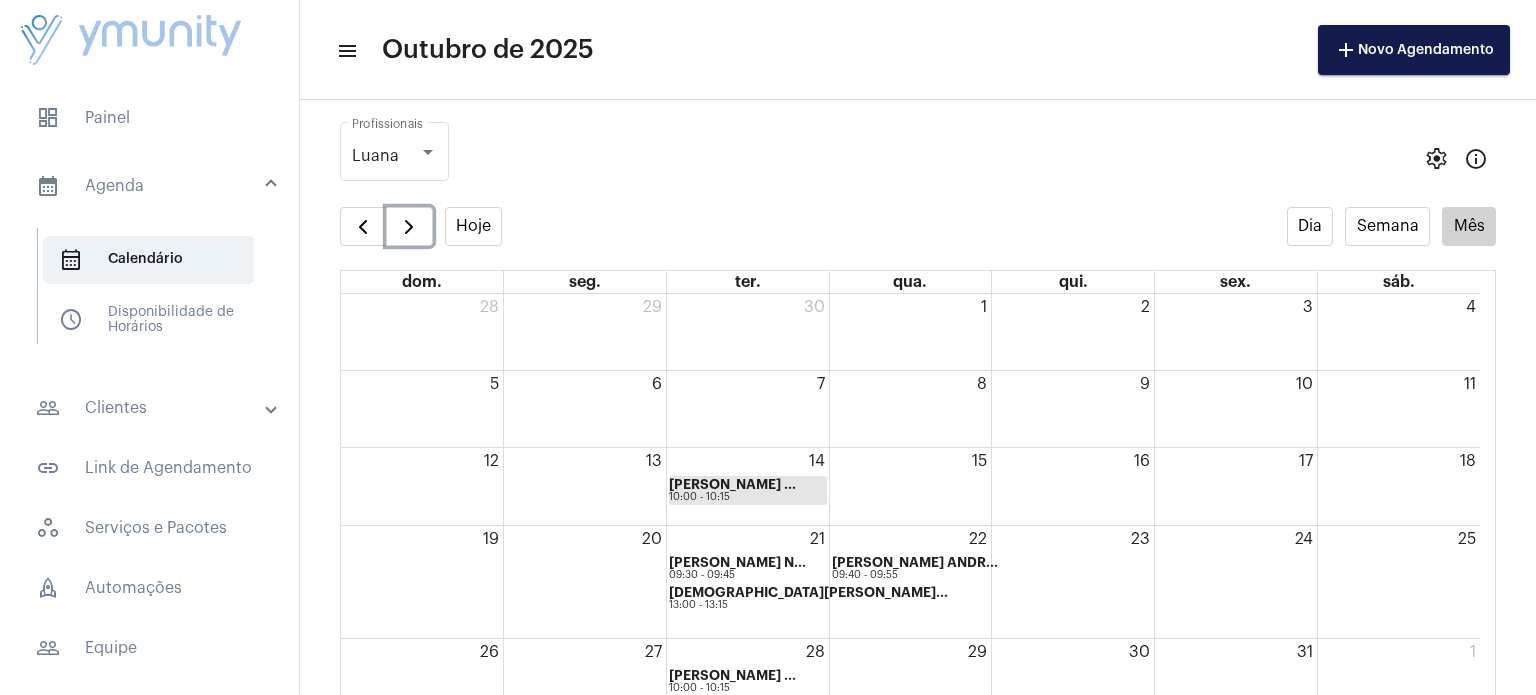 click on "[PERSON_NAME] ..." 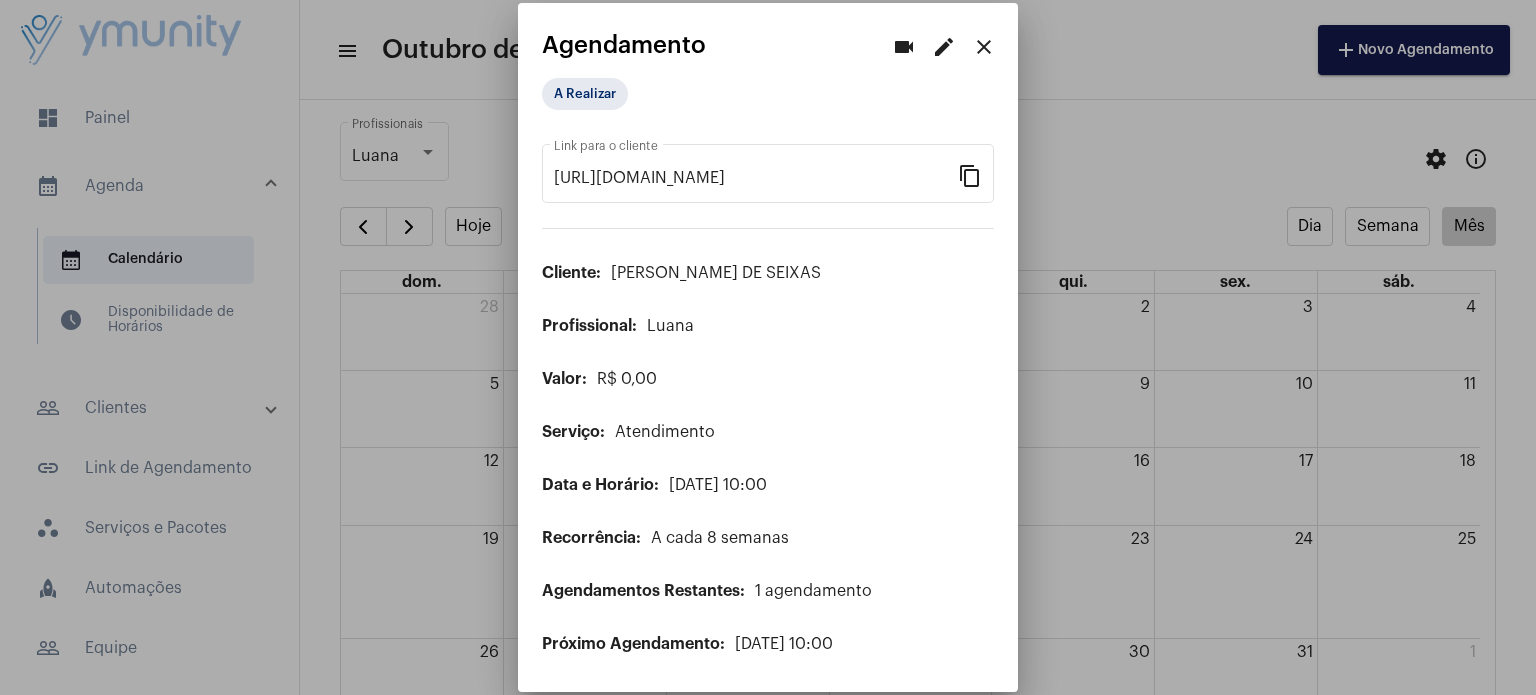 click on "close" at bounding box center (984, 47) 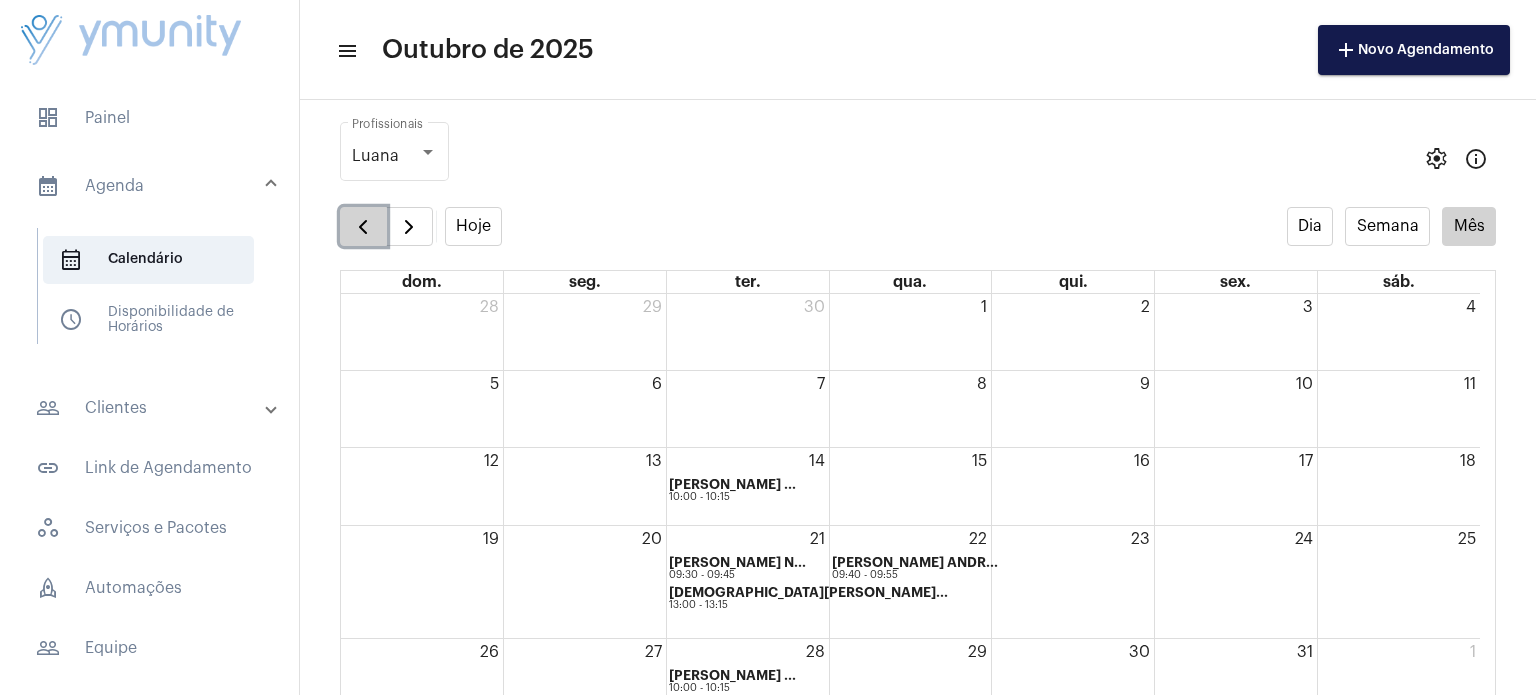 click 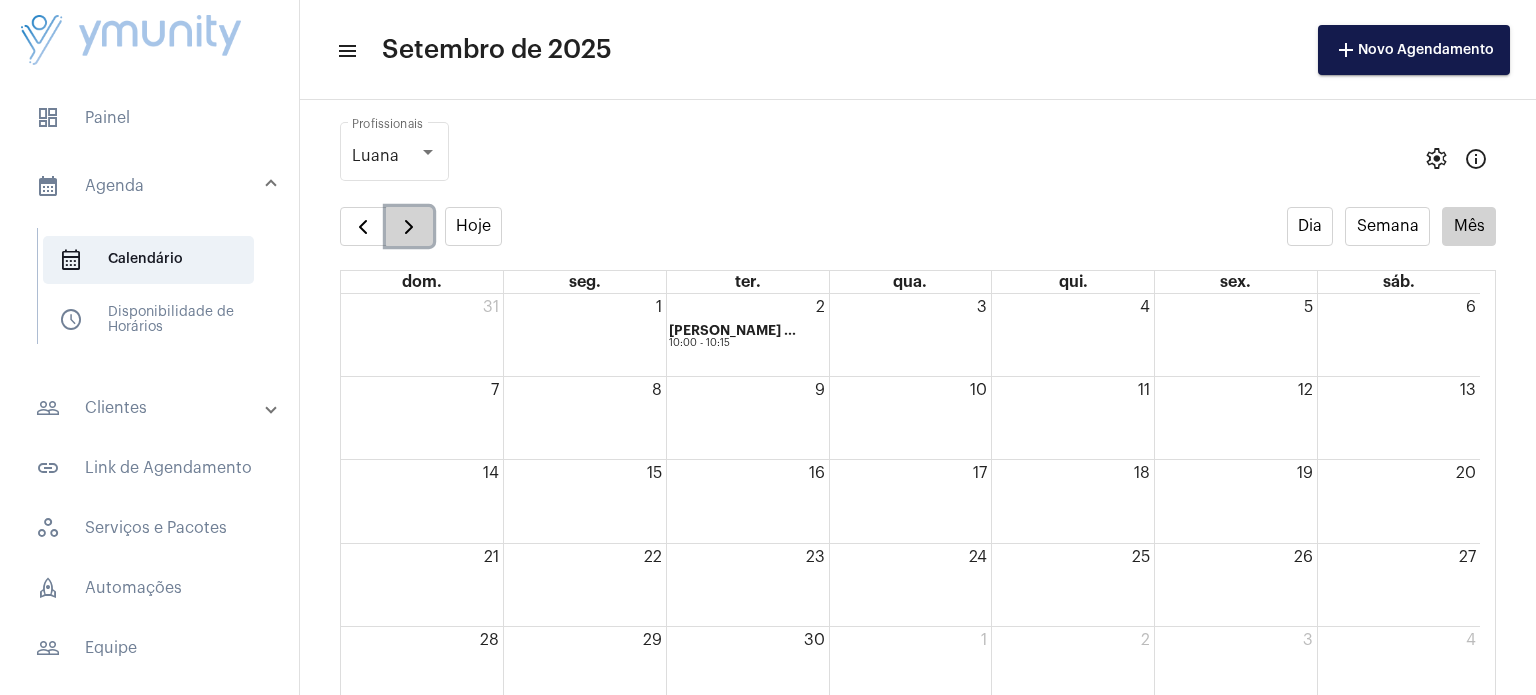 click 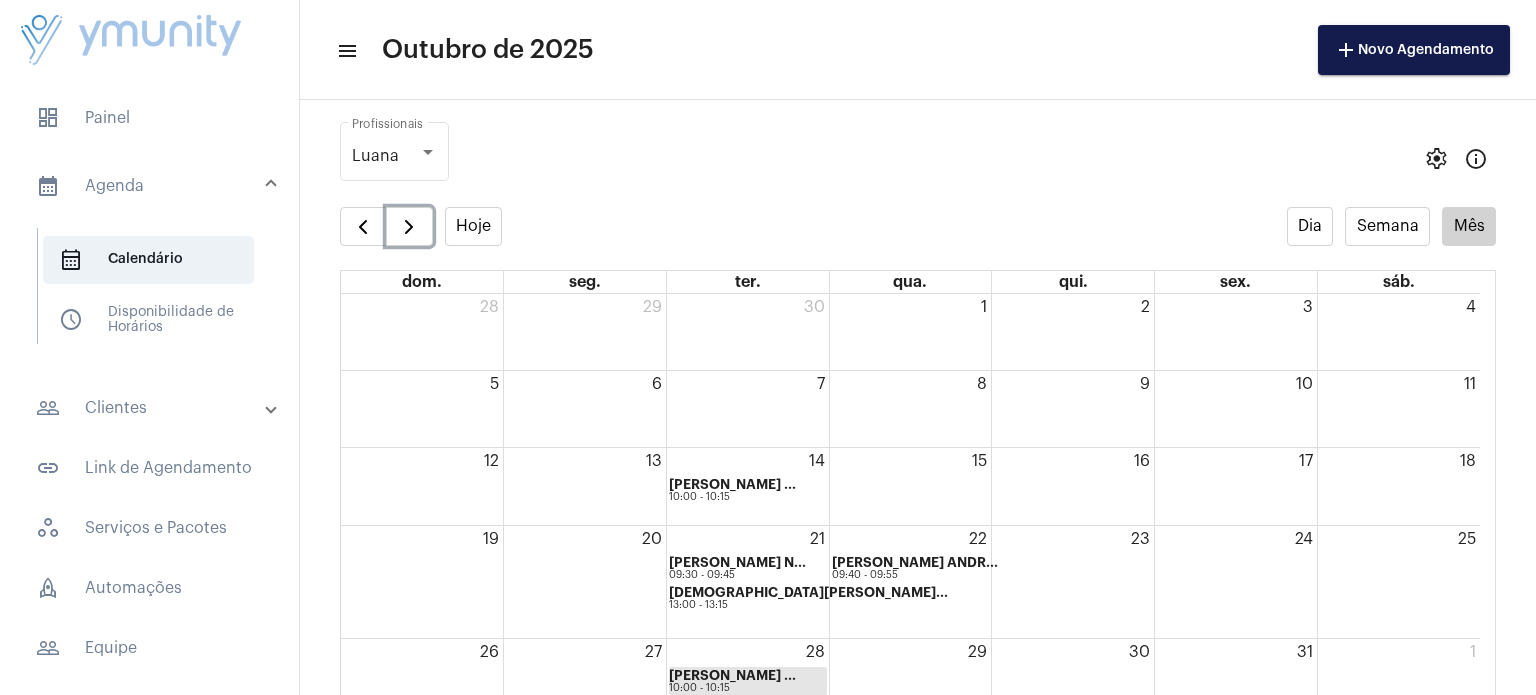 click on "[PERSON_NAME] ..." 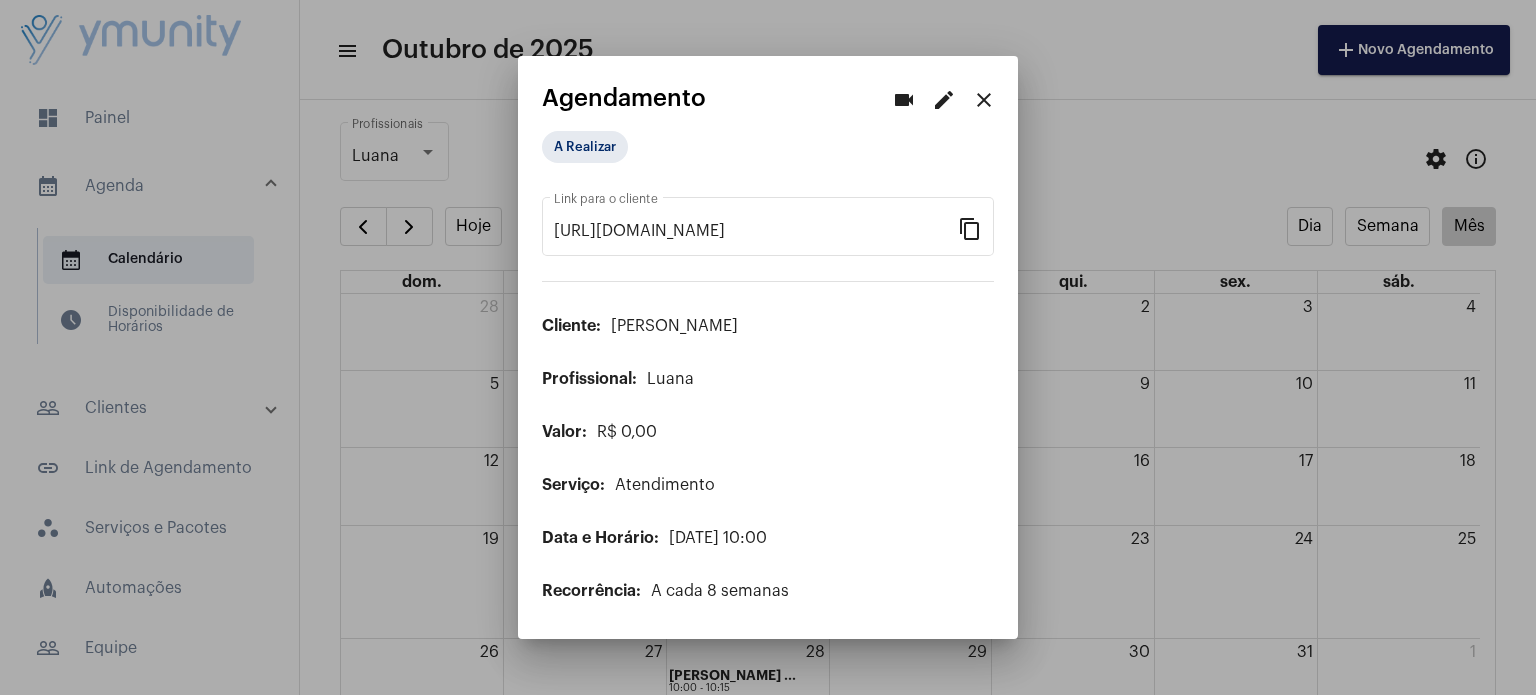 click on "close" at bounding box center (984, 100) 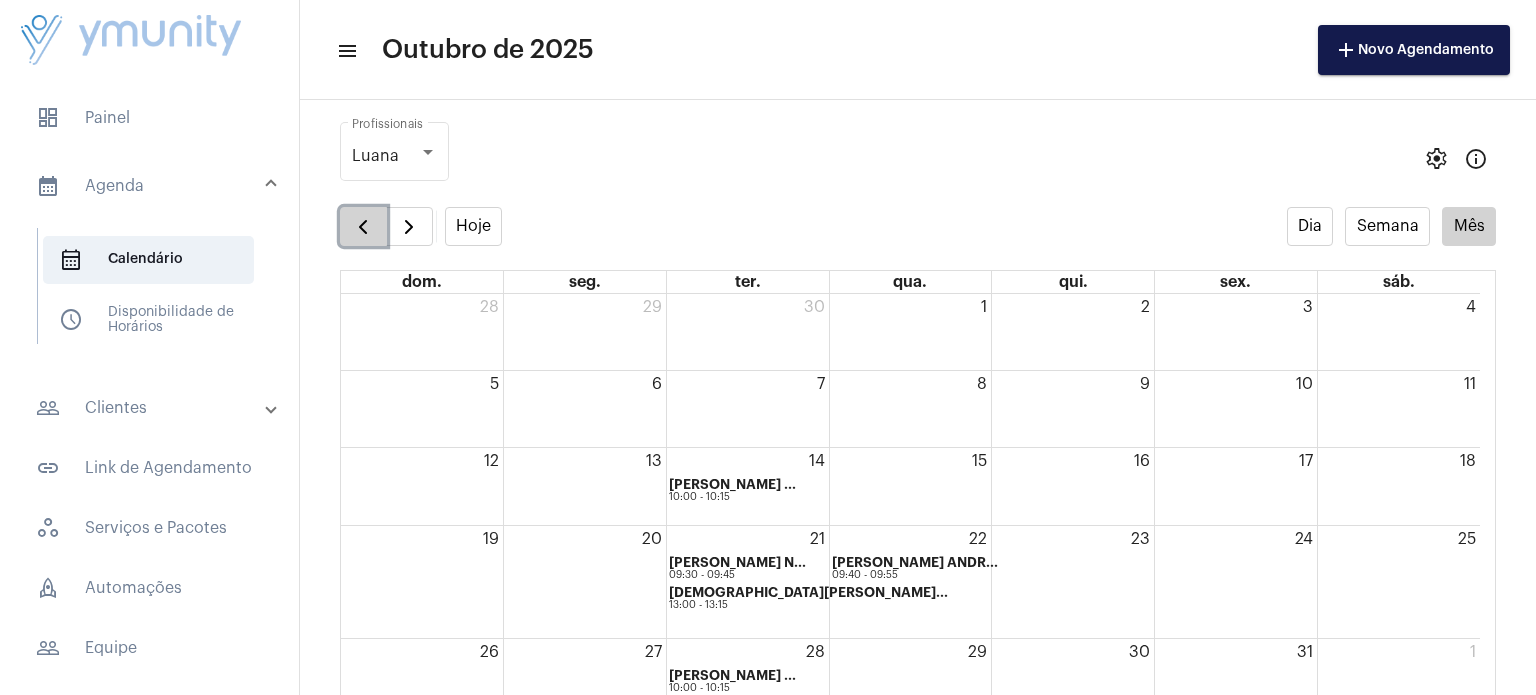 click 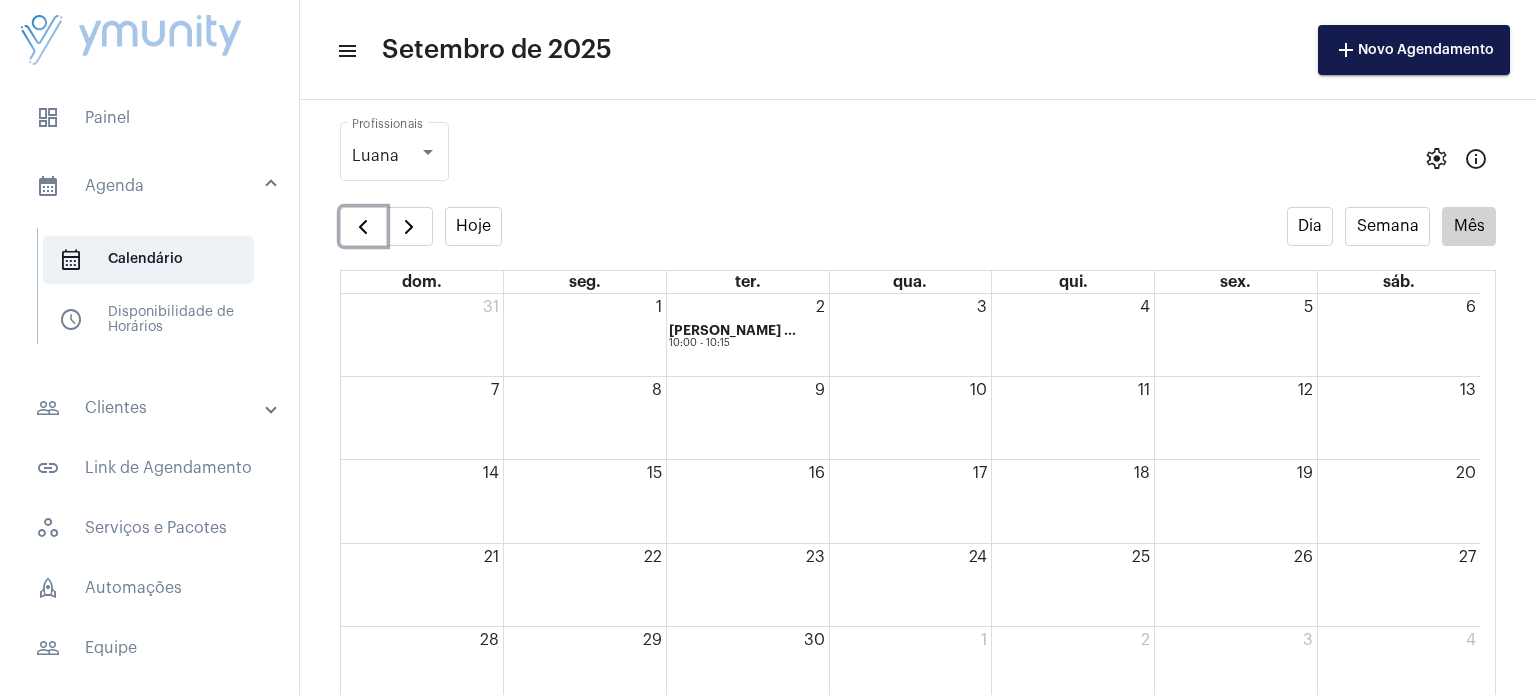 click on "2
[PERSON_NAME] ...
10:00 - 10:15" 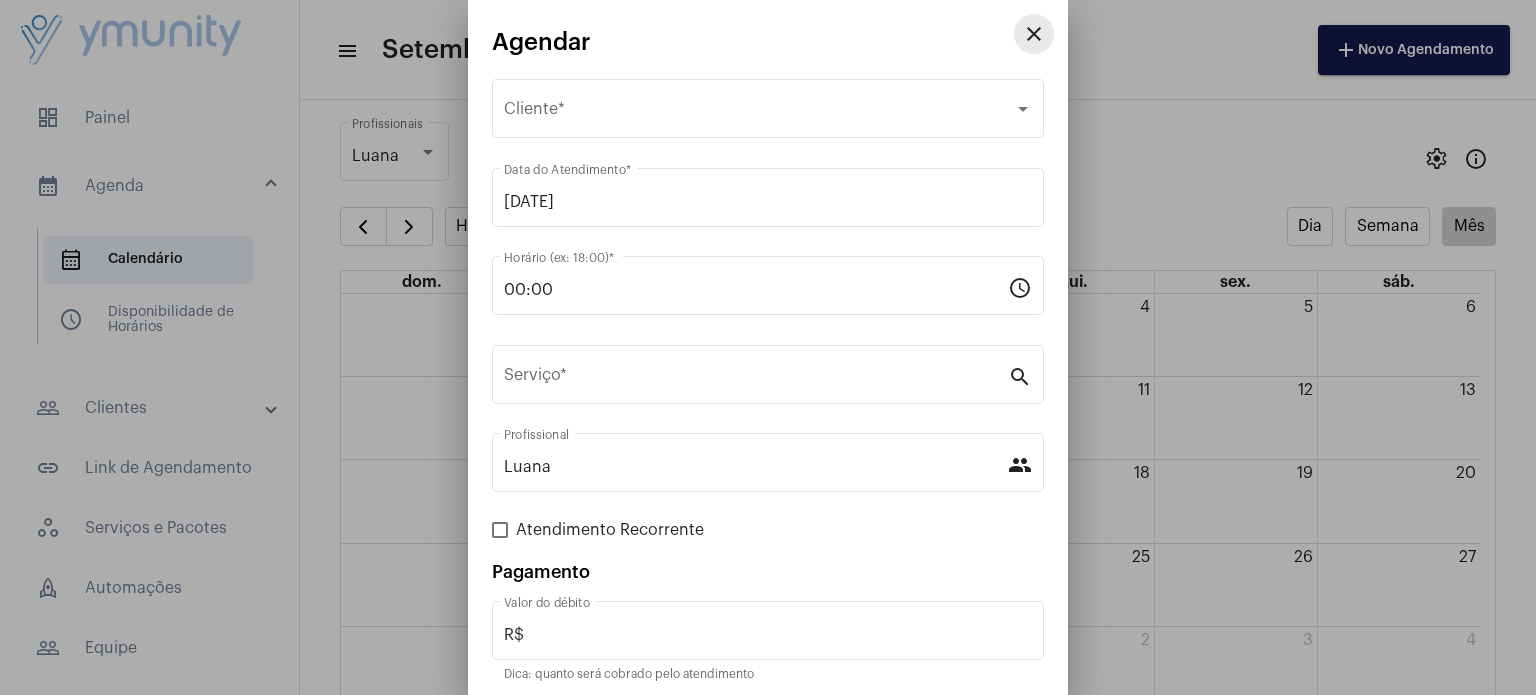 click on "close" at bounding box center (1034, 34) 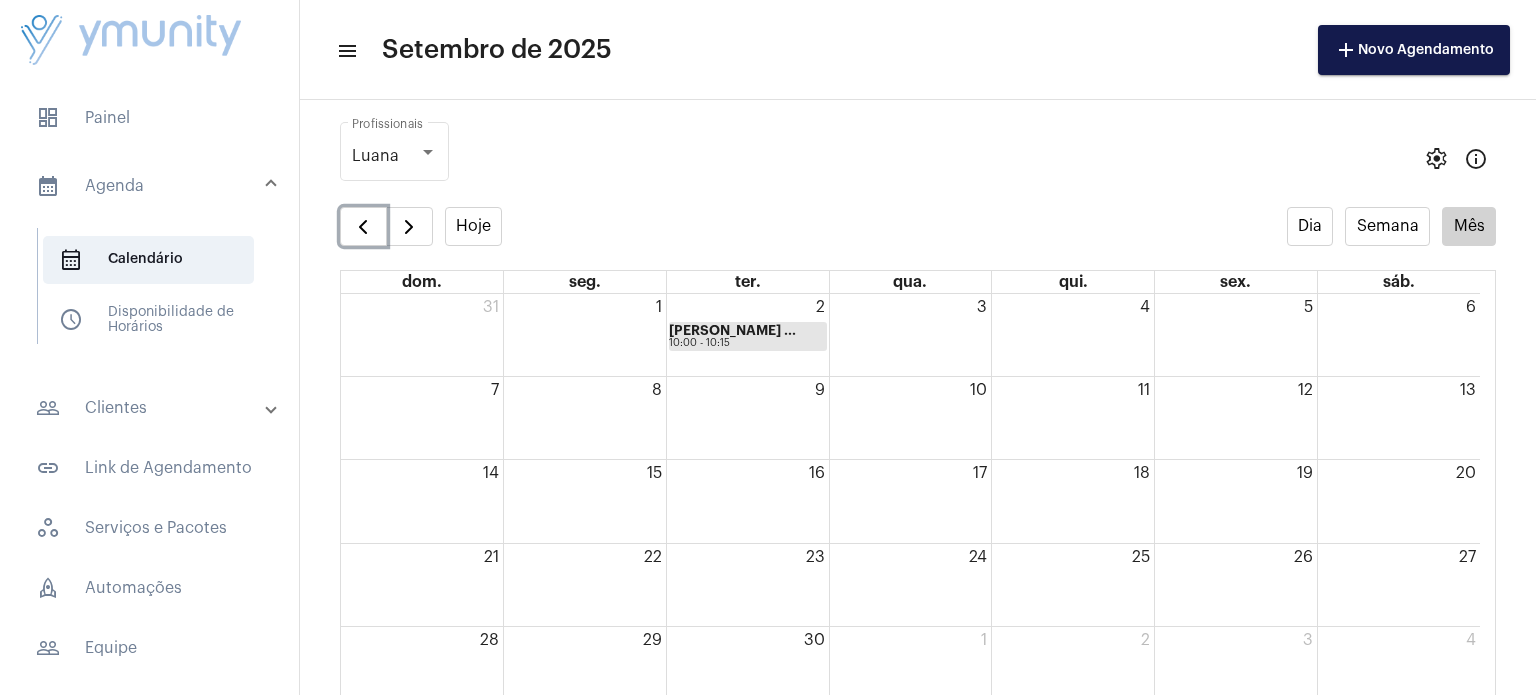 click on "[PERSON_NAME] ..." 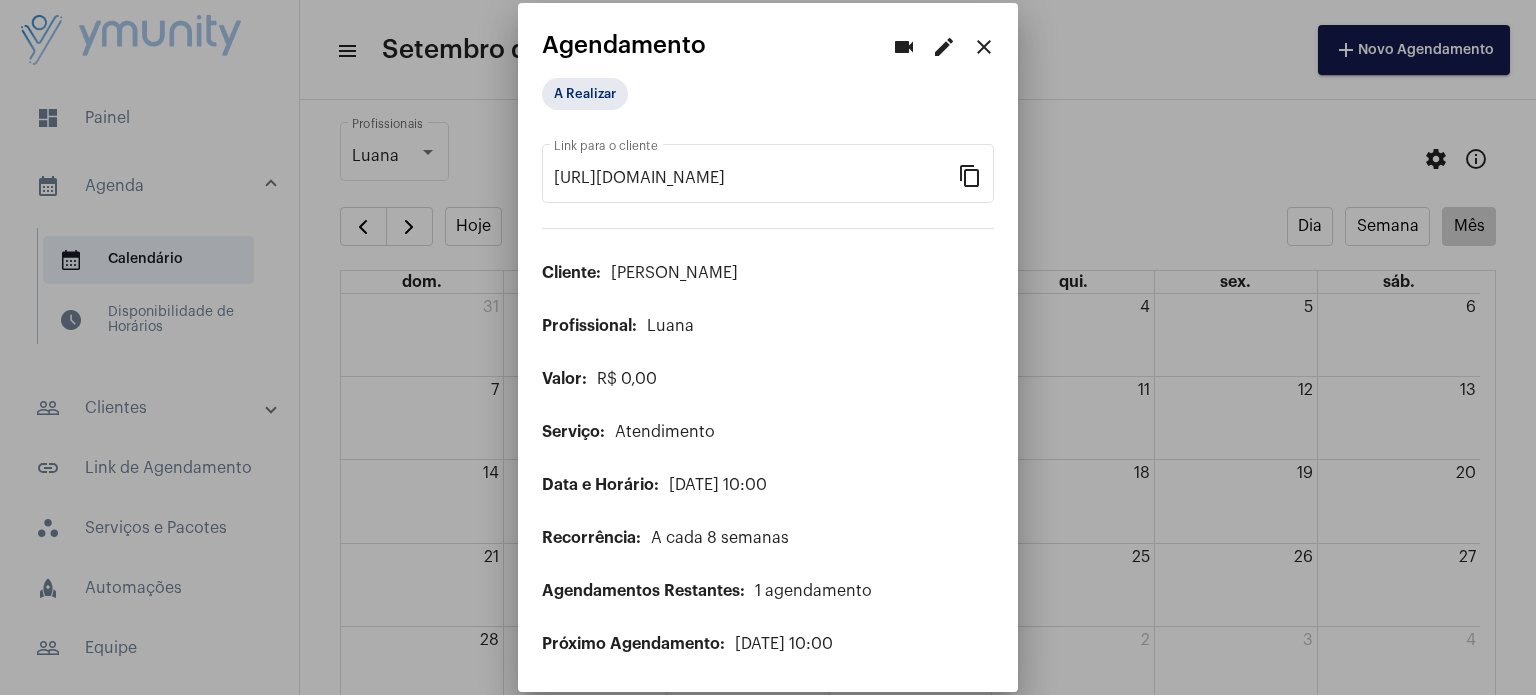 click on "close" at bounding box center (984, 47) 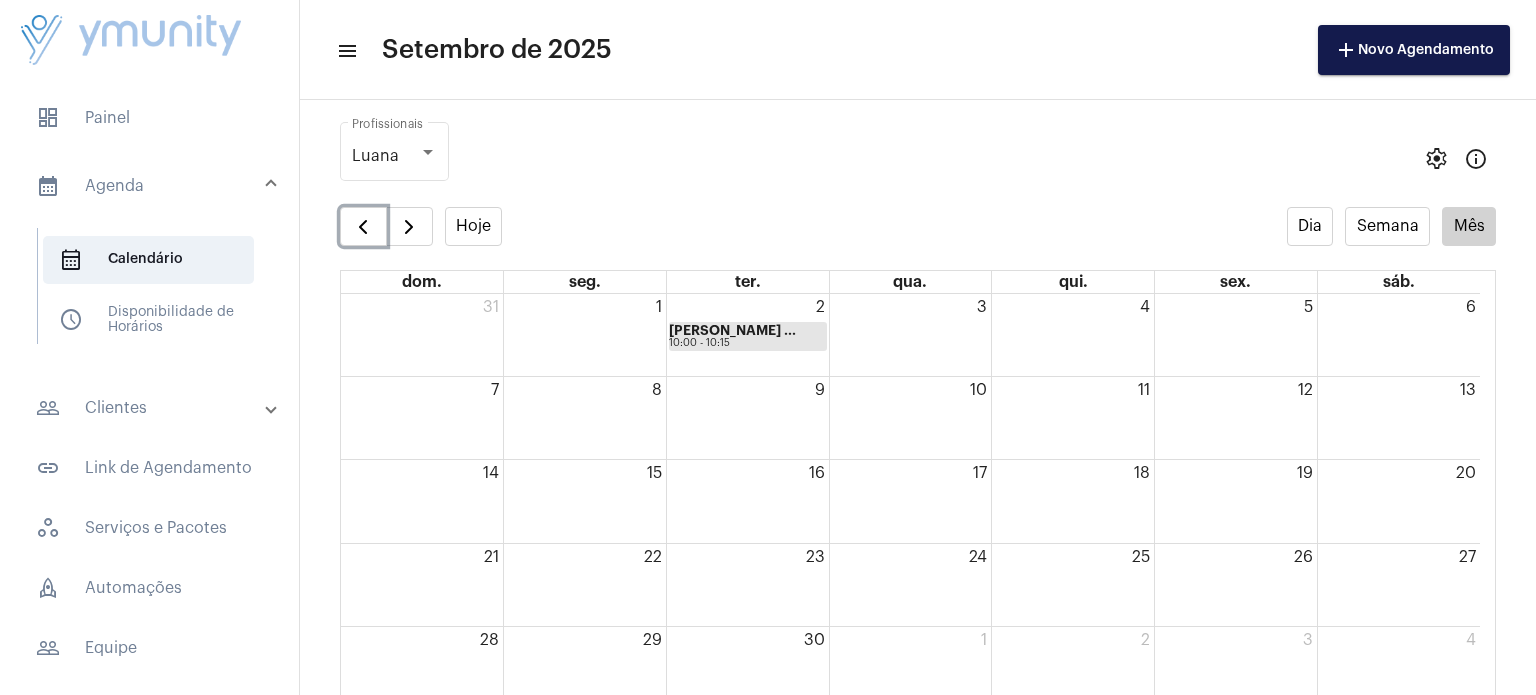 click on "10:00 - 10:15" 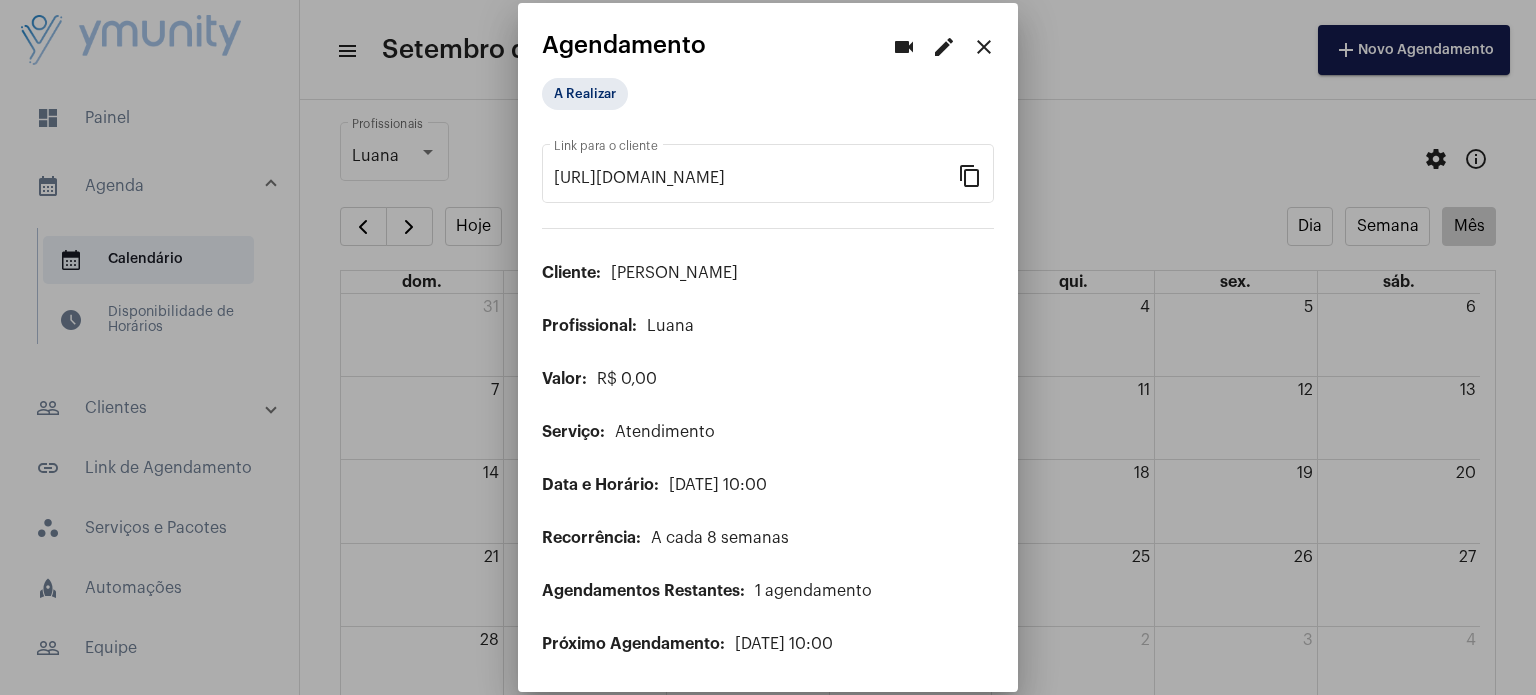 click on "edit" at bounding box center [944, 47] 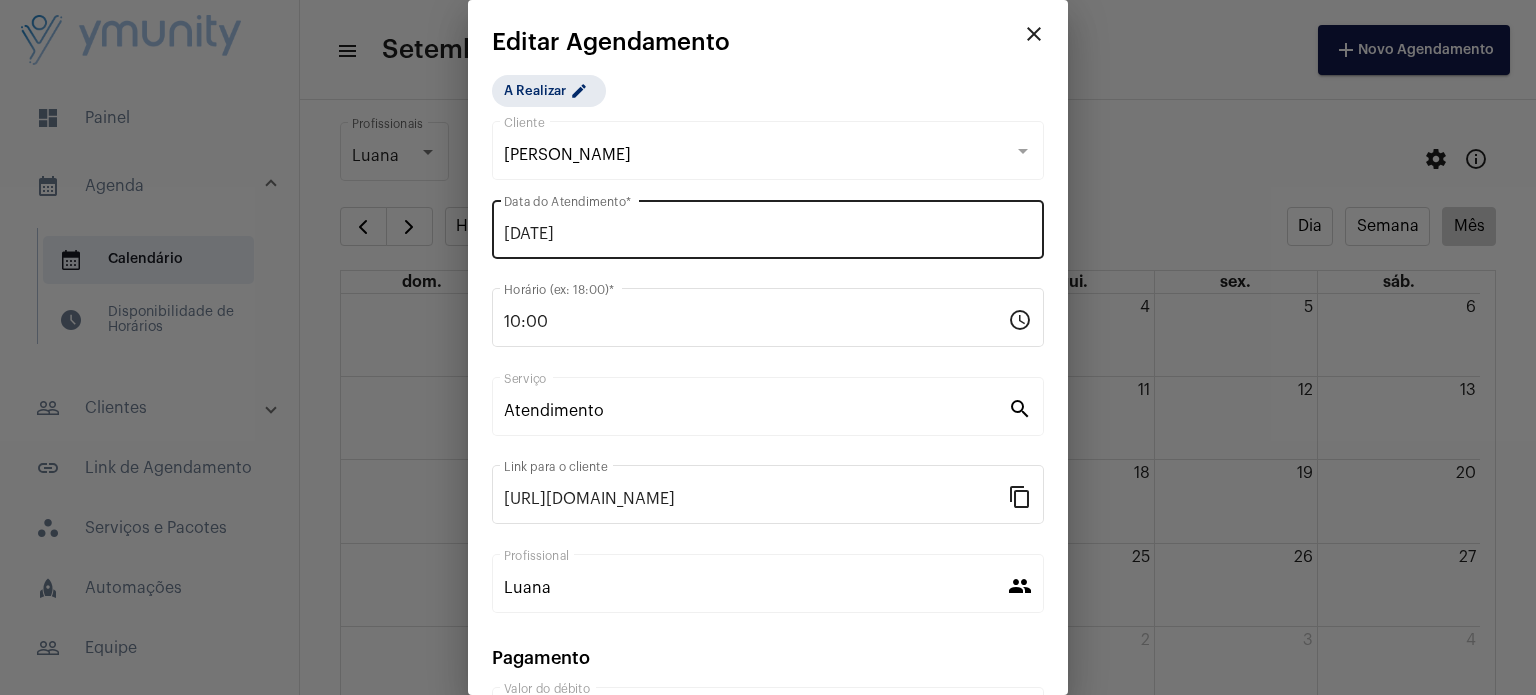 click on "[DATE] Data do Atendimento  *" at bounding box center (768, 227) 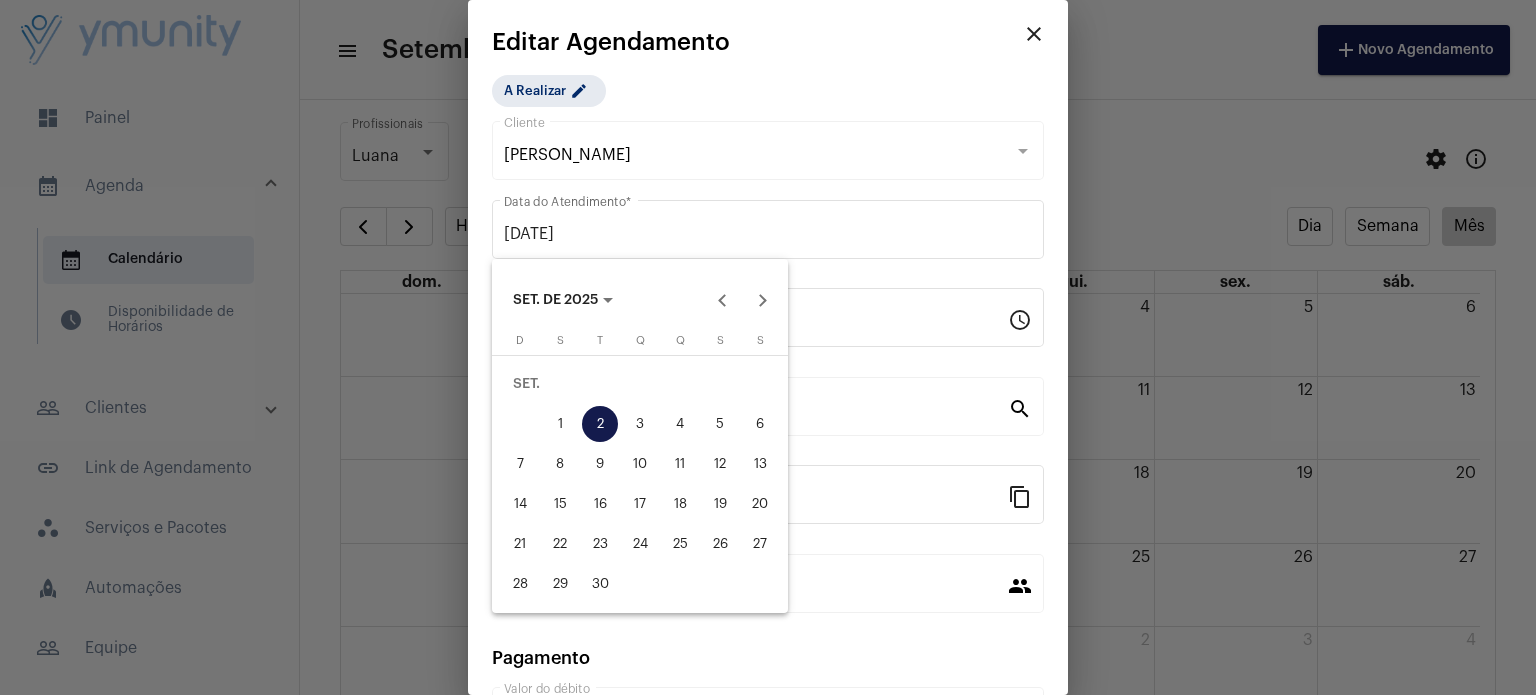 click at bounding box center (768, 347) 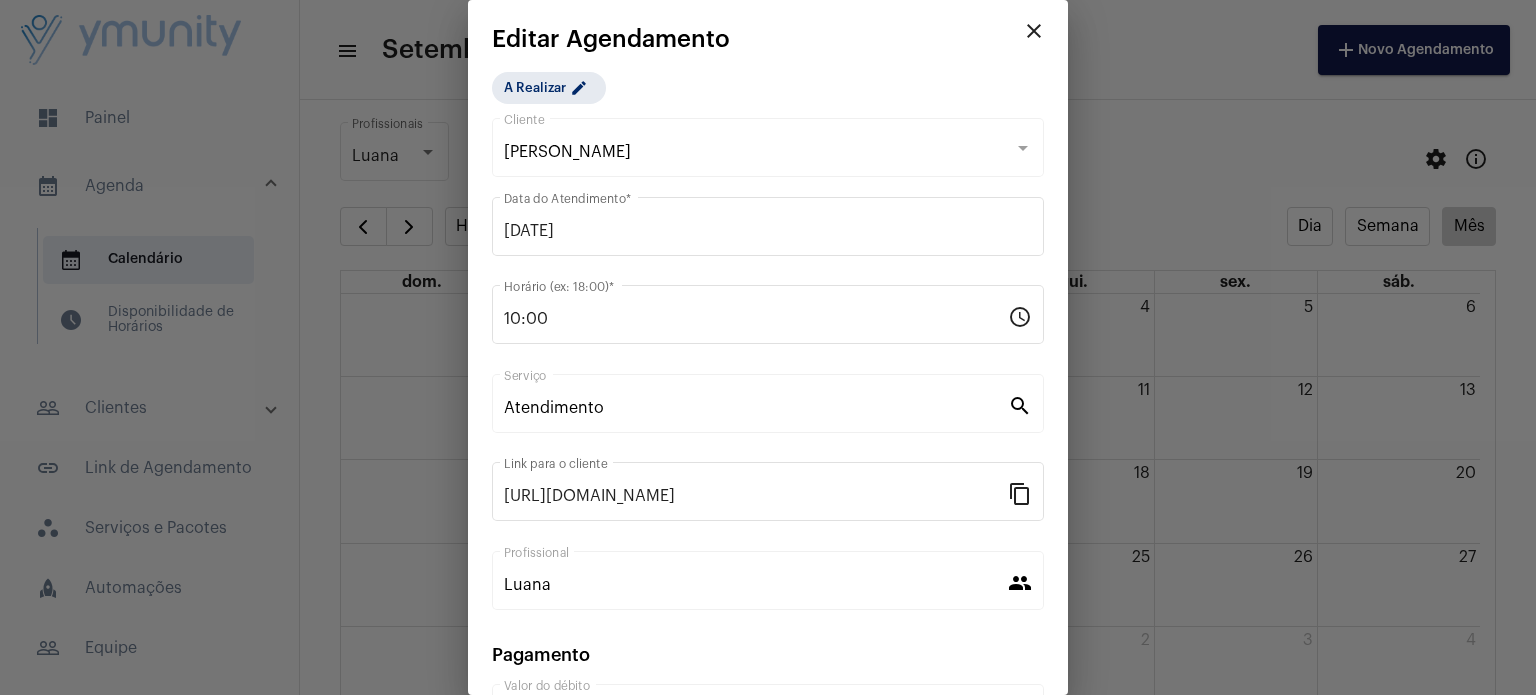 scroll, scrollTop: 149, scrollLeft: 0, axis: vertical 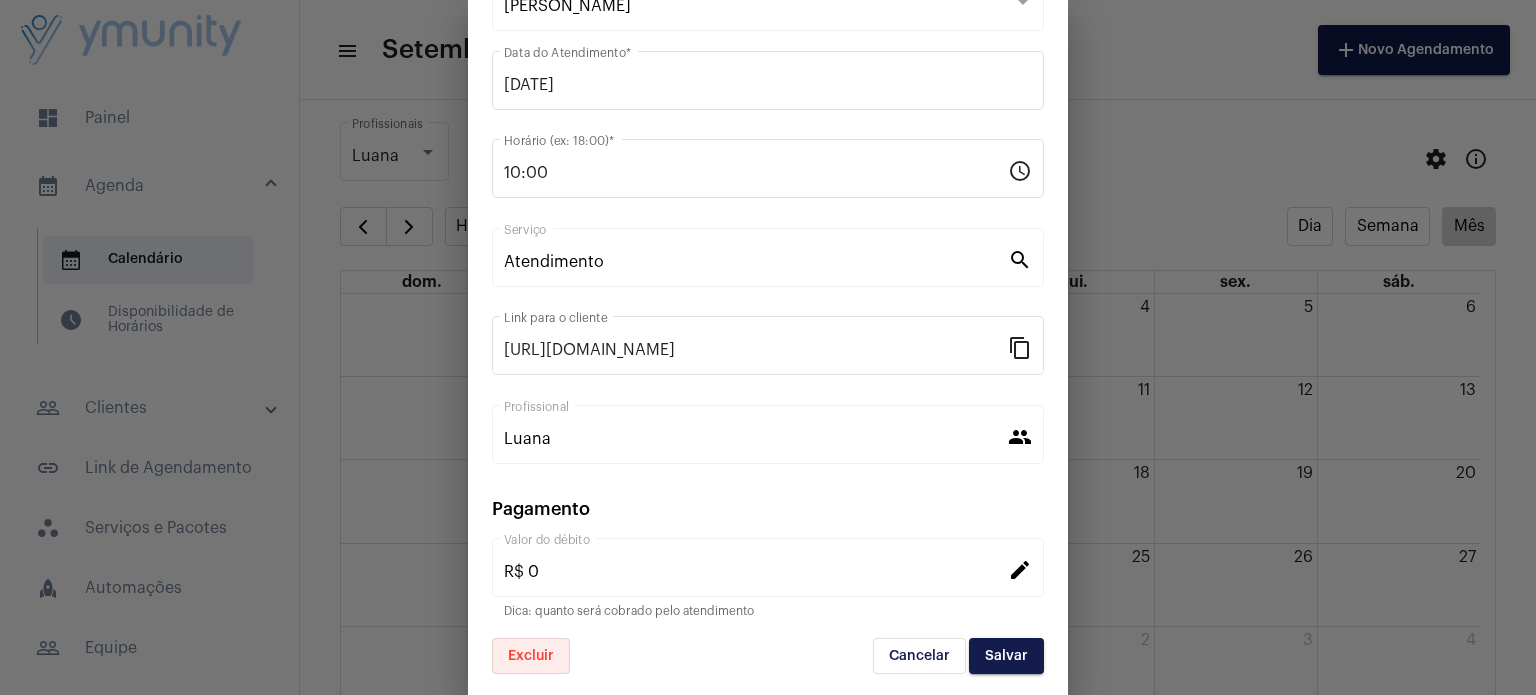 click on "Excluir" at bounding box center [531, 656] 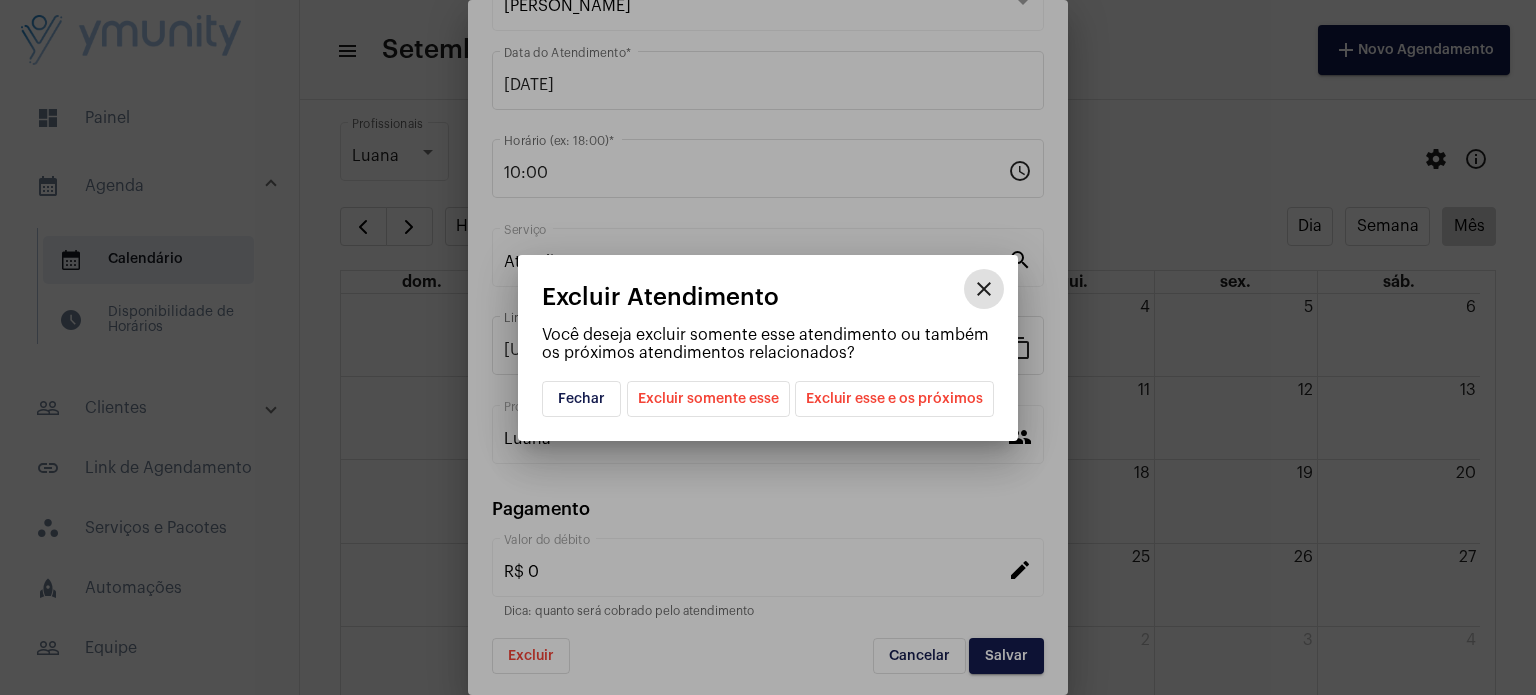 click on "Excluir esse e os próximos" at bounding box center (894, 399) 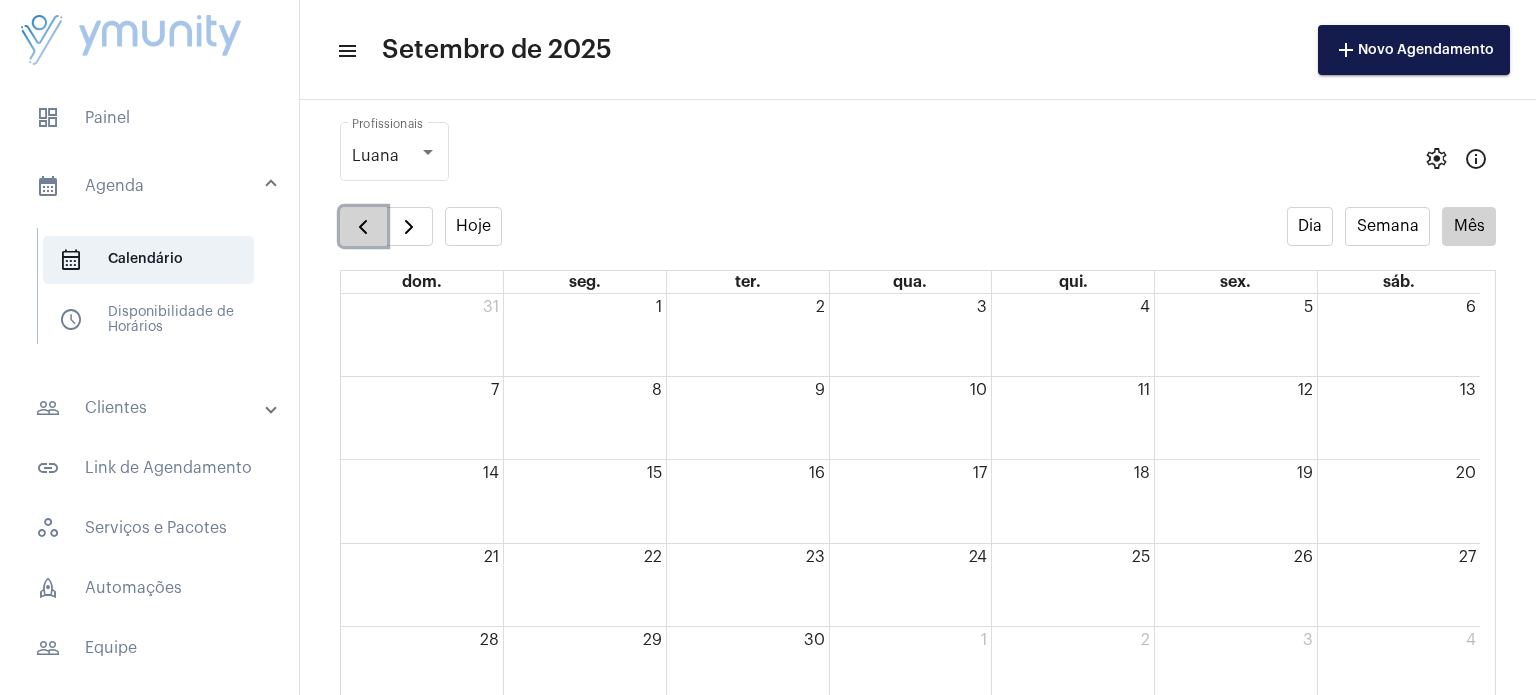 click 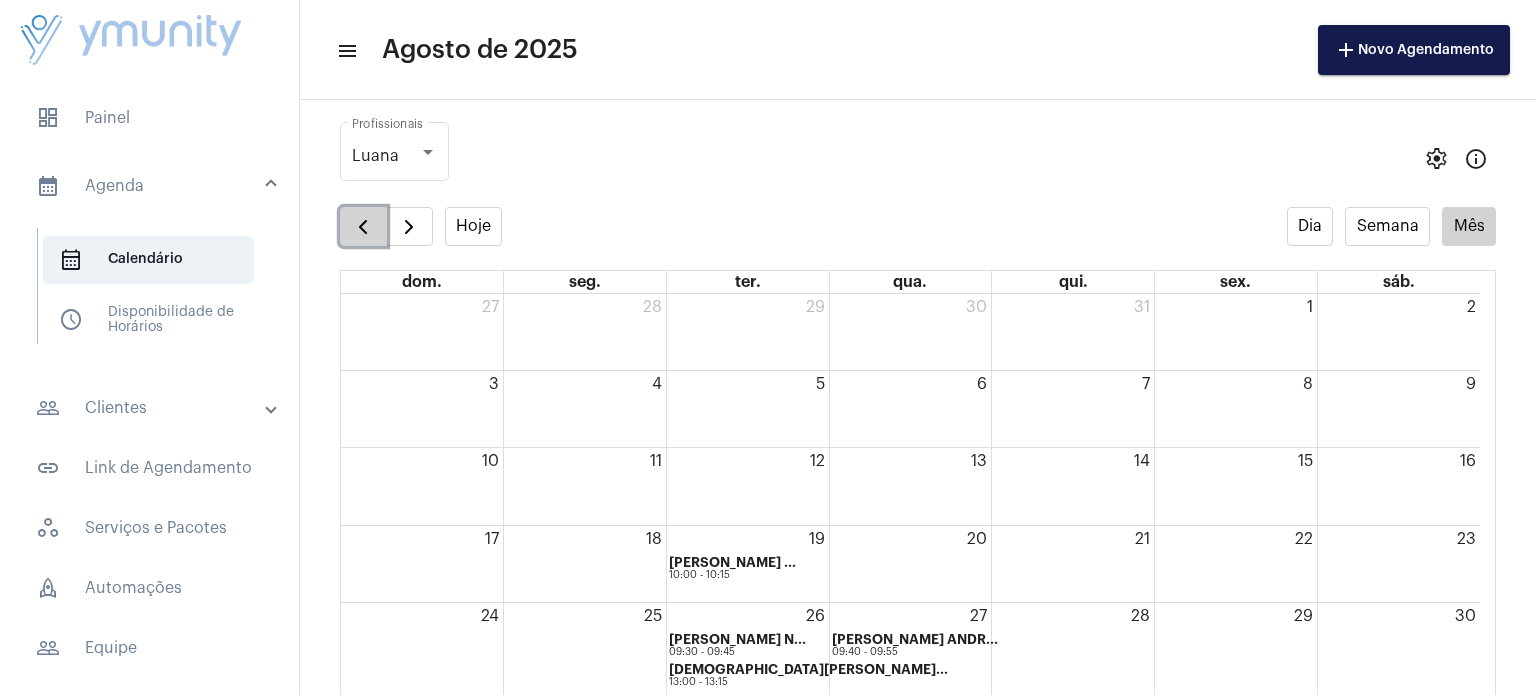 click 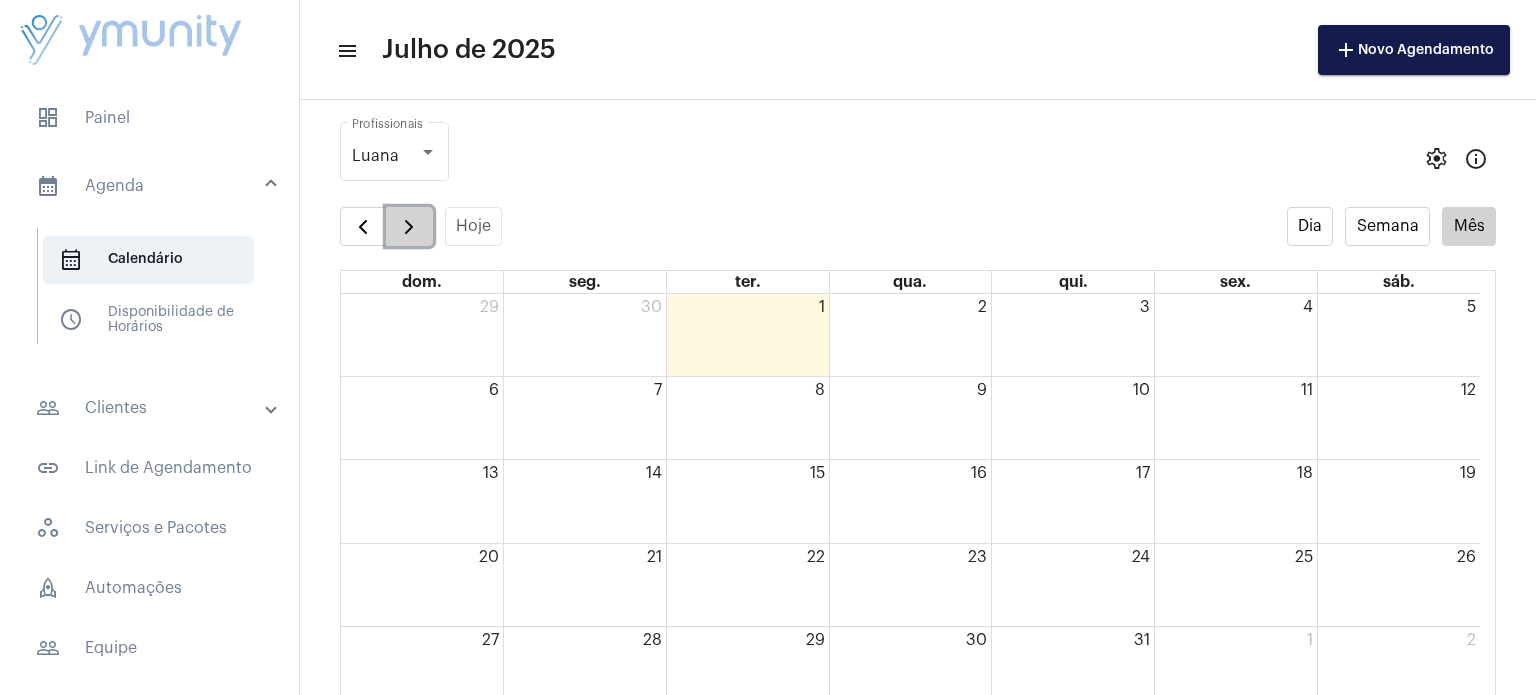 click 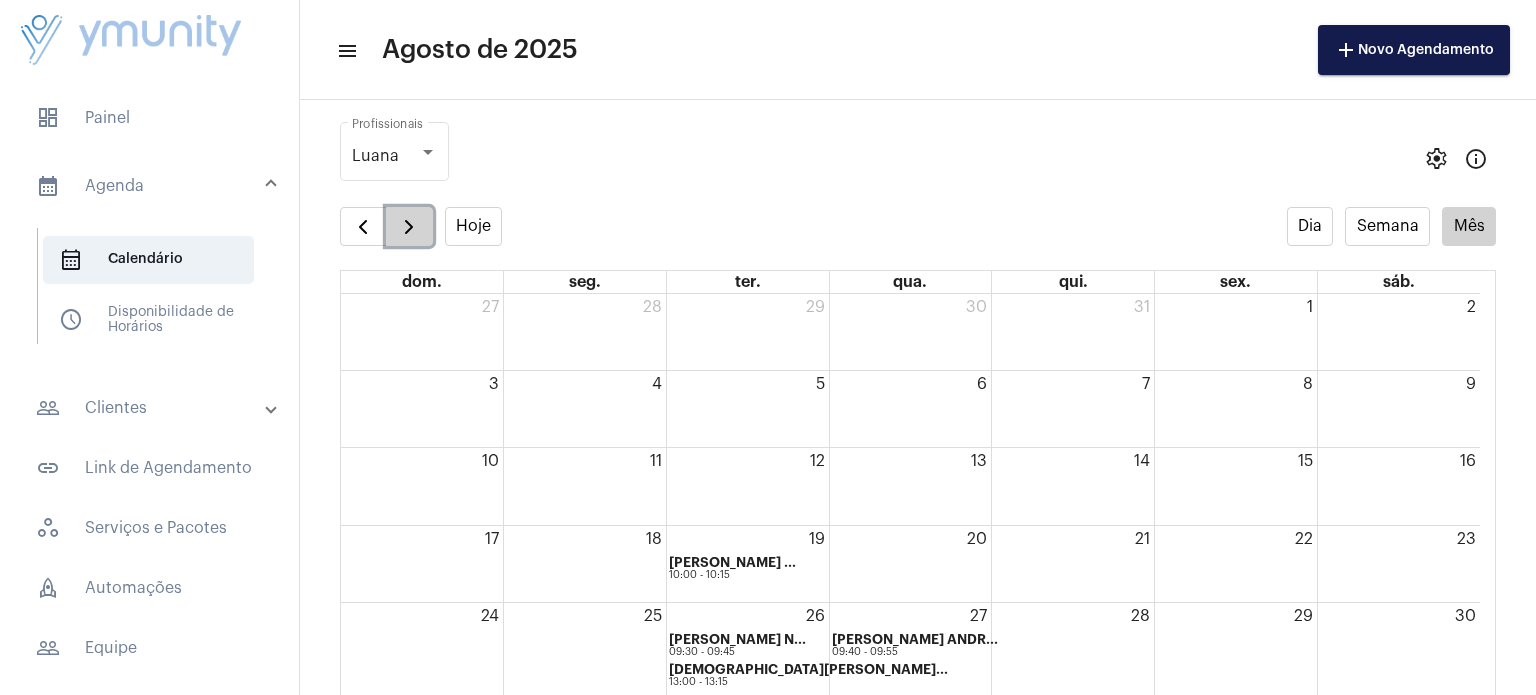 click 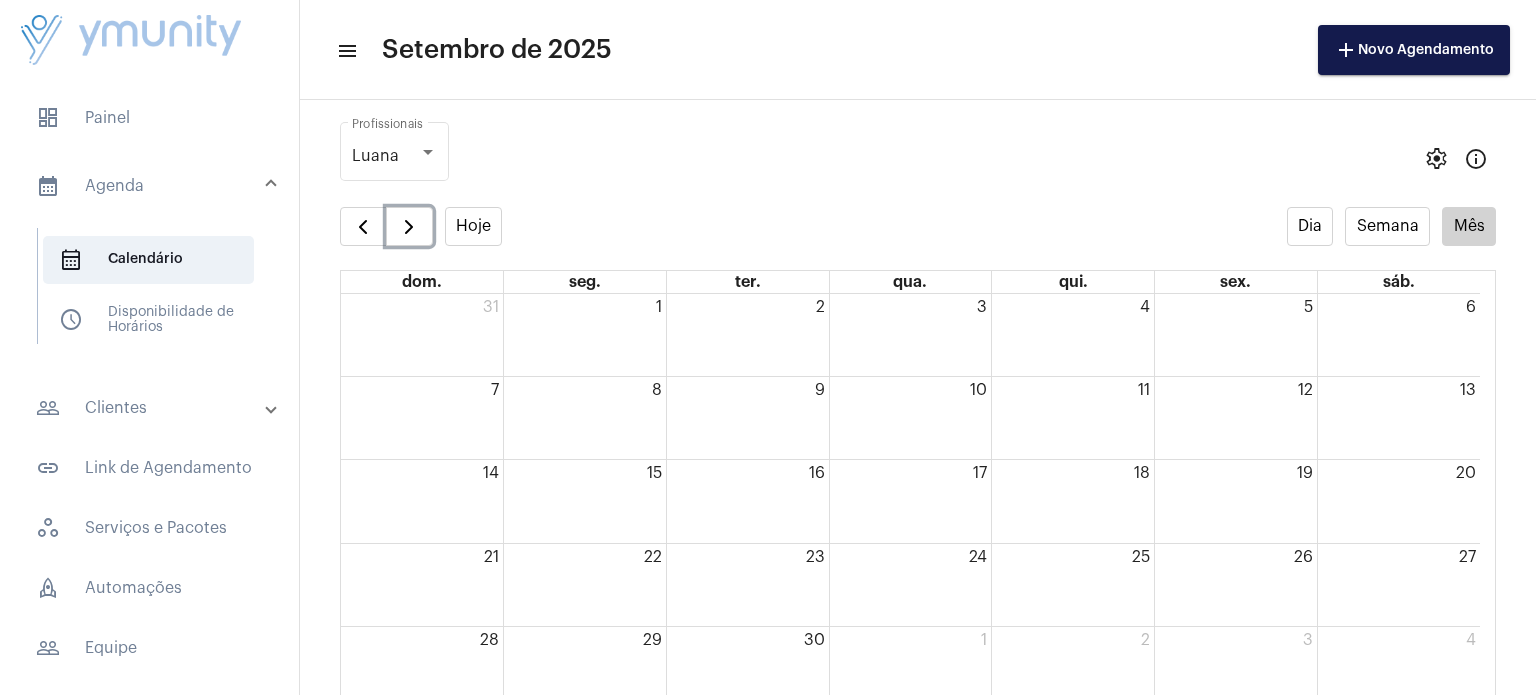 click on "1" 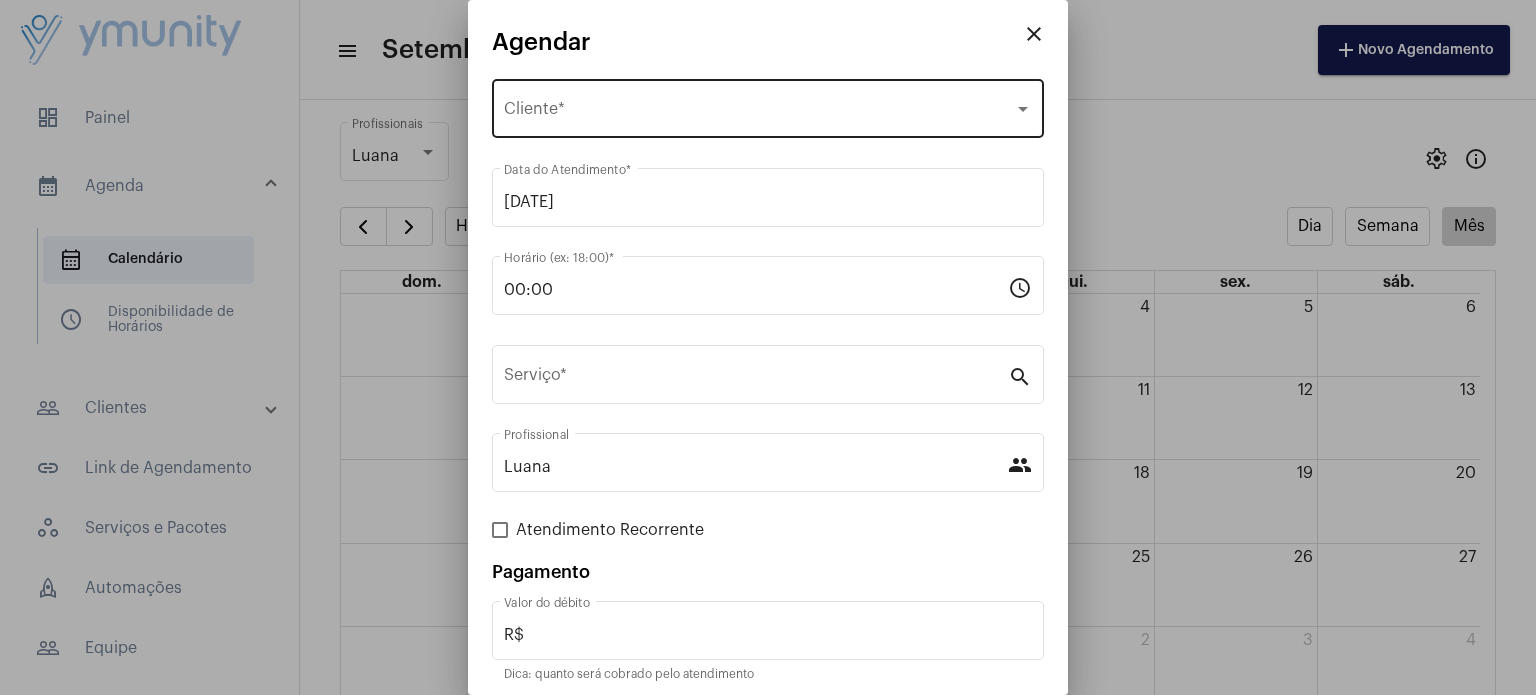 click on "Selecione o Cliente" at bounding box center [759, 113] 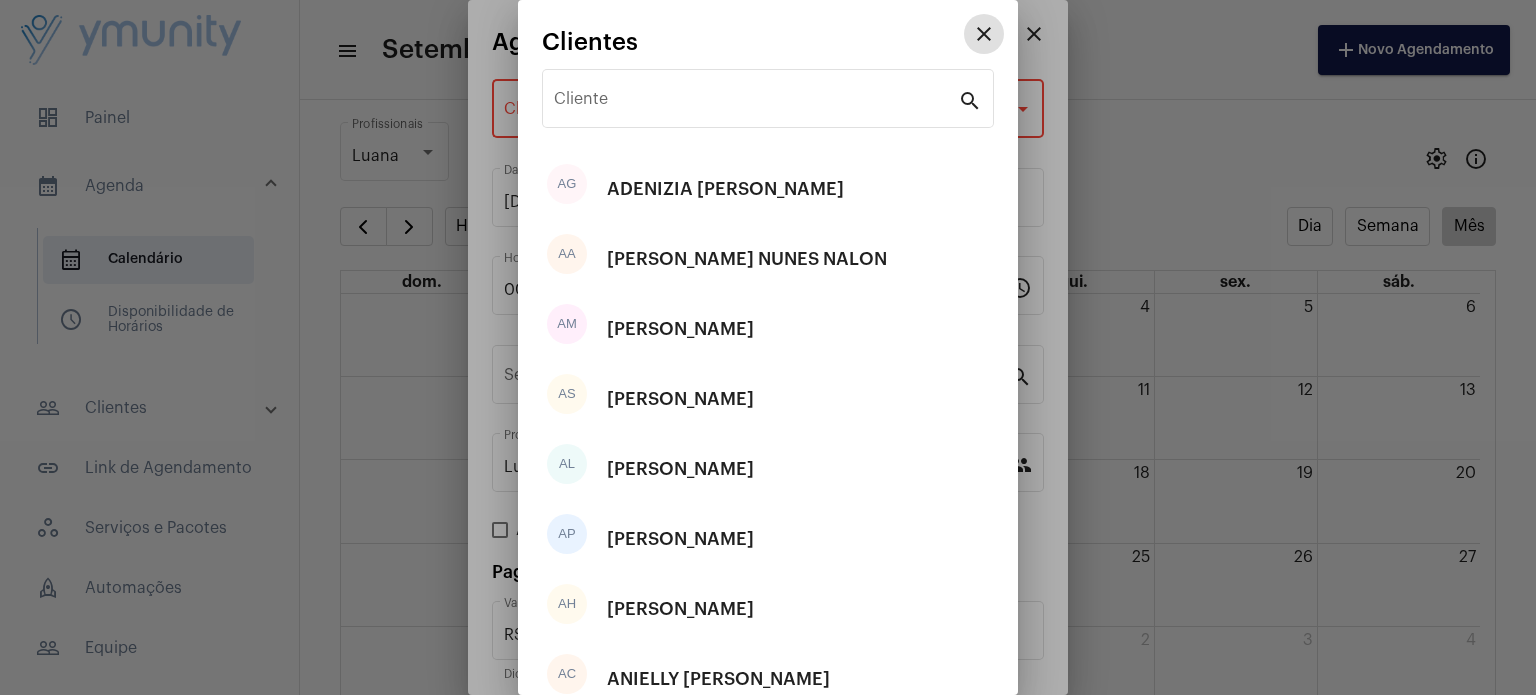 type 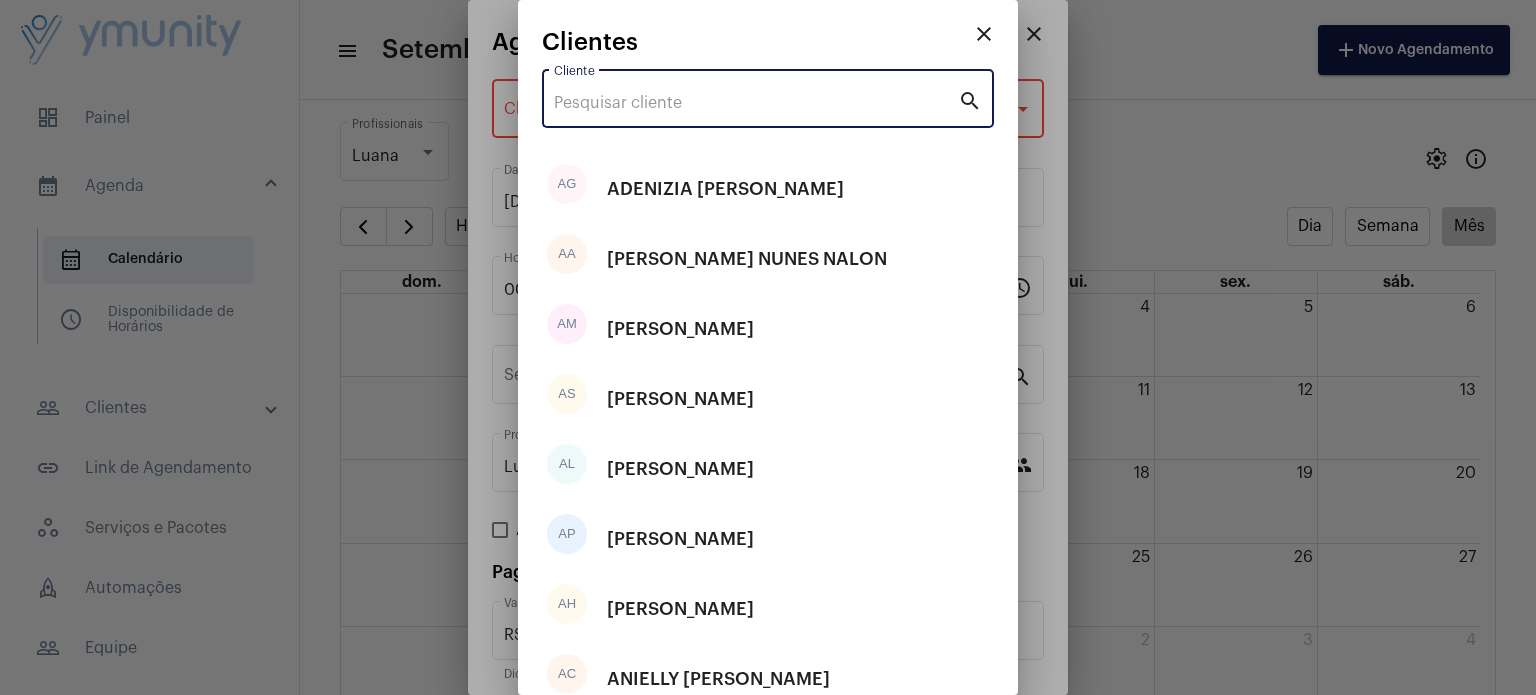 click on "Cliente" at bounding box center [756, 103] 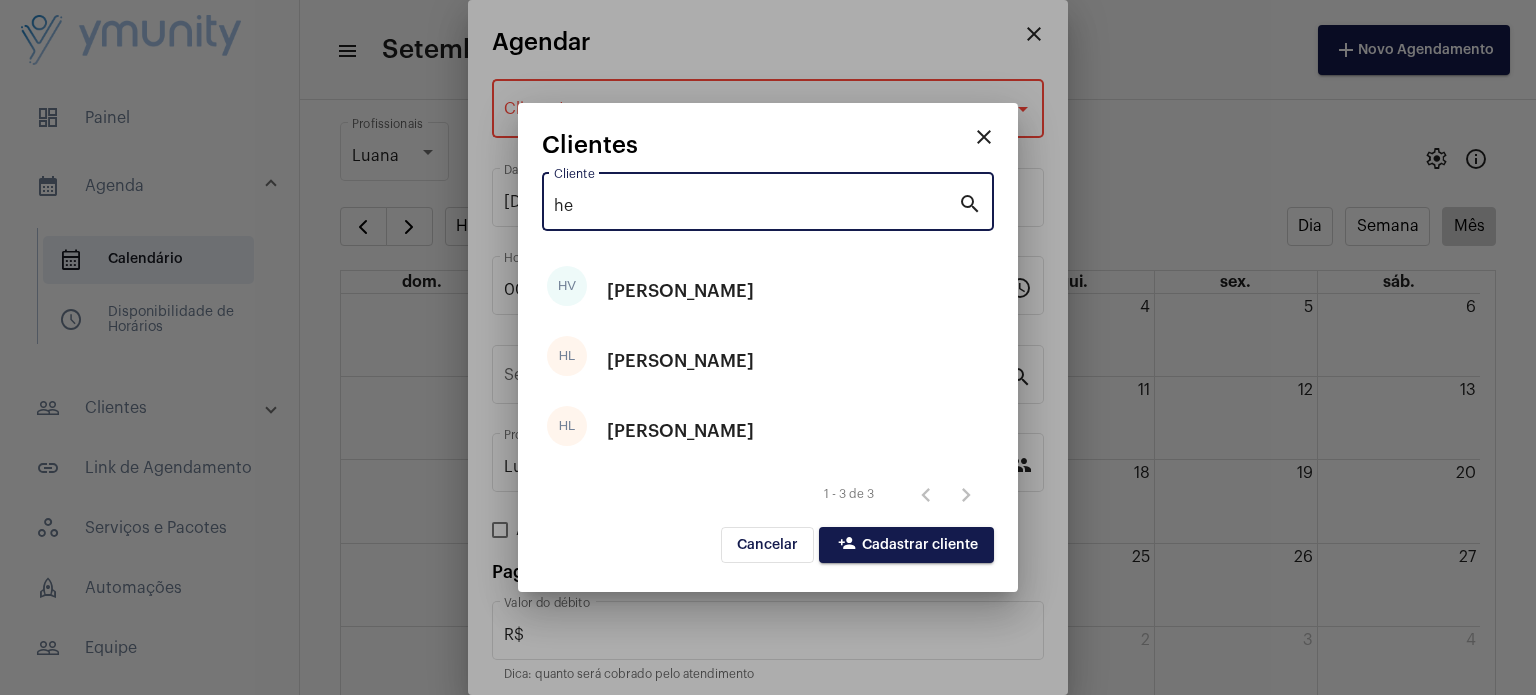 type on "he" 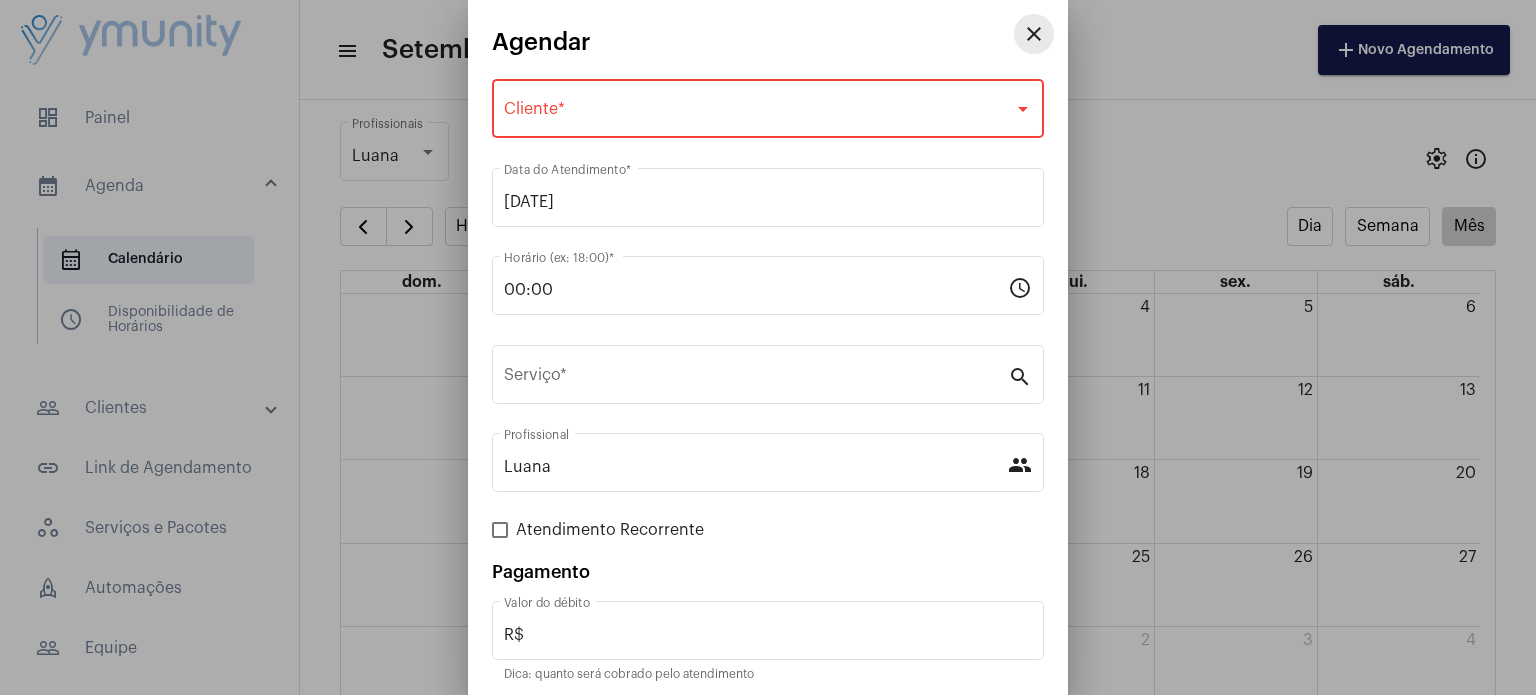 click on "close" at bounding box center [1034, 34] 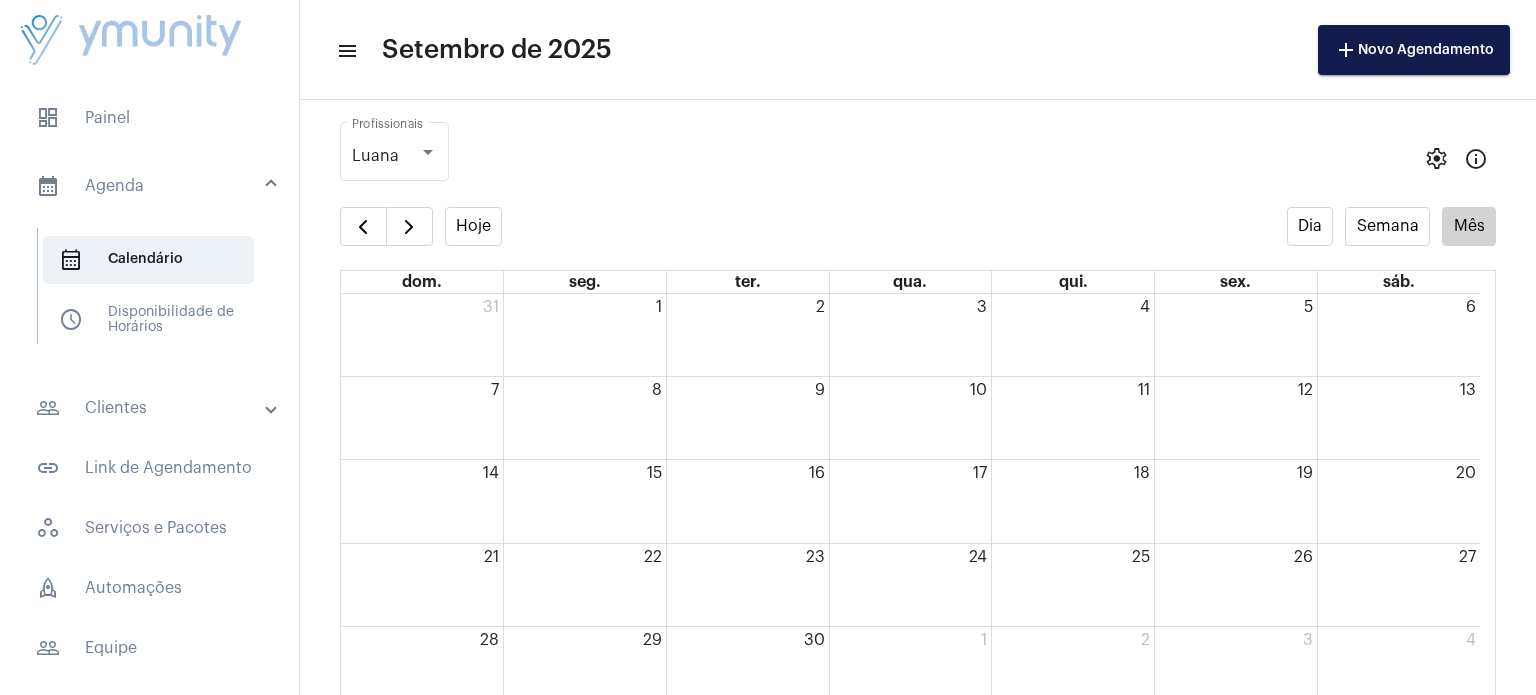 click on "menu Setembro de 2025 add Novo Agendamento" 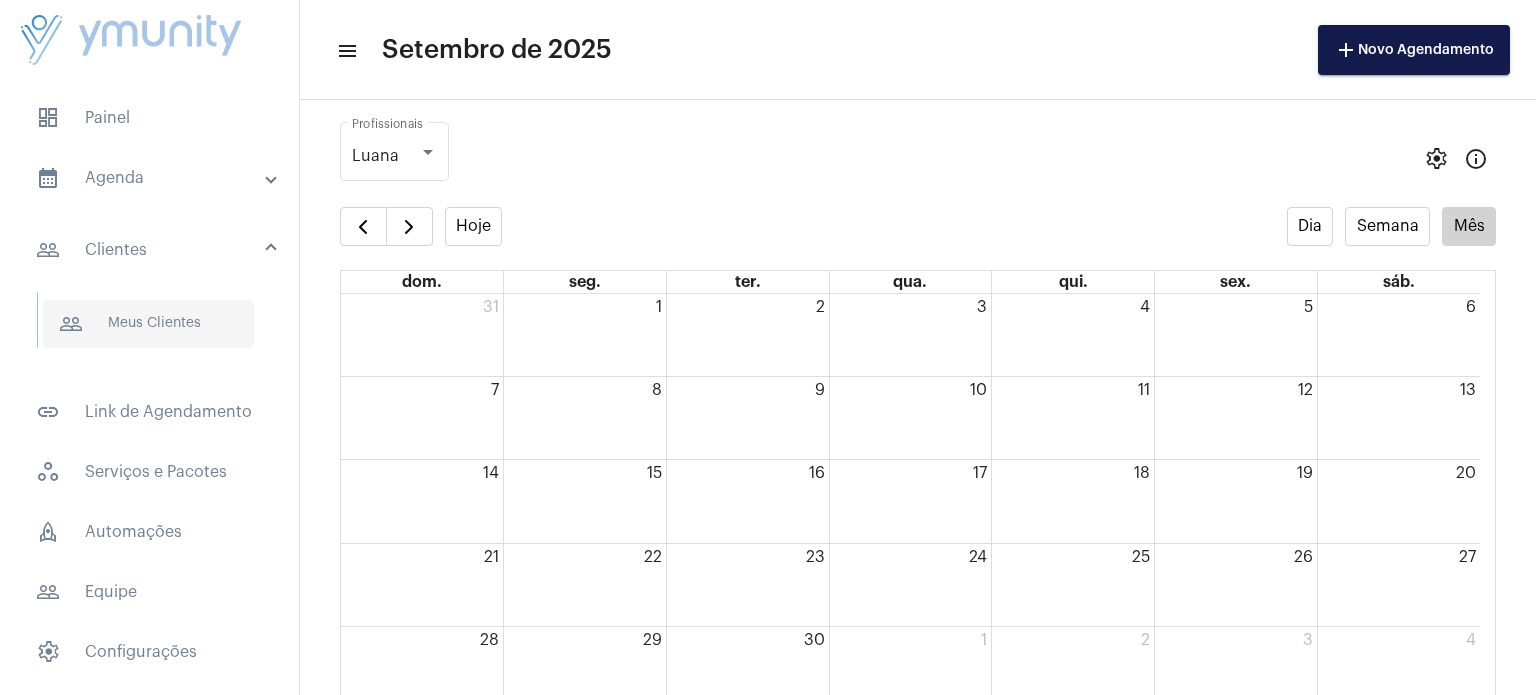click on "people_outline  Meus Clientes" at bounding box center [148, 324] 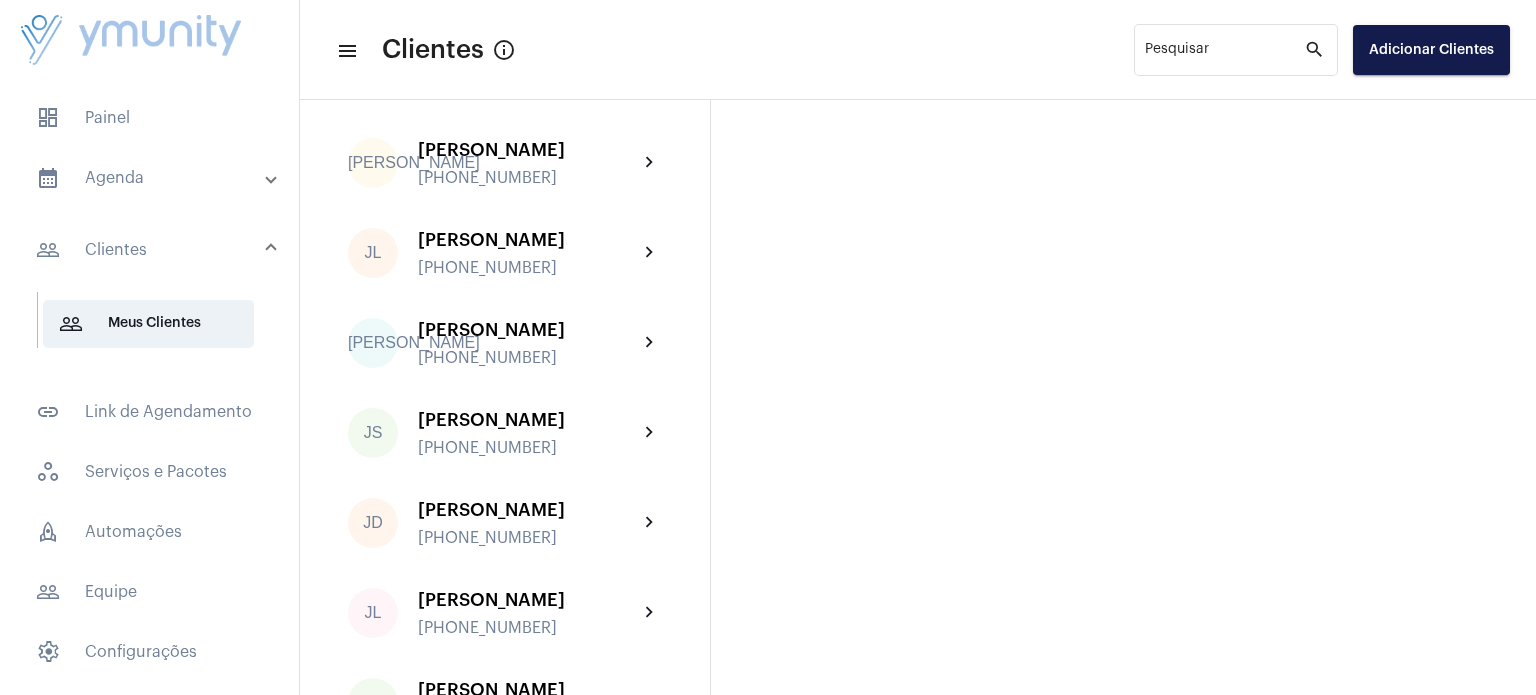 scroll, scrollTop: 6502, scrollLeft: 0, axis: vertical 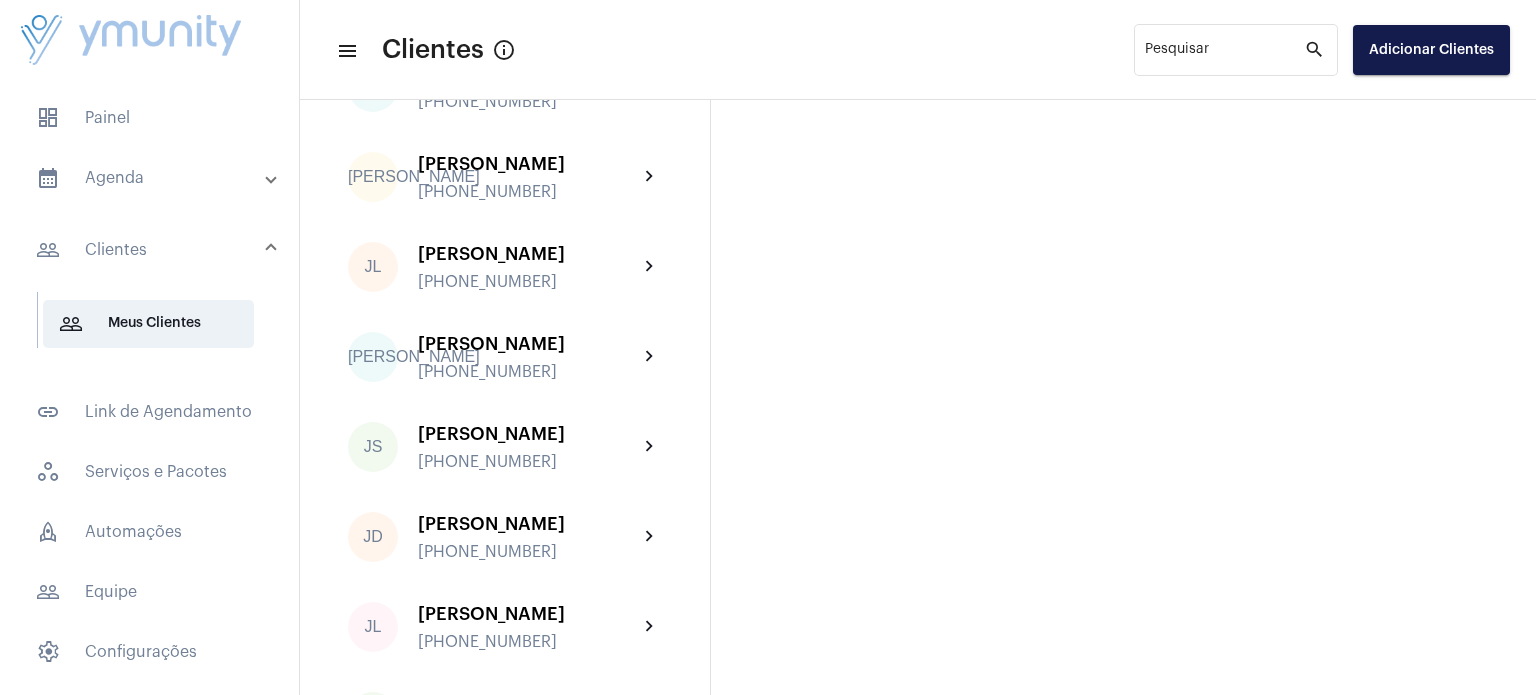 click on "chevron_right" 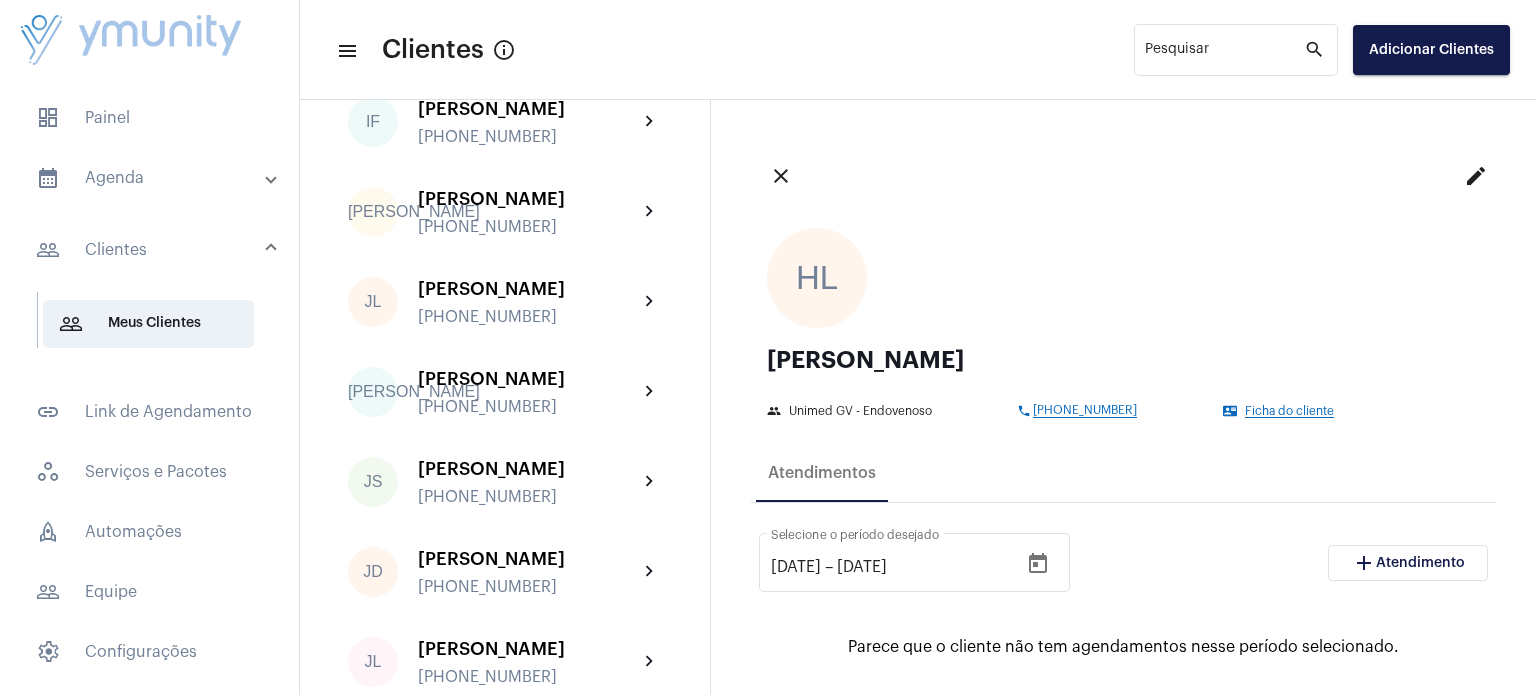 scroll, scrollTop: 6476, scrollLeft: 0, axis: vertical 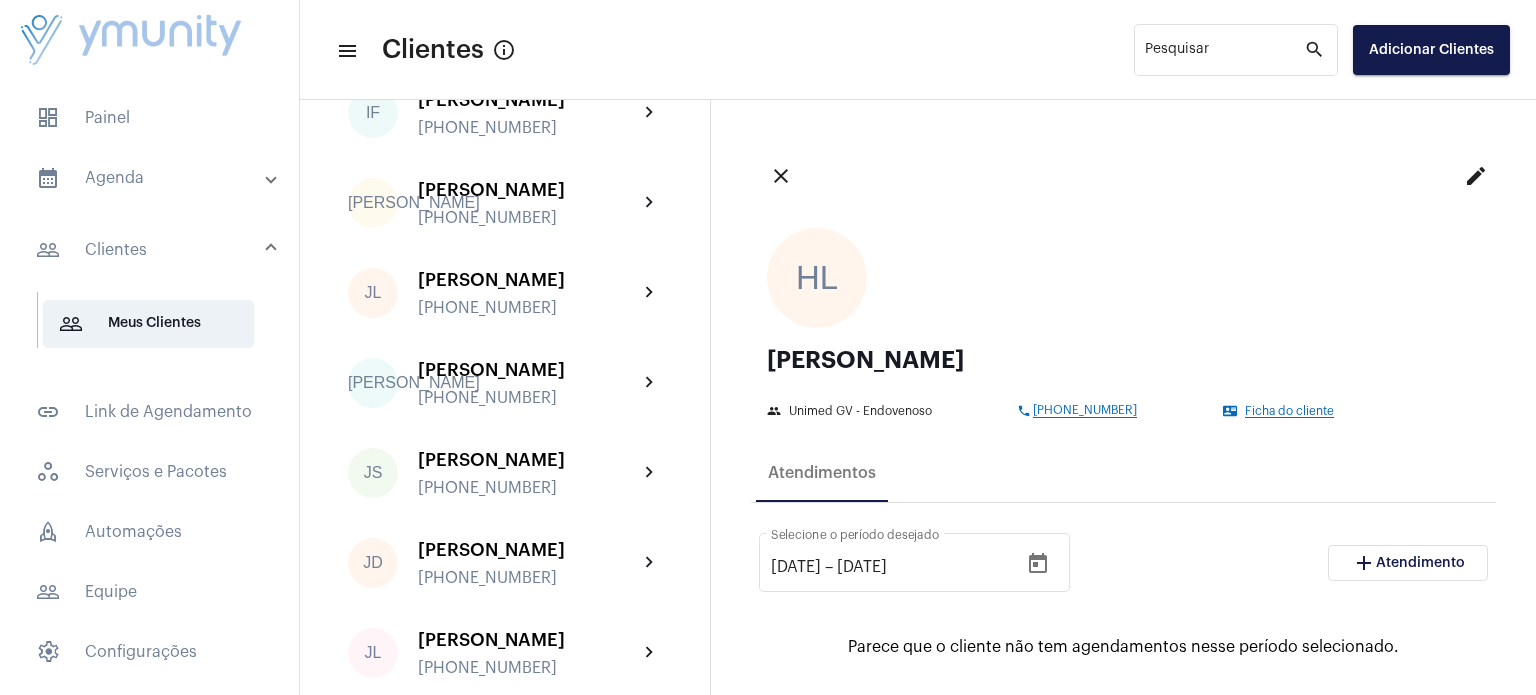 click on "chevron_right" 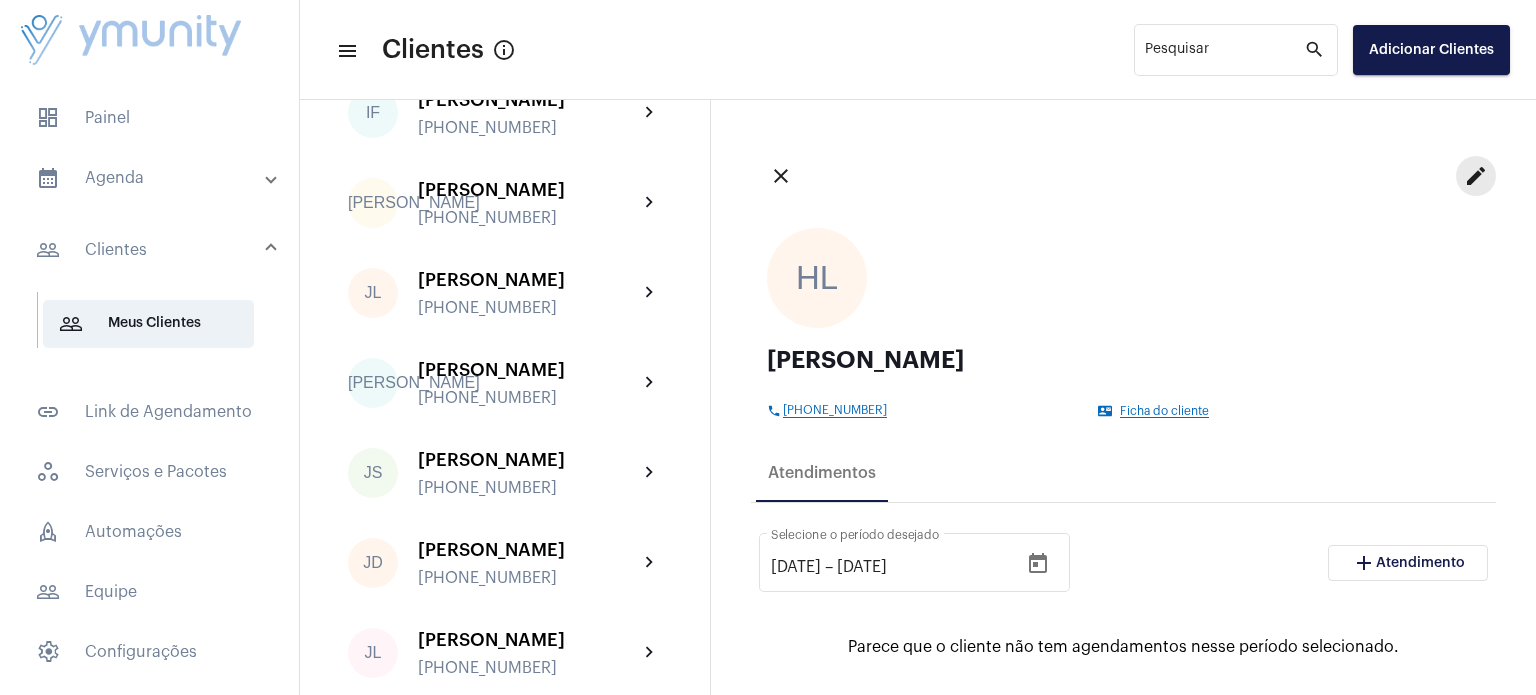 click on "edit" 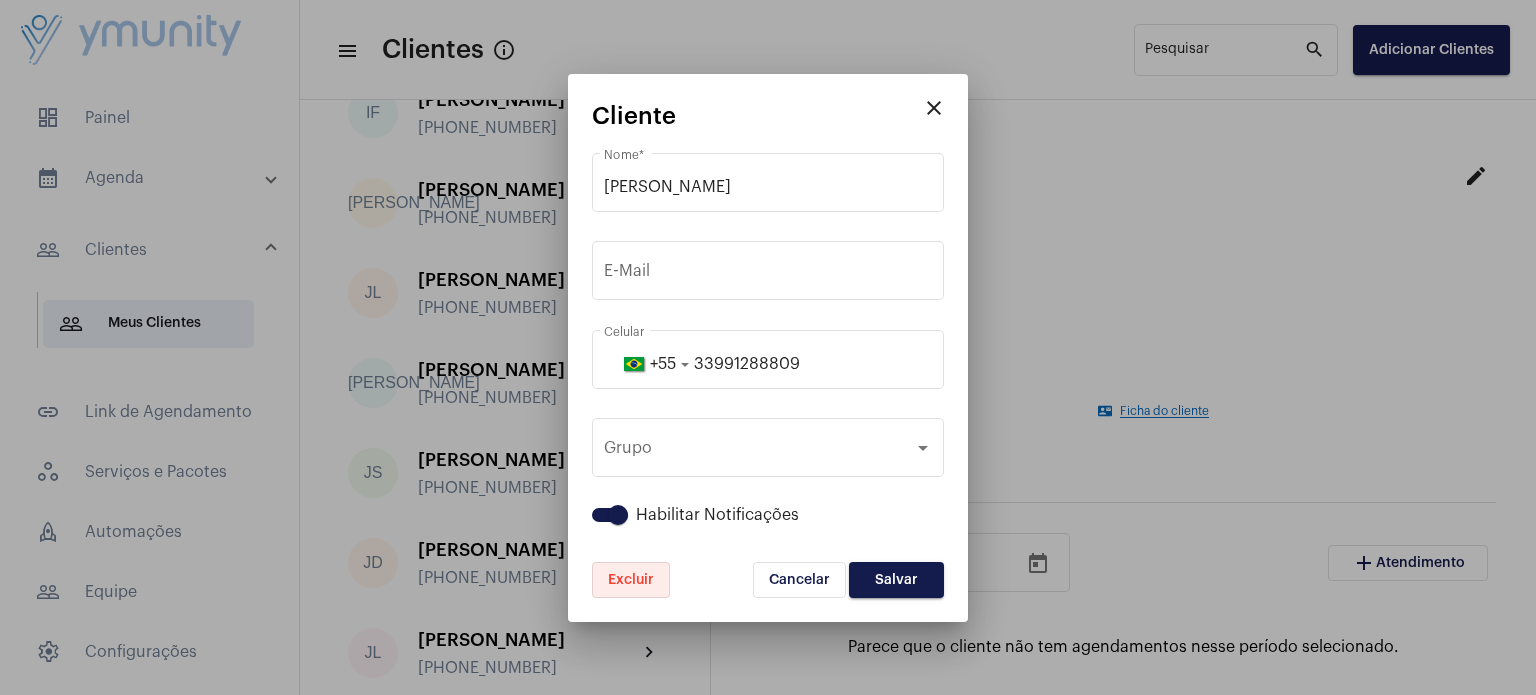 click on "Excluir" at bounding box center [631, 580] 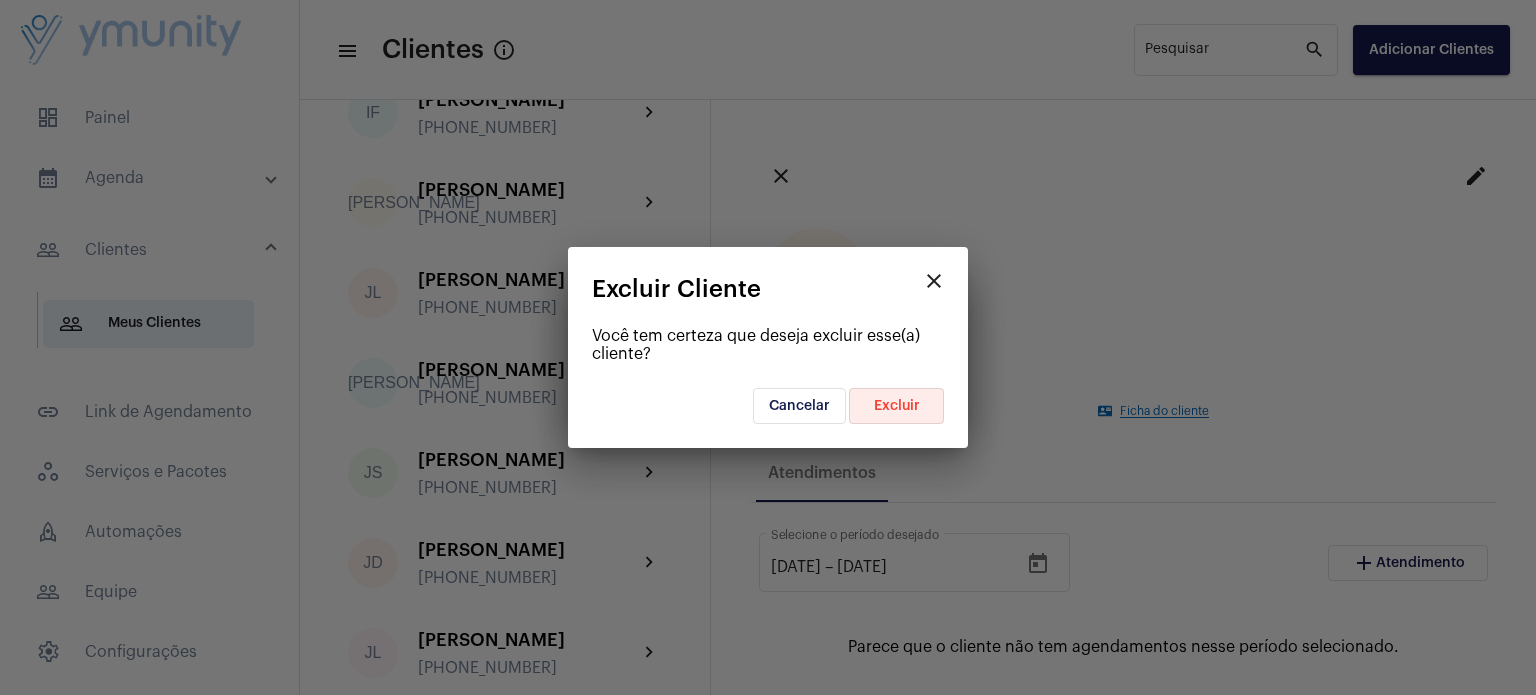 click on "Excluir" at bounding box center [897, 406] 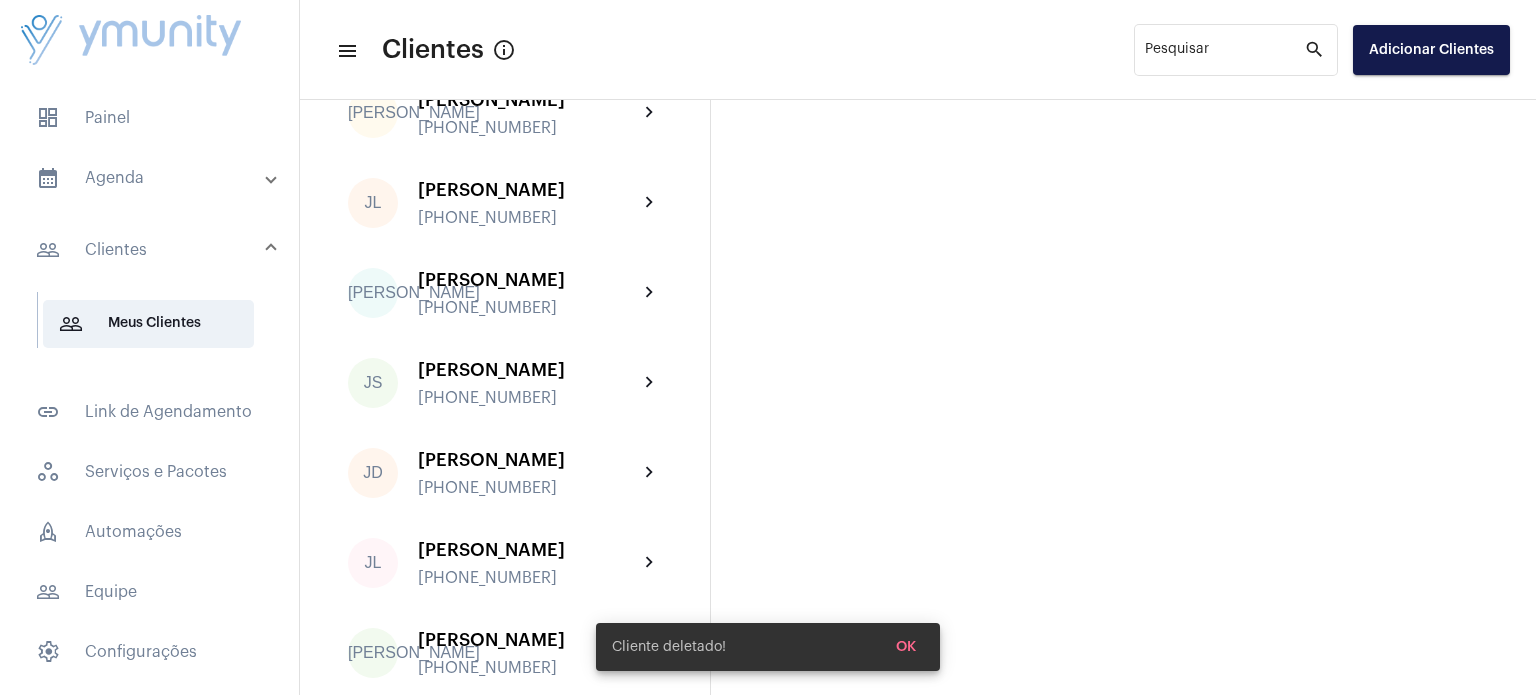 click on "calendar_month_outlined  Agenda" at bounding box center (151, 178) 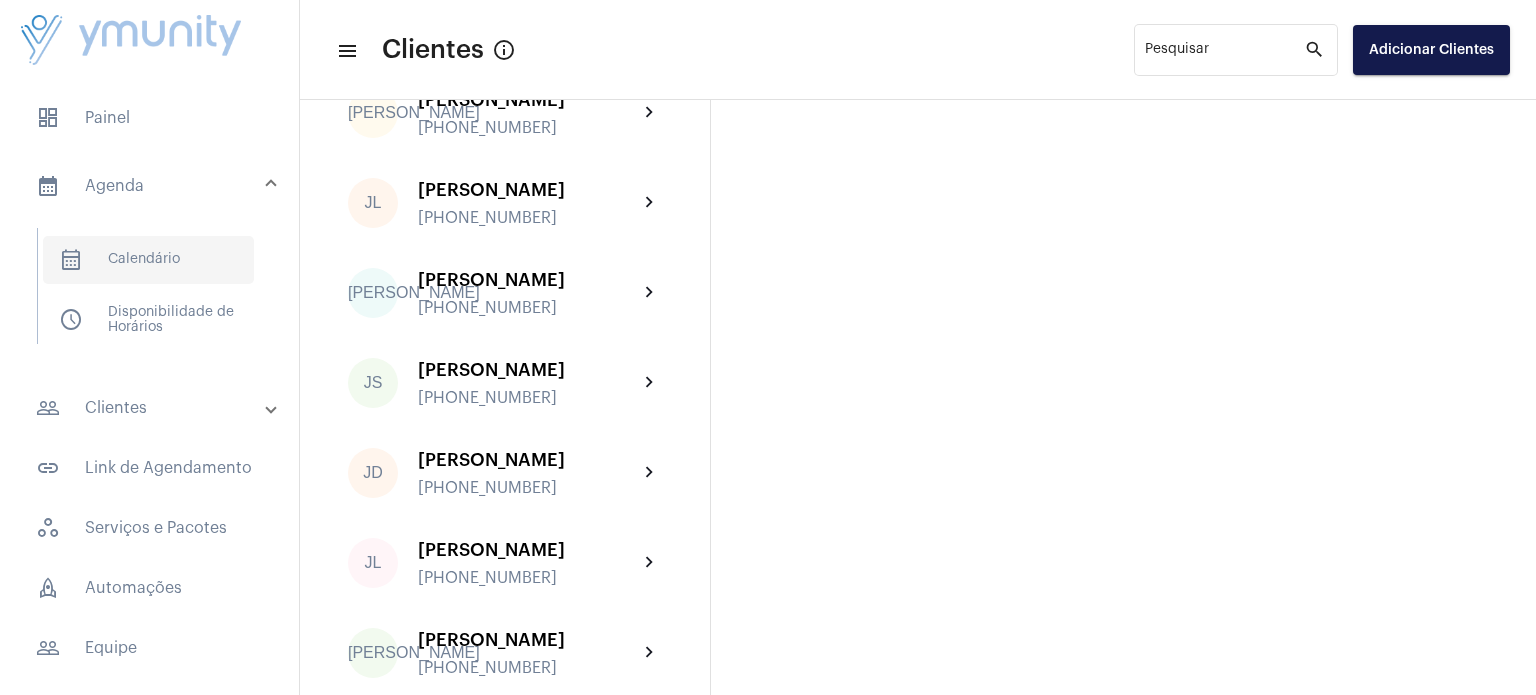click on "calendar_month_outlined   Calendário" at bounding box center [148, 260] 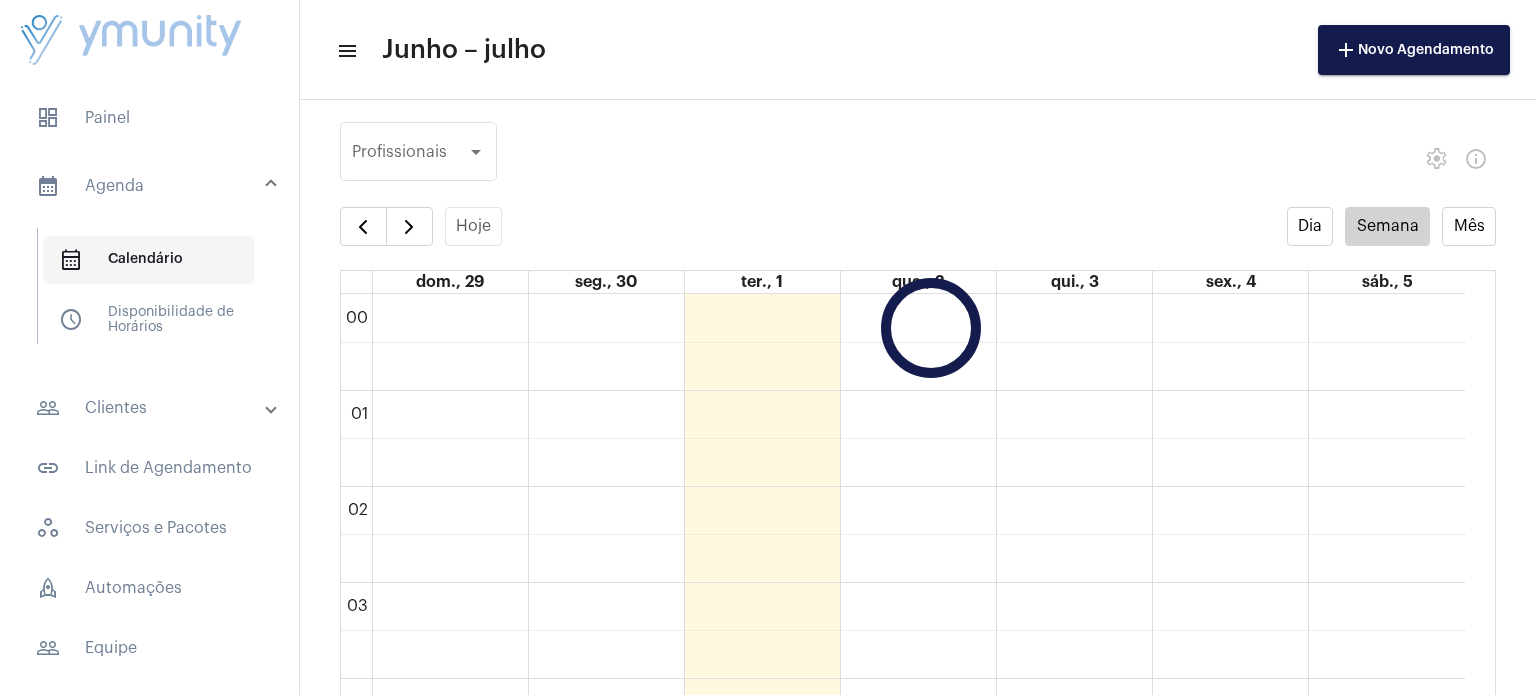 scroll, scrollTop: 576, scrollLeft: 0, axis: vertical 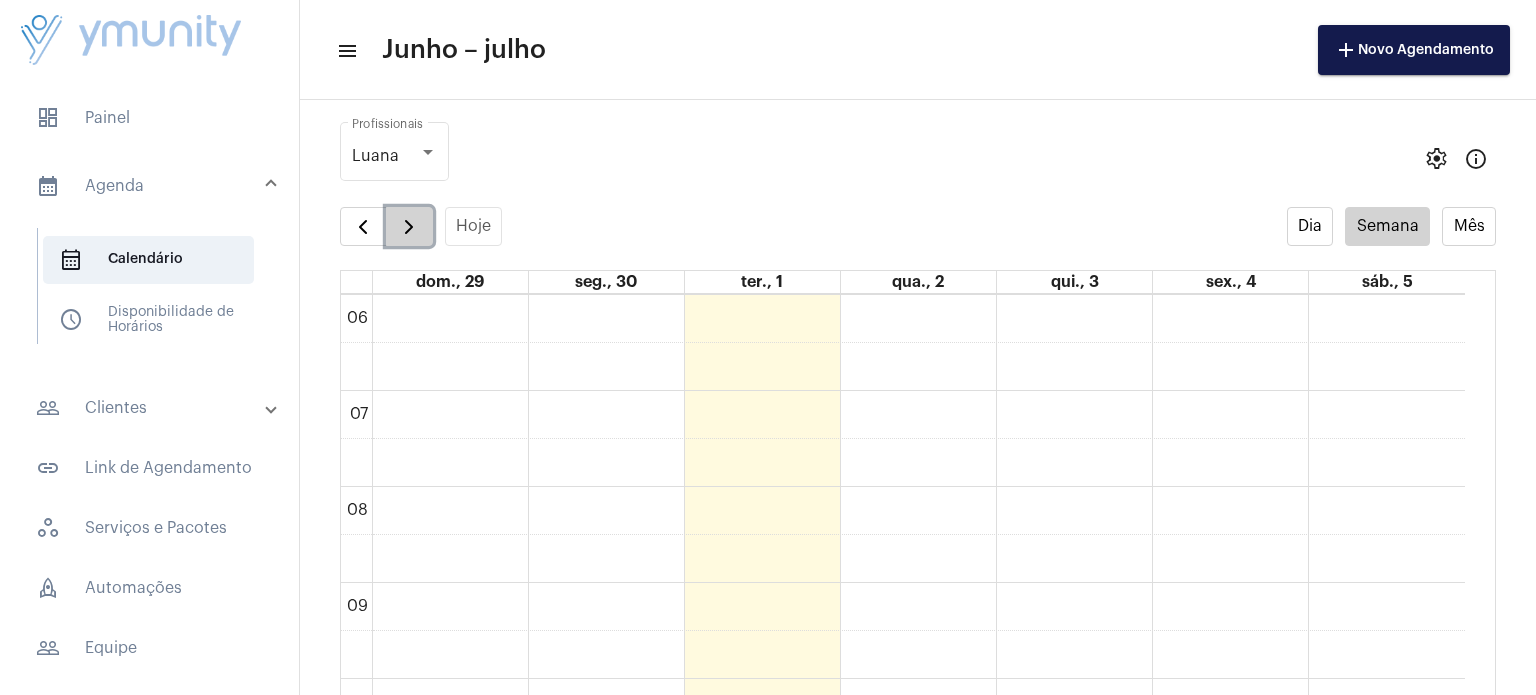 click 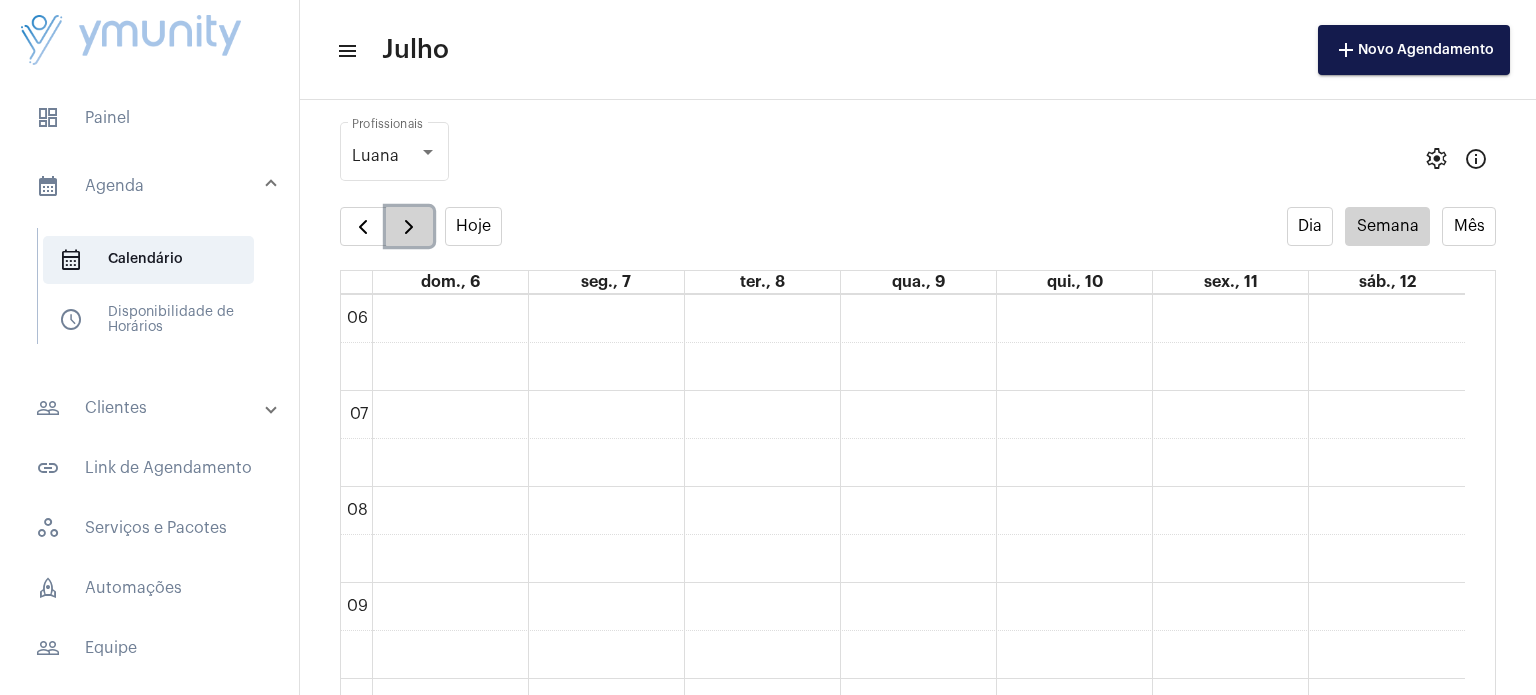 click 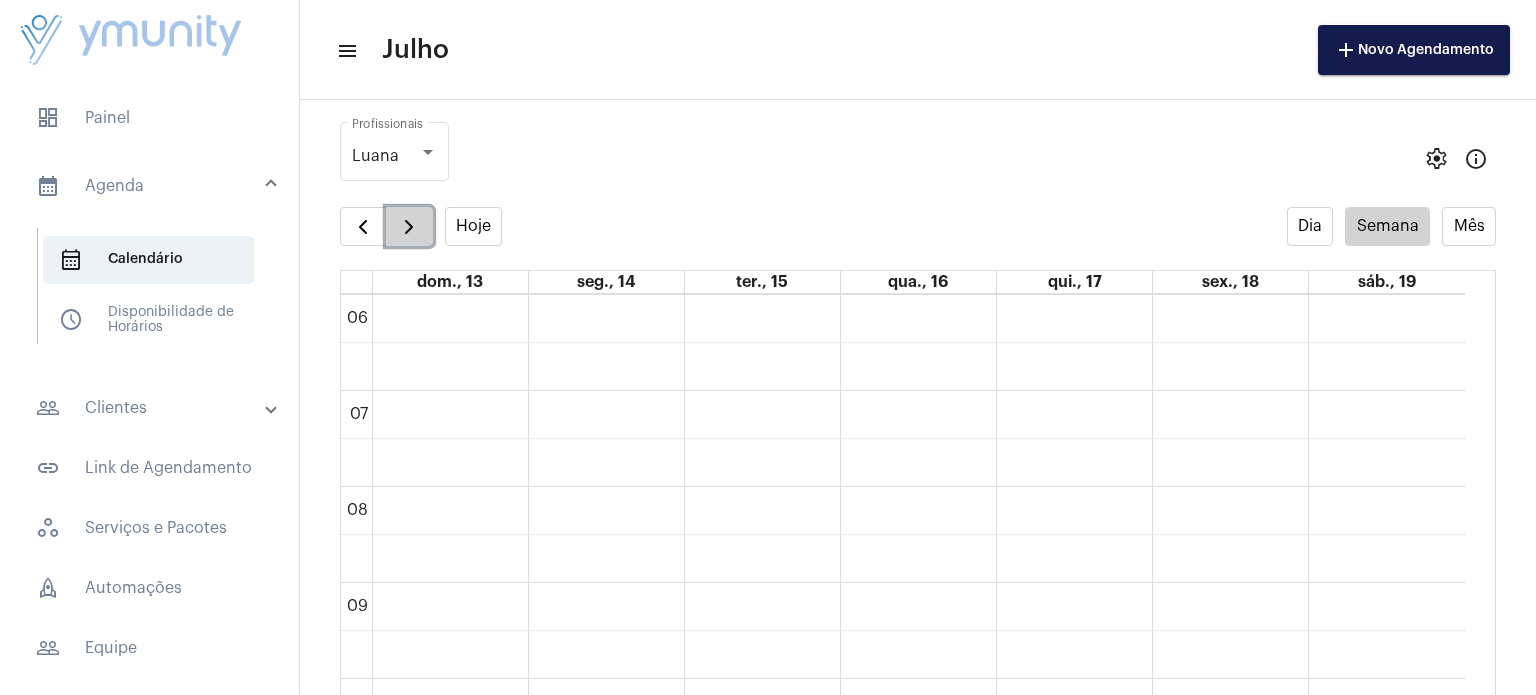 click 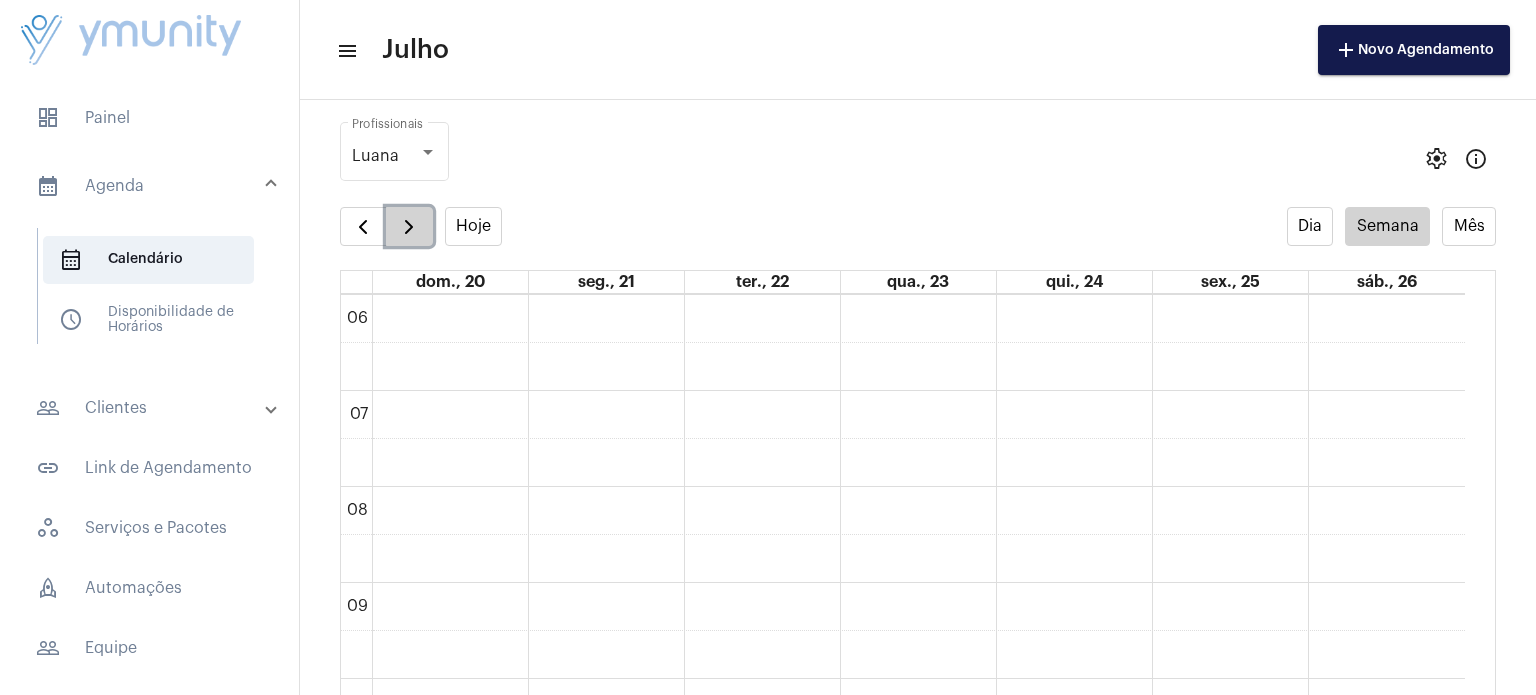 click 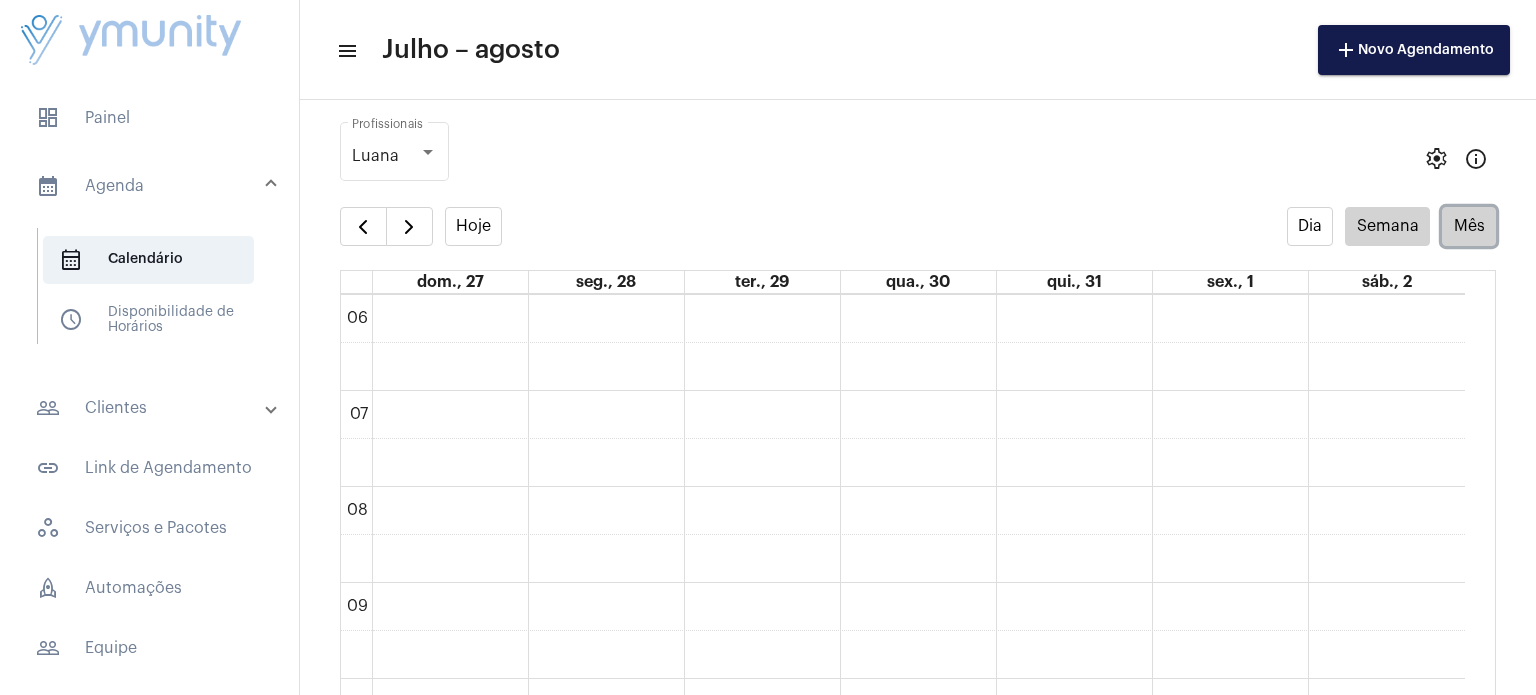 click on "Mês" 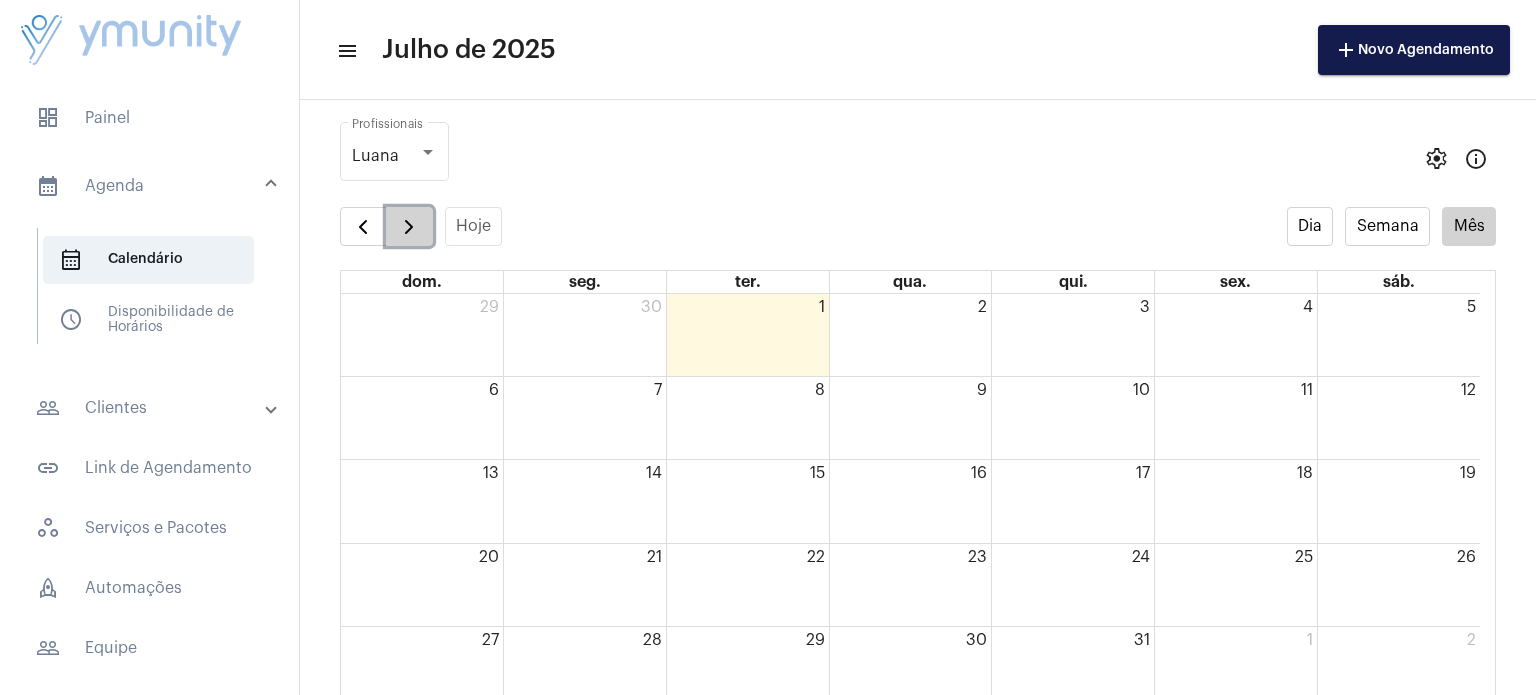 click 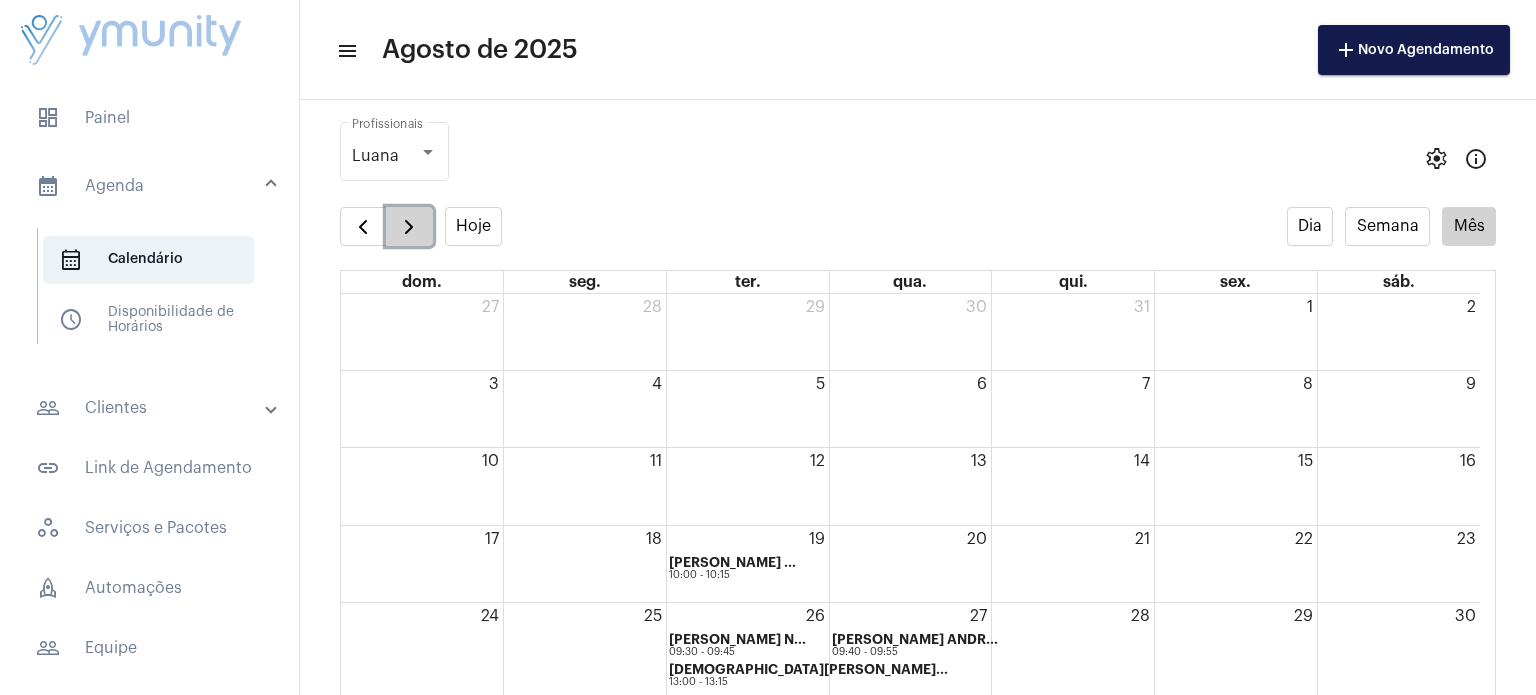 click 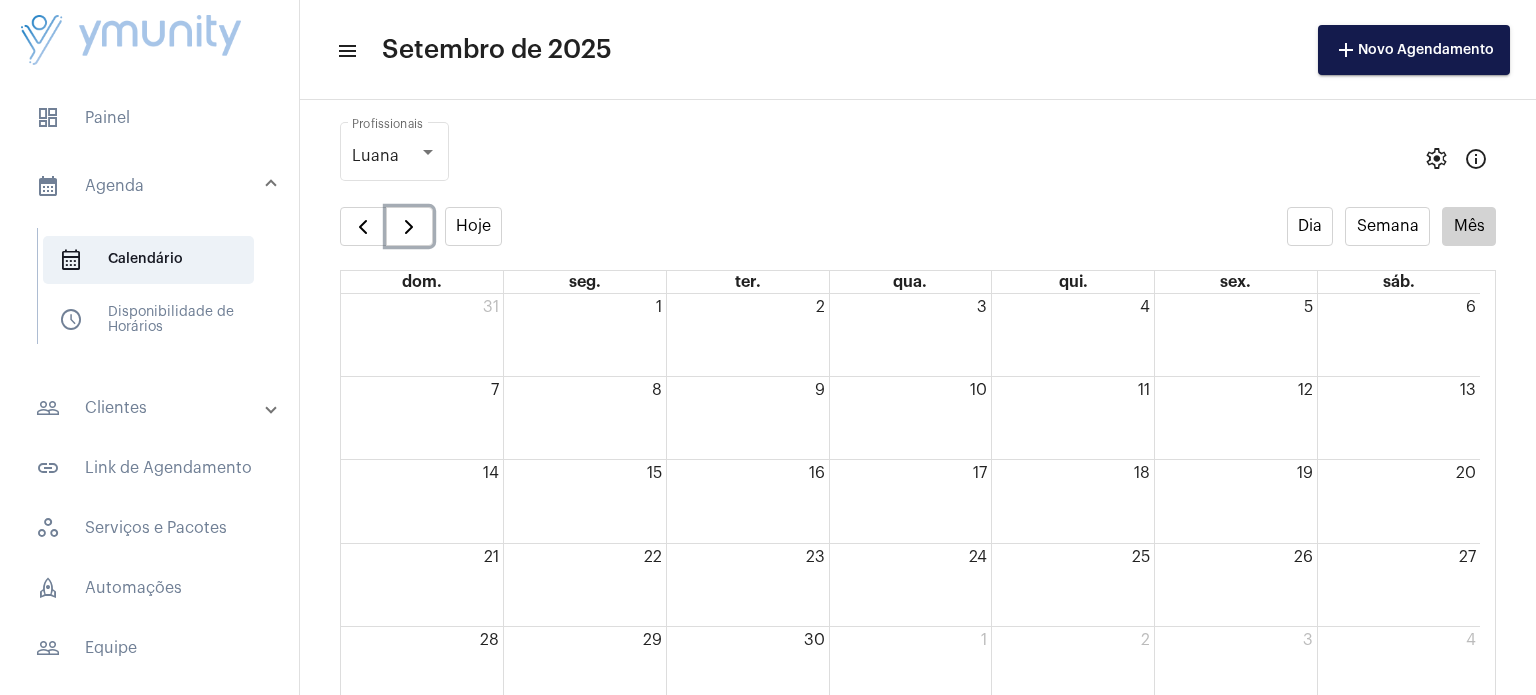 click on "2" 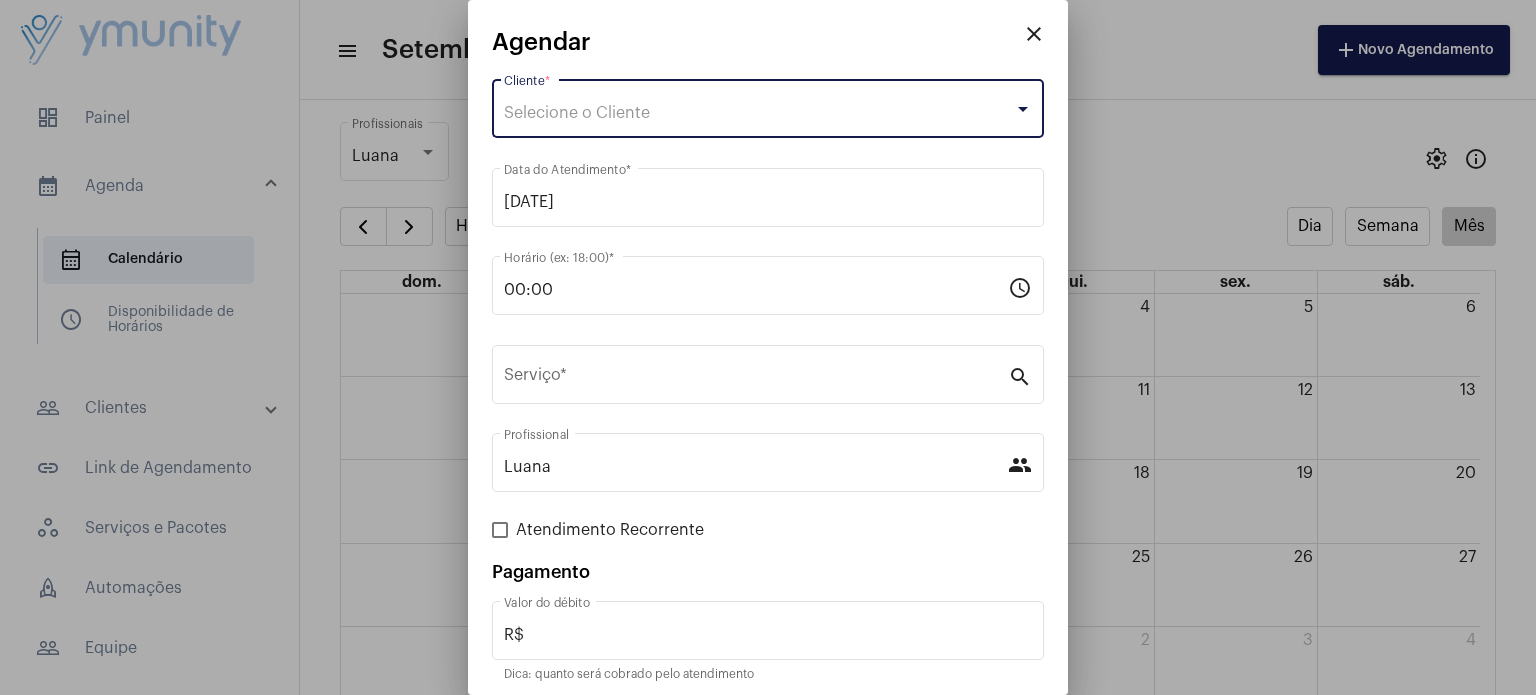 click on "Selecione o Cliente" at bounding box center (759, 113) 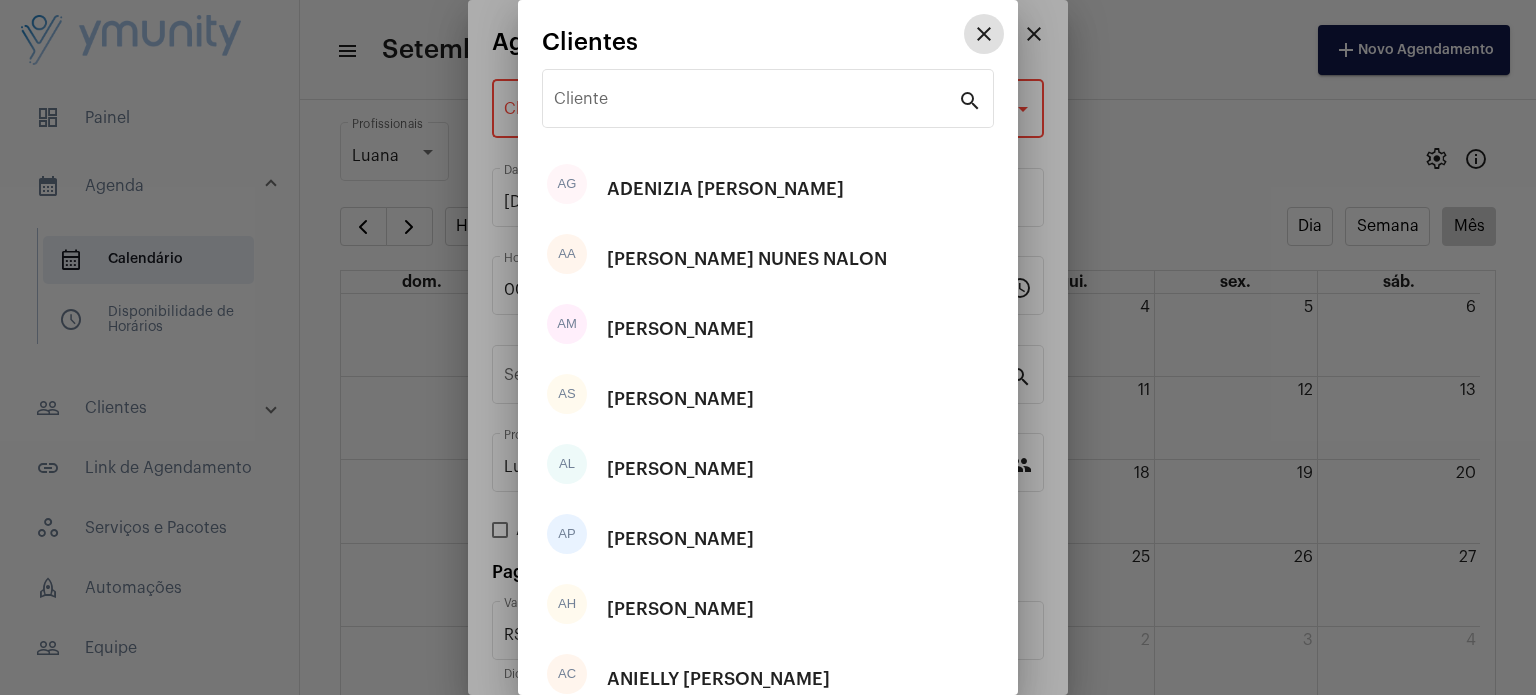 type 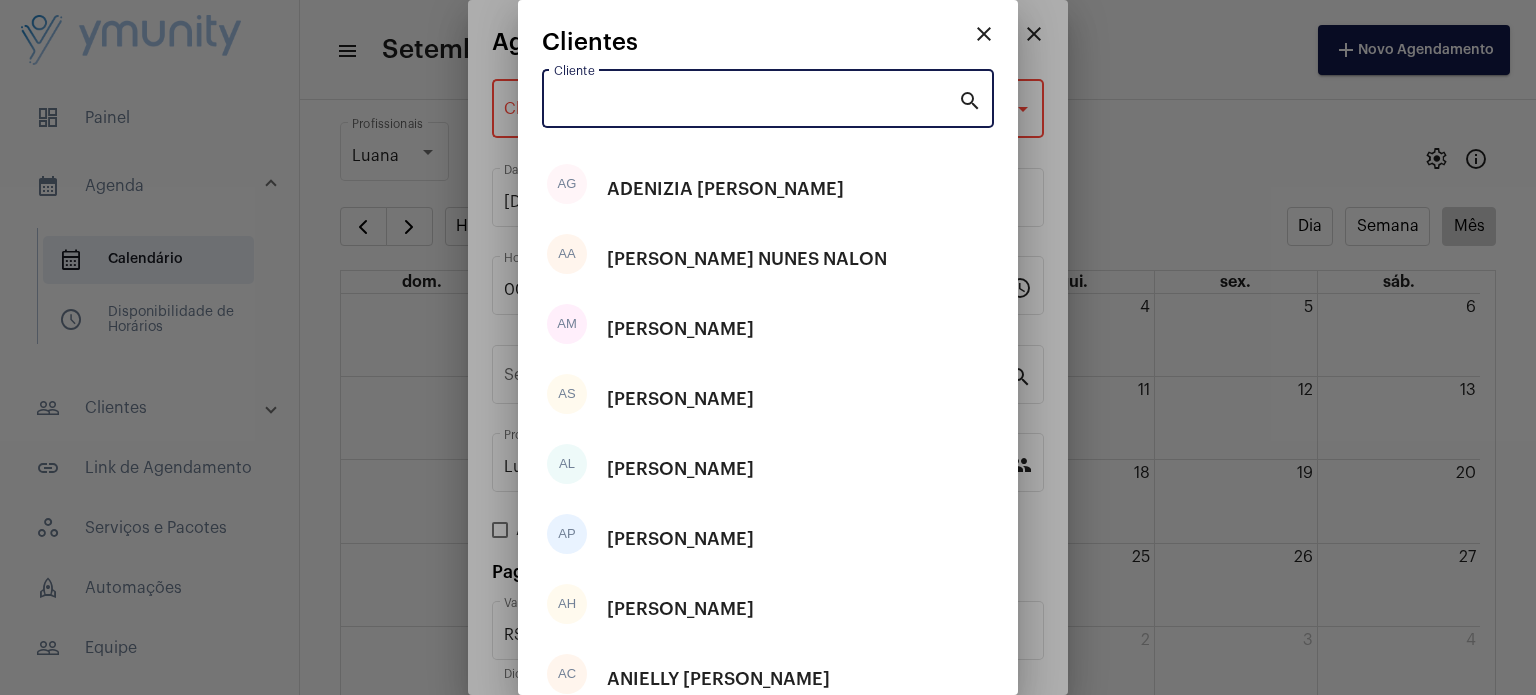 click on "Cliente" at bounding box center (756, 103) 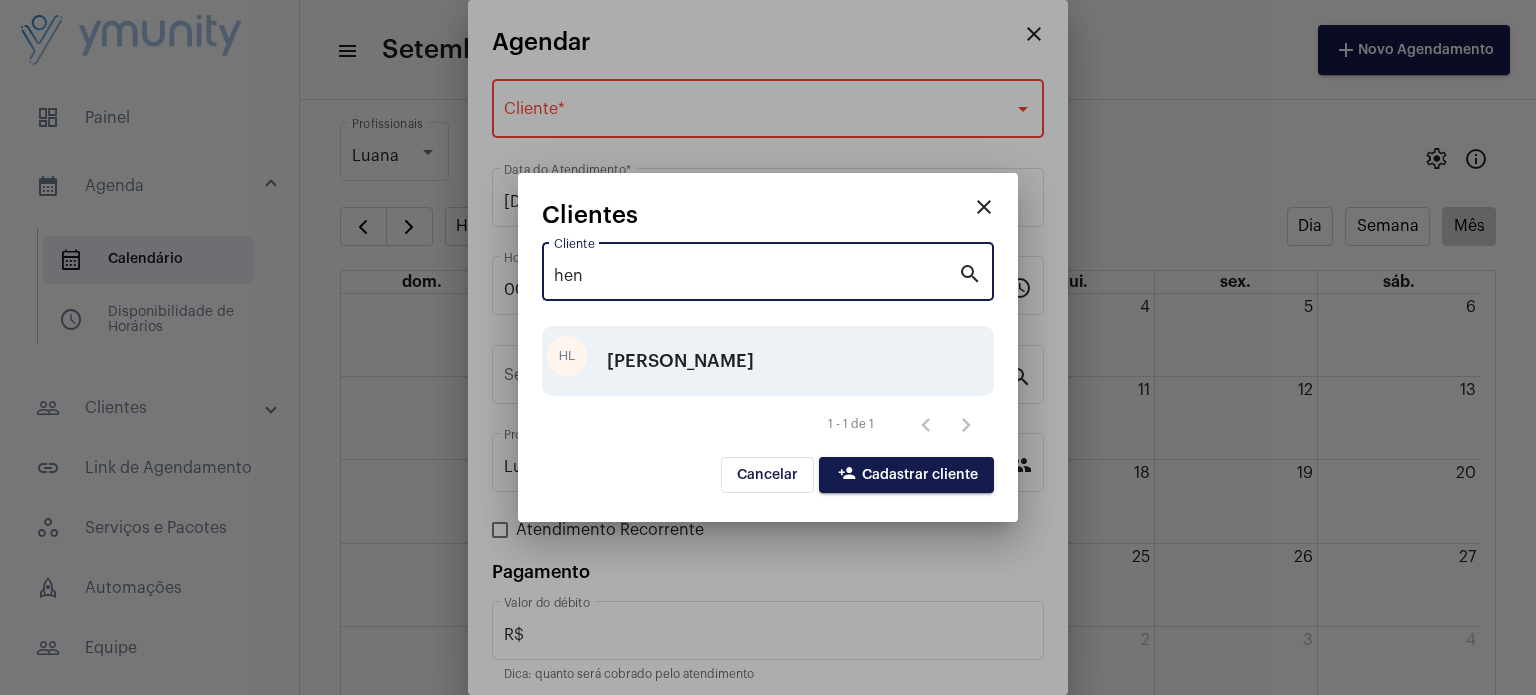 type on "hen" 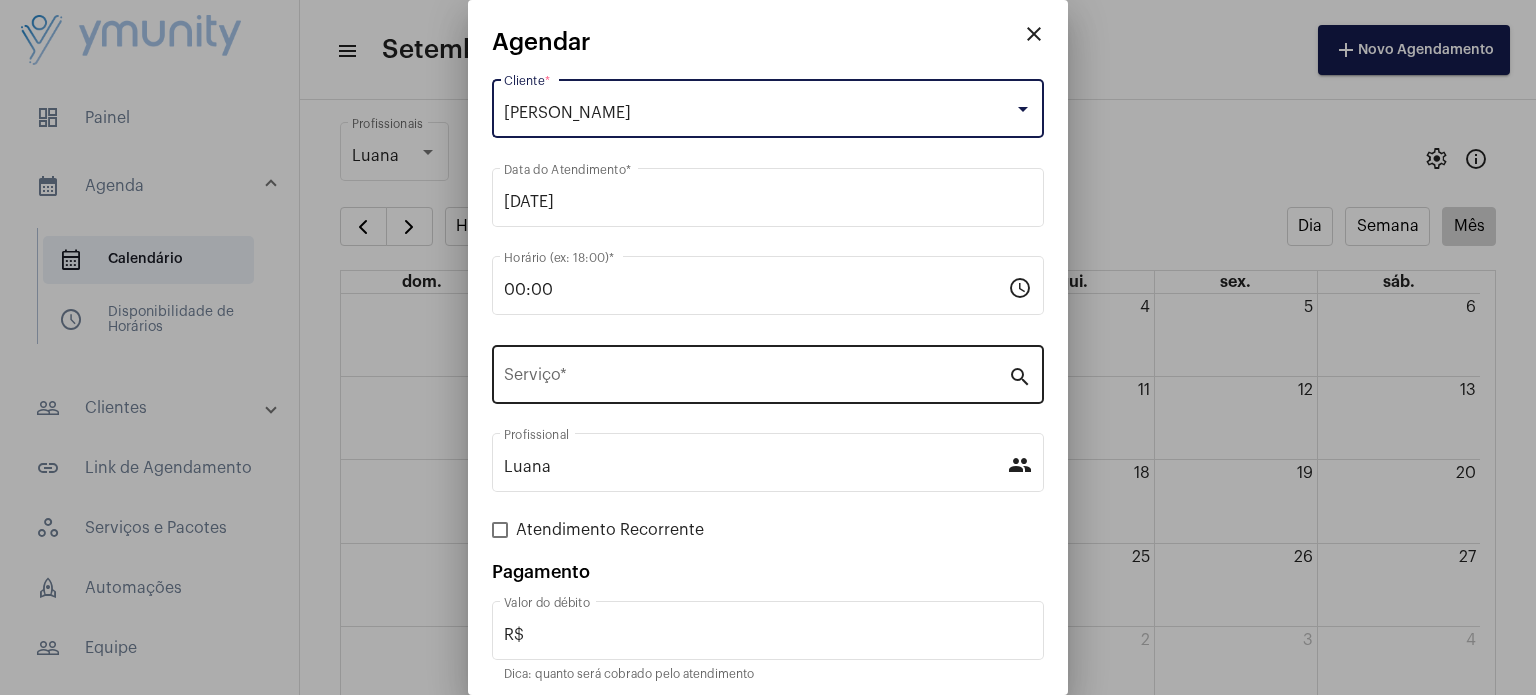 click on "Serviço  *" at bounding box center (756, 379) 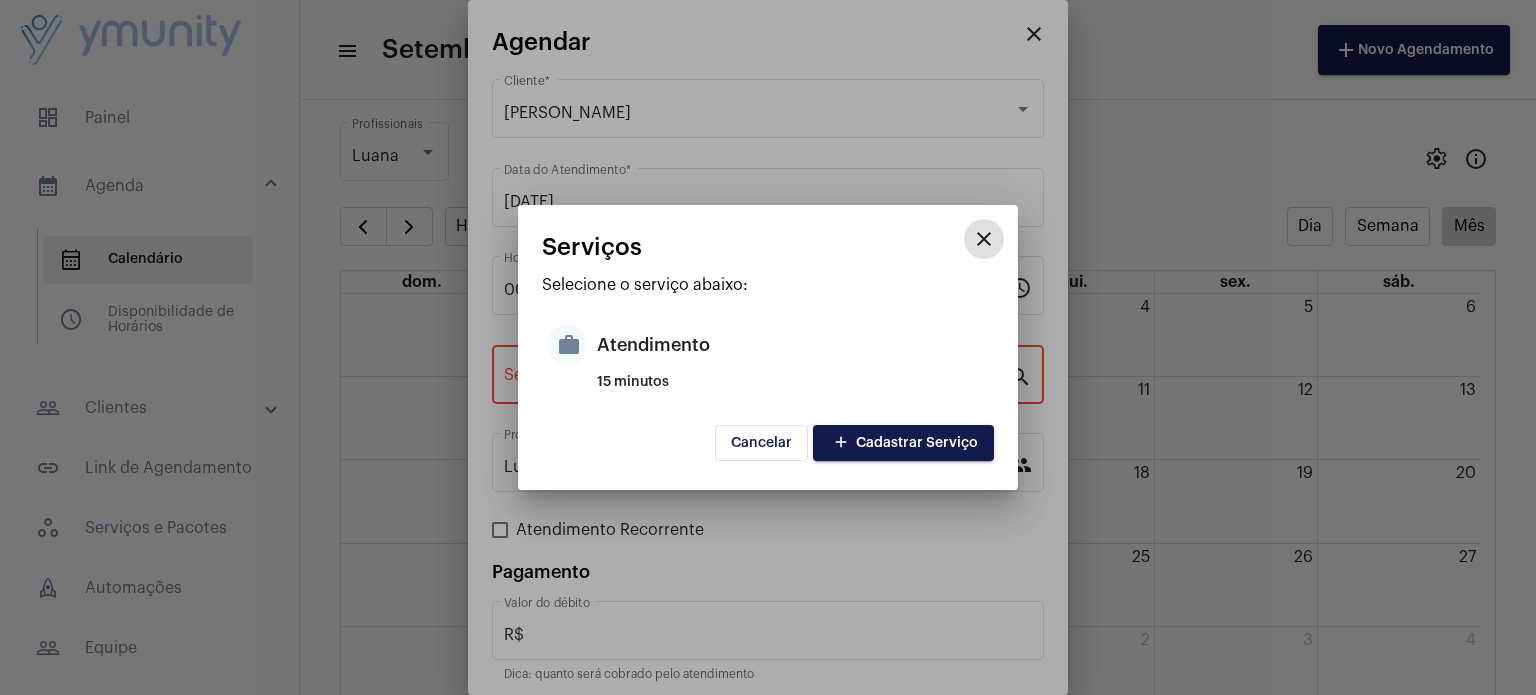 click on "add Cadastrar Serviço" at bounding box center [903, 443] 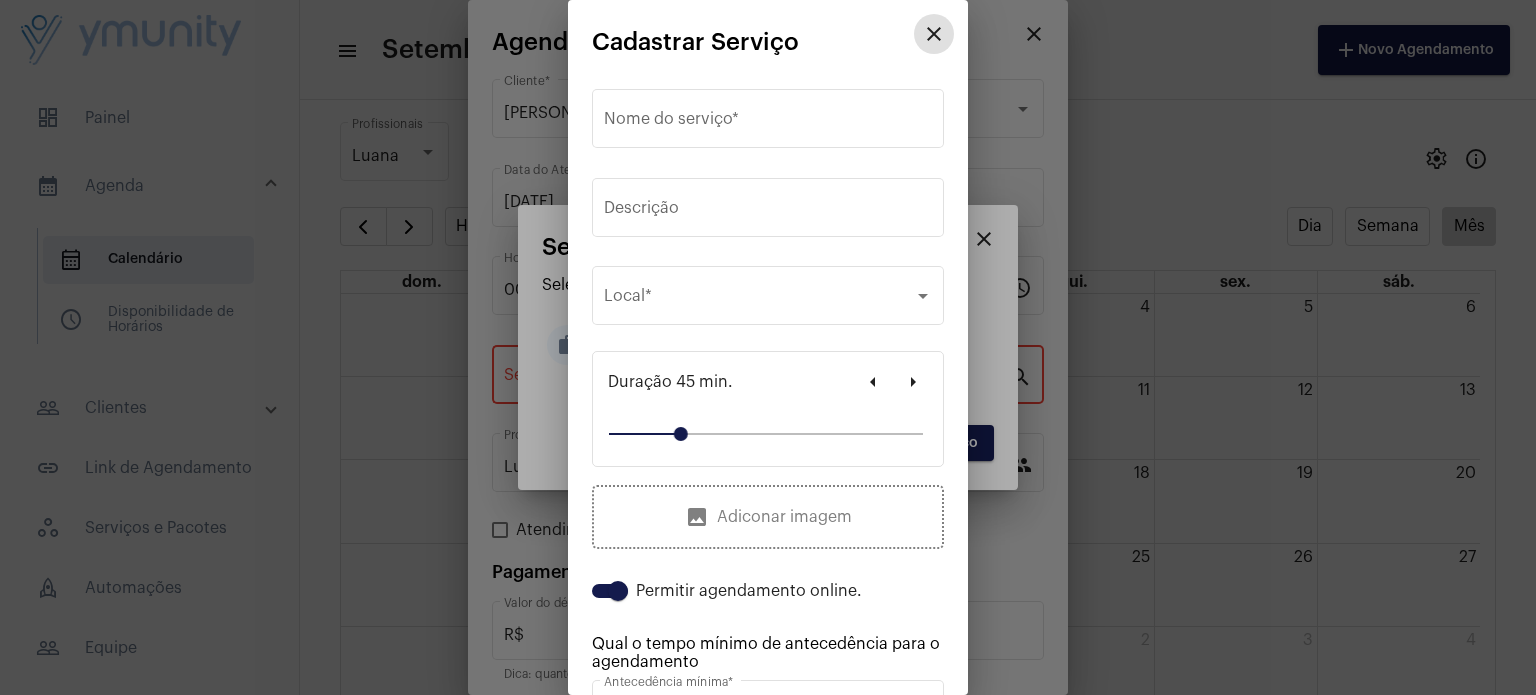 click on "close" at bounding box center [934, 34] 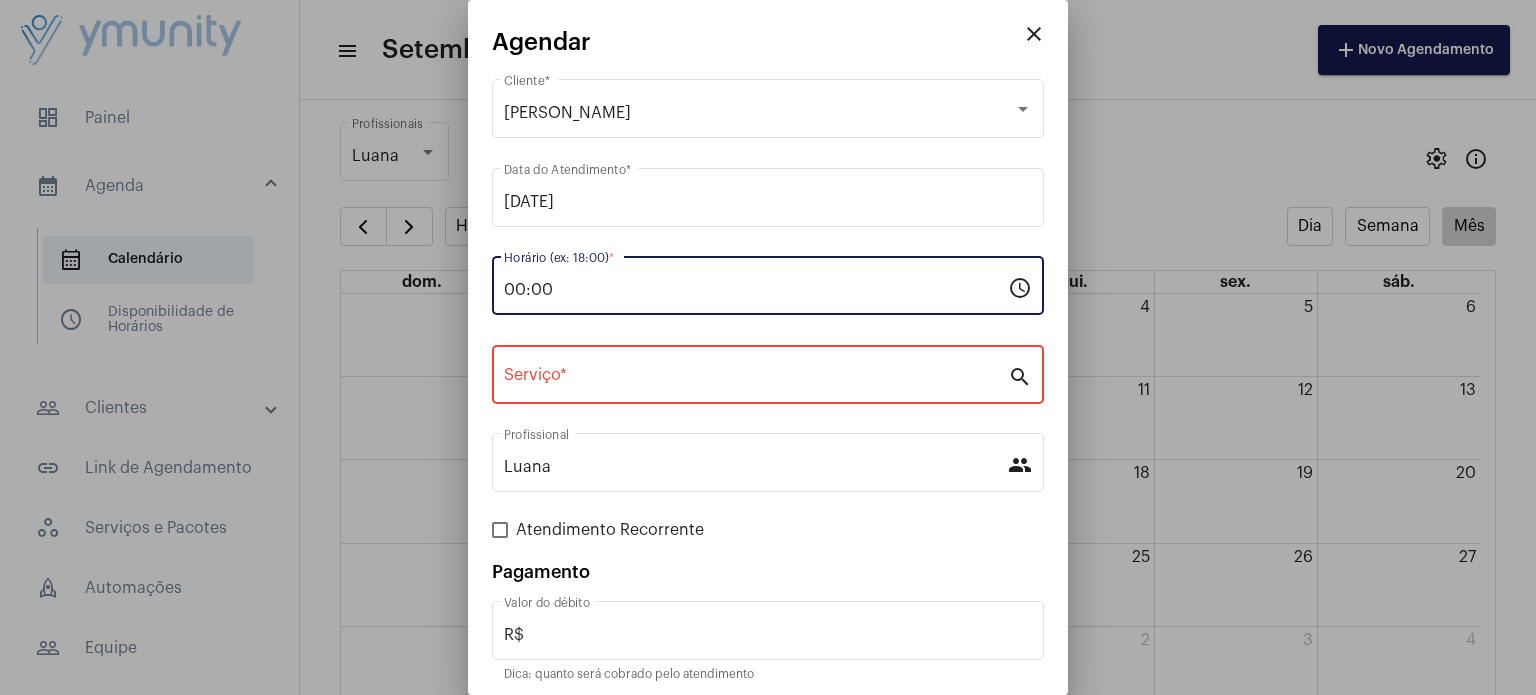 click on "00:00" at bounding box center [756, 290] 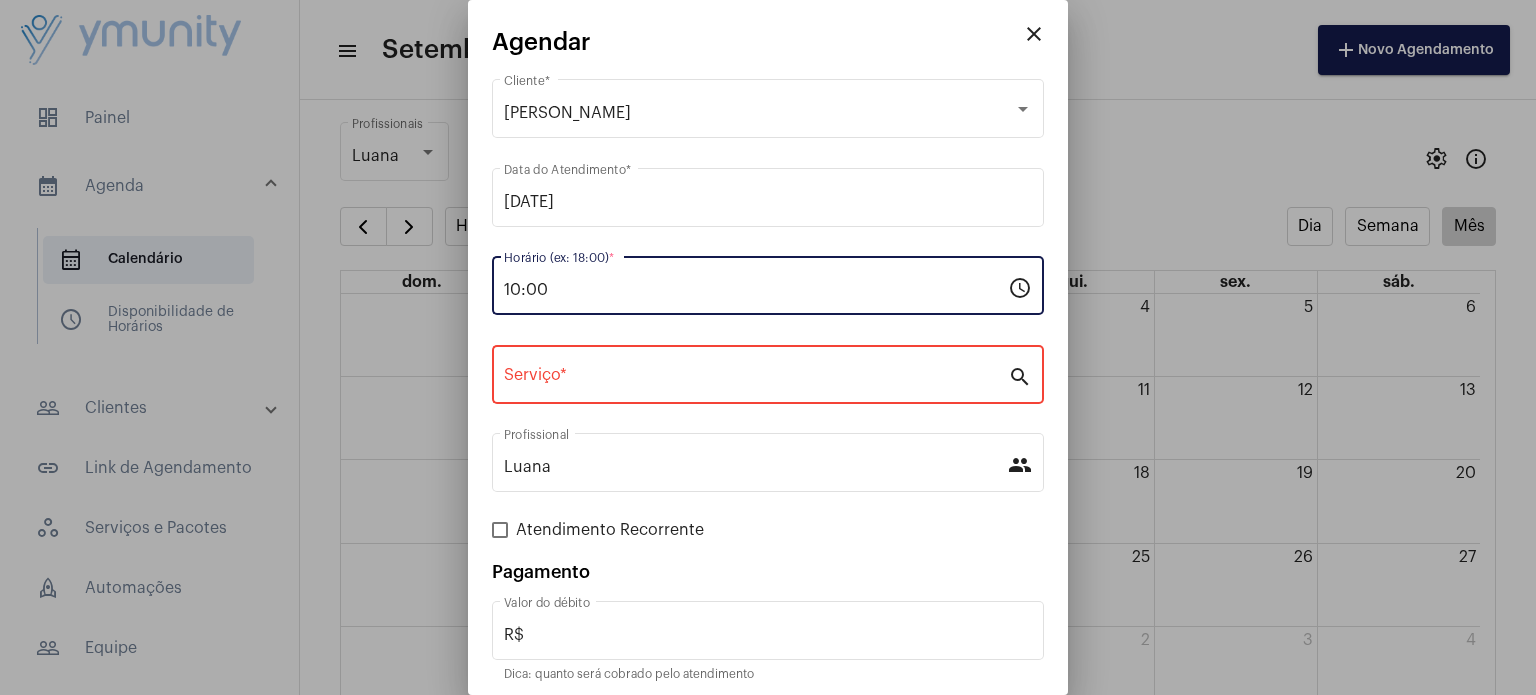 type on "10:00" 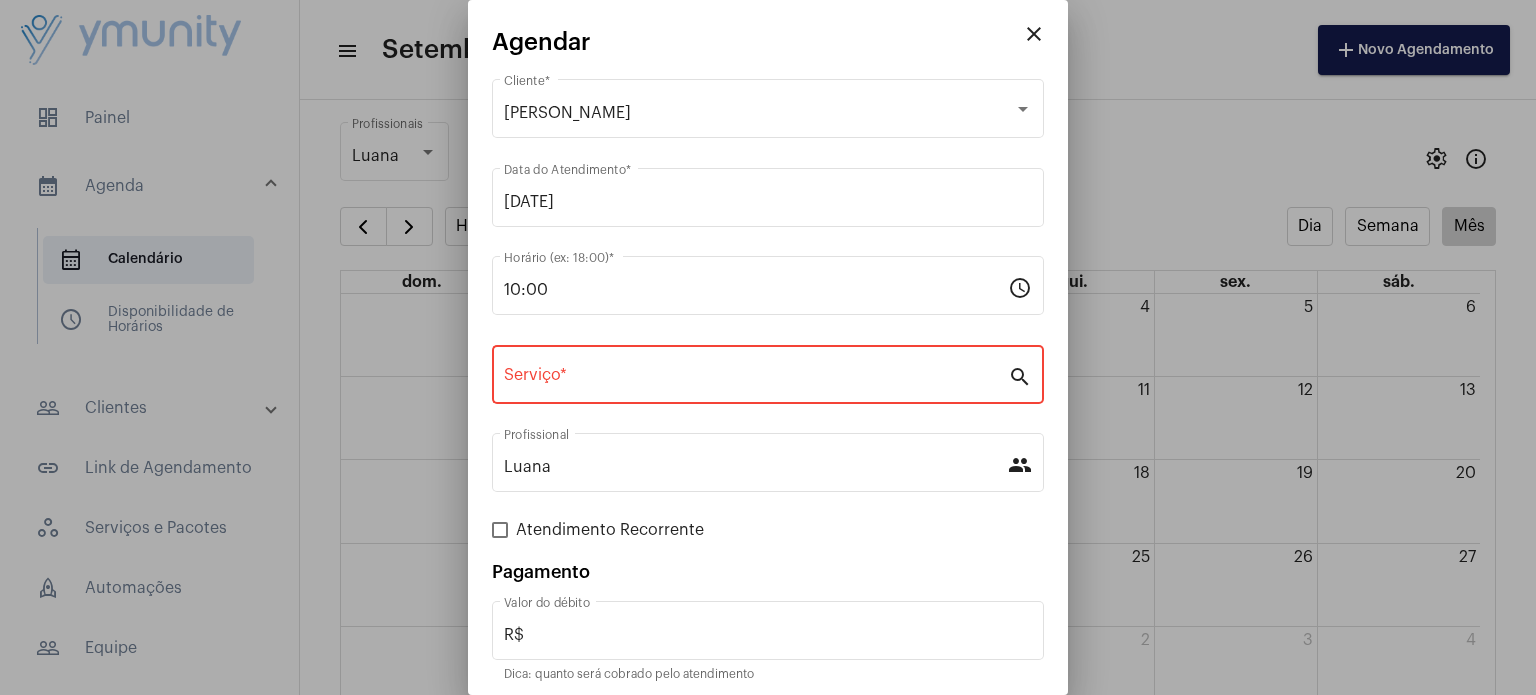 click on "Serviço  * search" at bounding box center (768, 385) 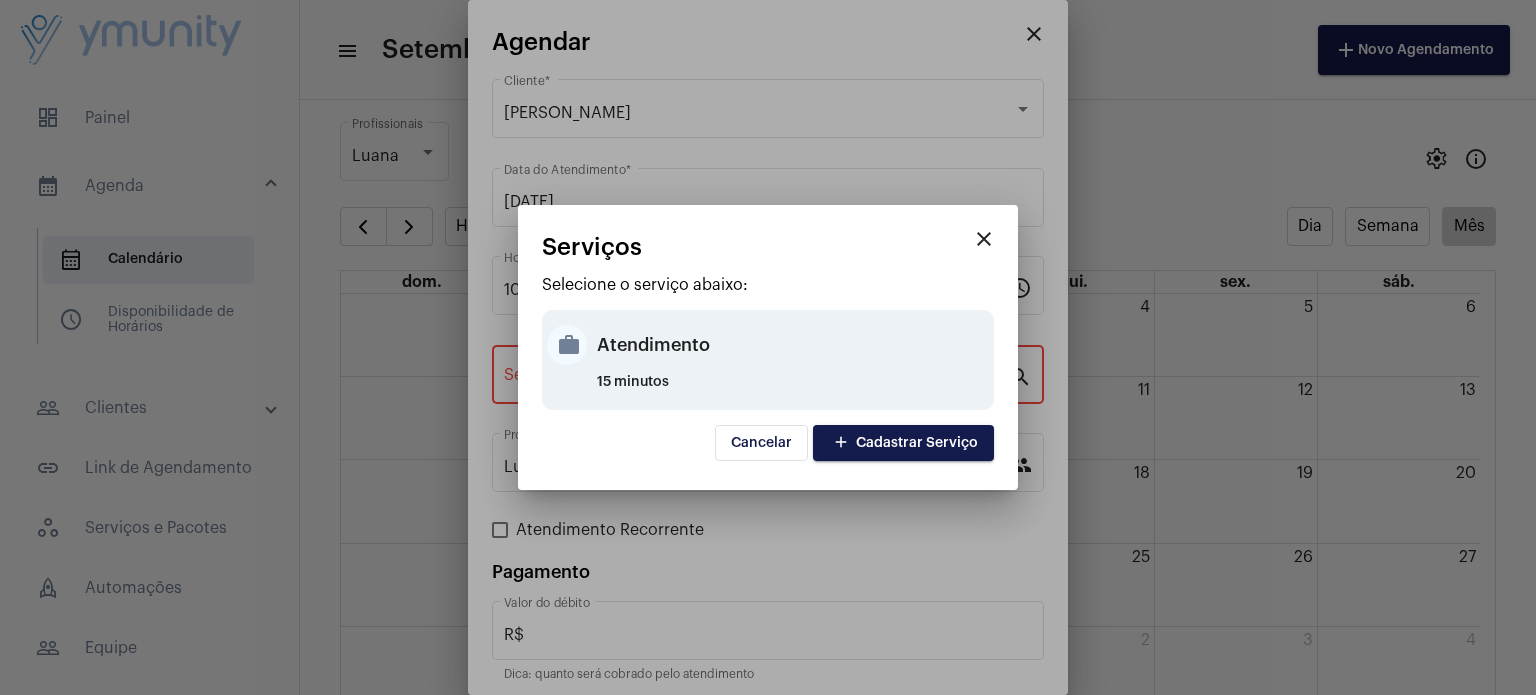 click on "Atendimento" at bounding box center [793, 345] 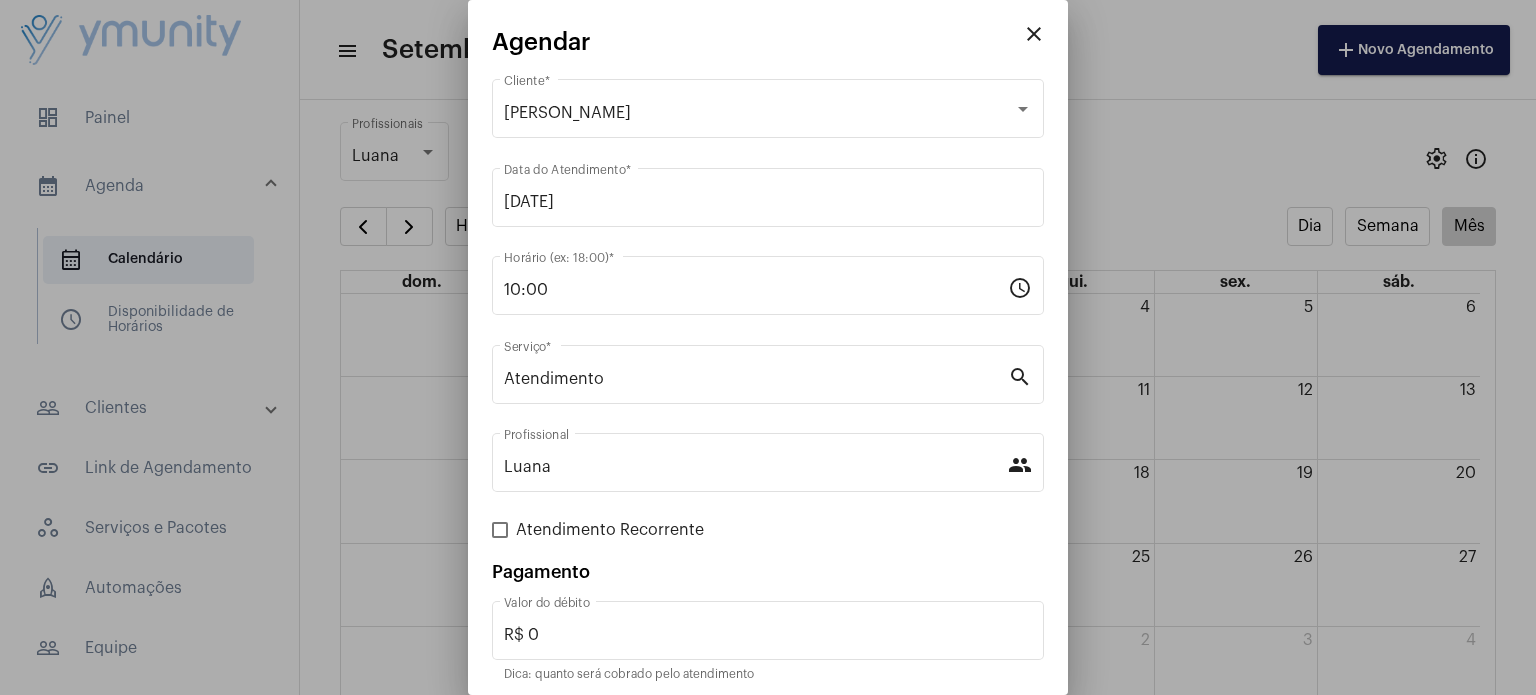 scroll, scrollTop: 73, scrollLeft: 0, axis: vertical 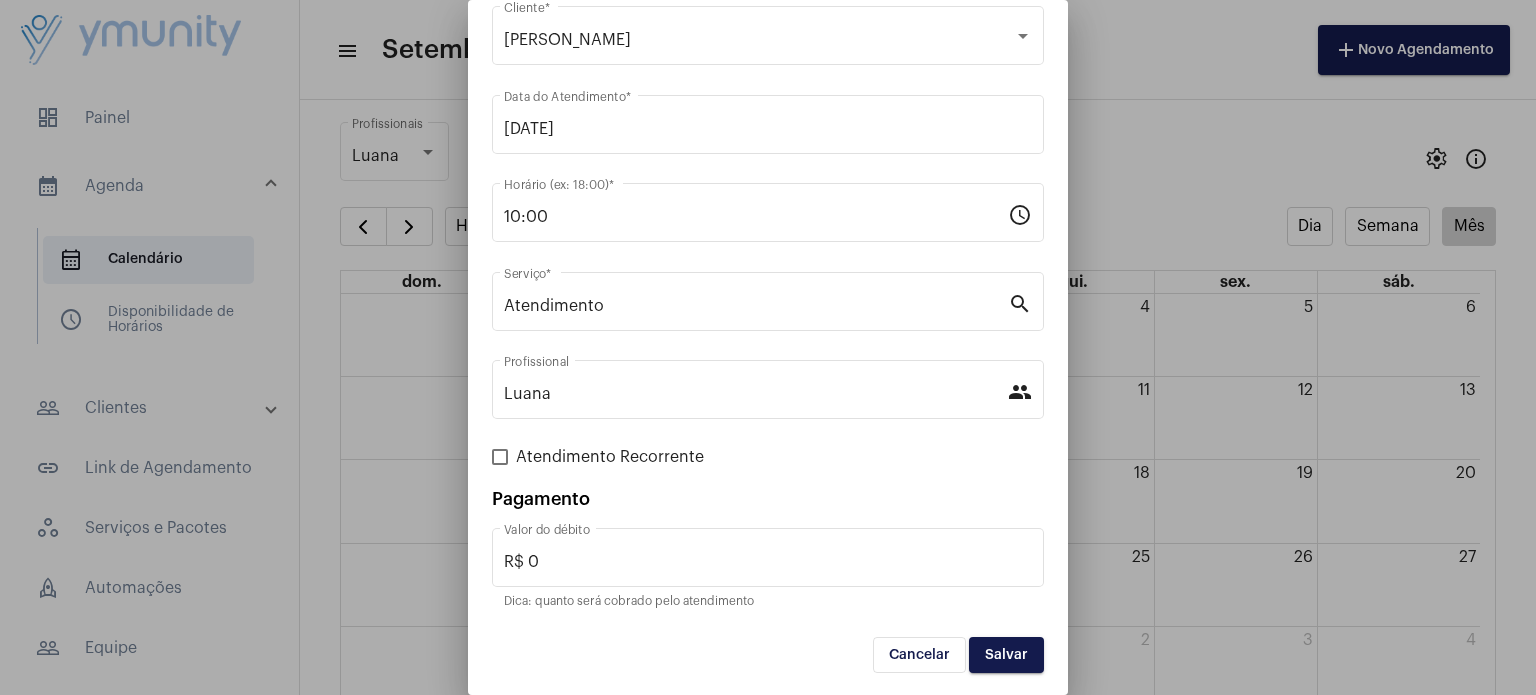 click on "Atendimento Recorrente" at bounding box center (610, 457) 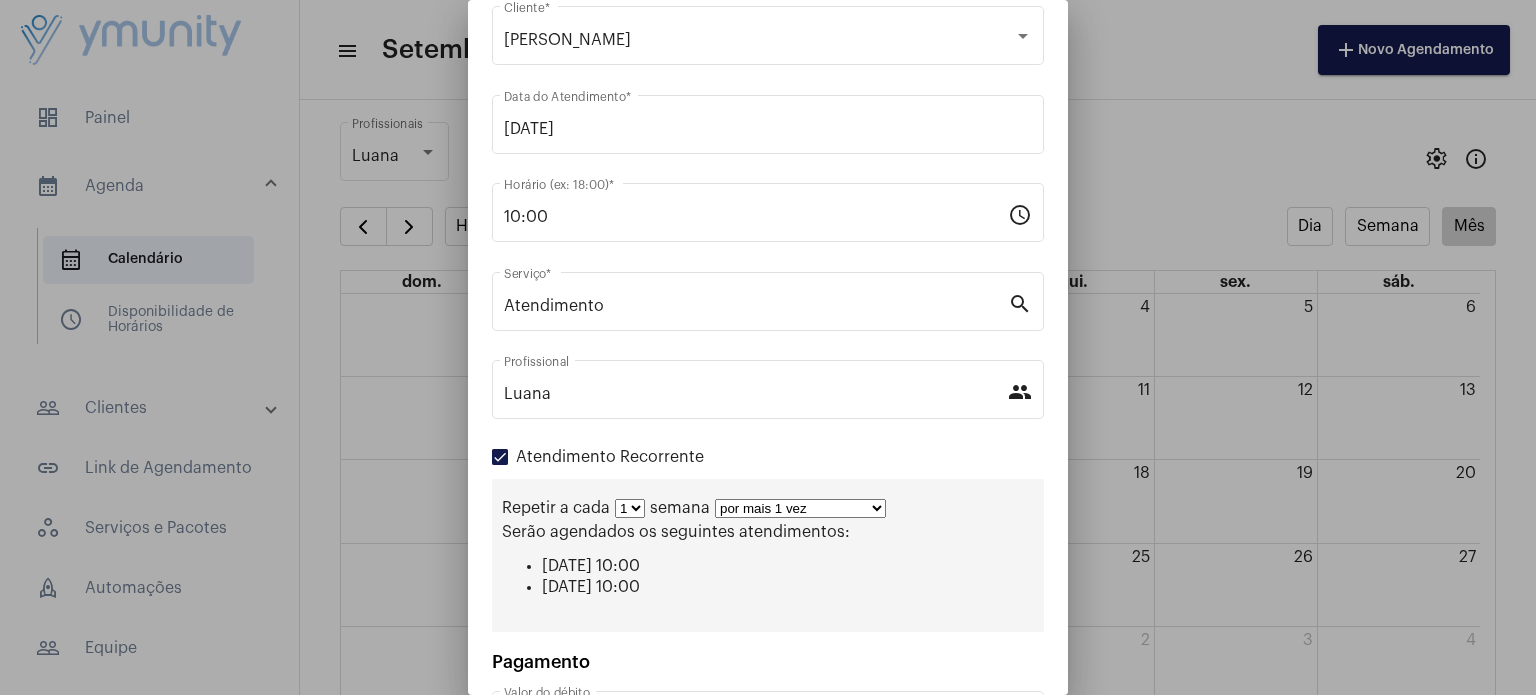 click on "1 2 3 4 5 6 7 8" at bounding box center [630, 508] 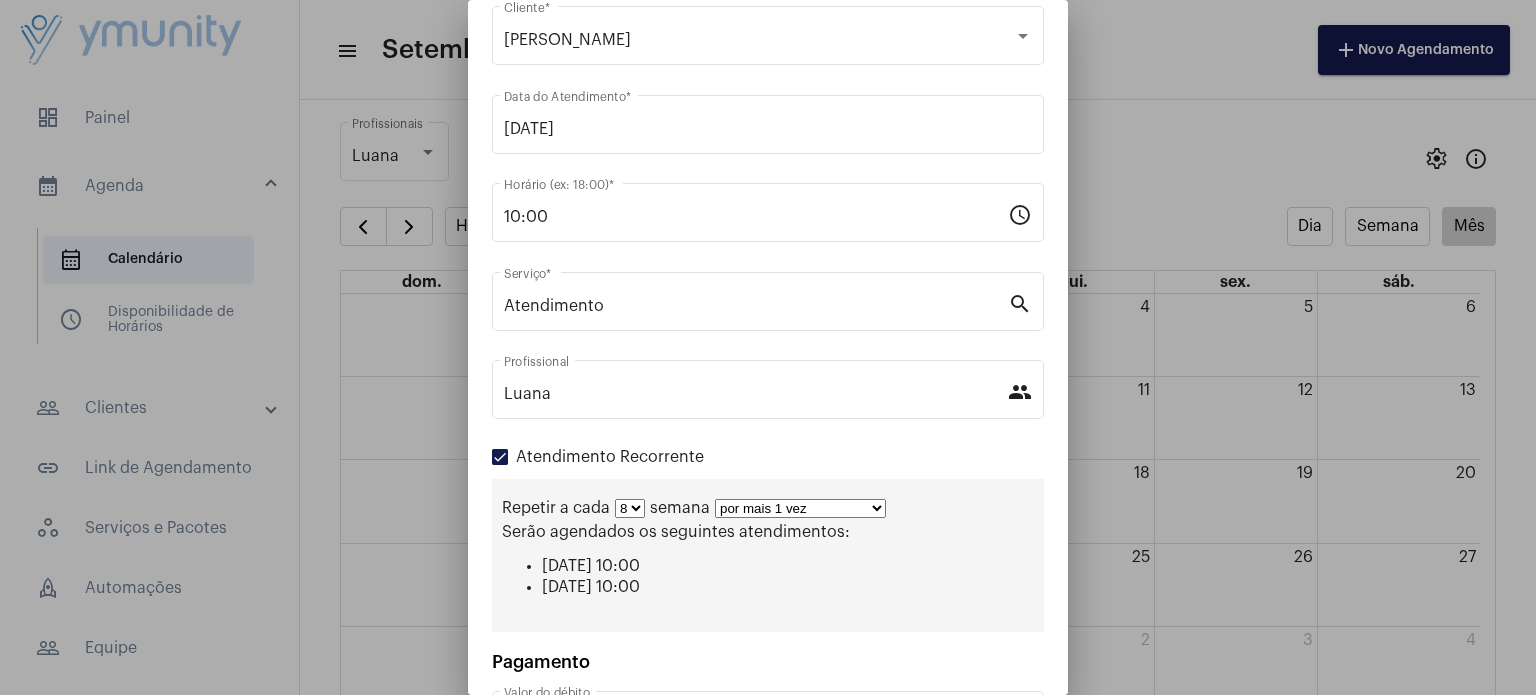 click on "1 2 3 4 5 6 7 8" at bounding box center [630, 508] 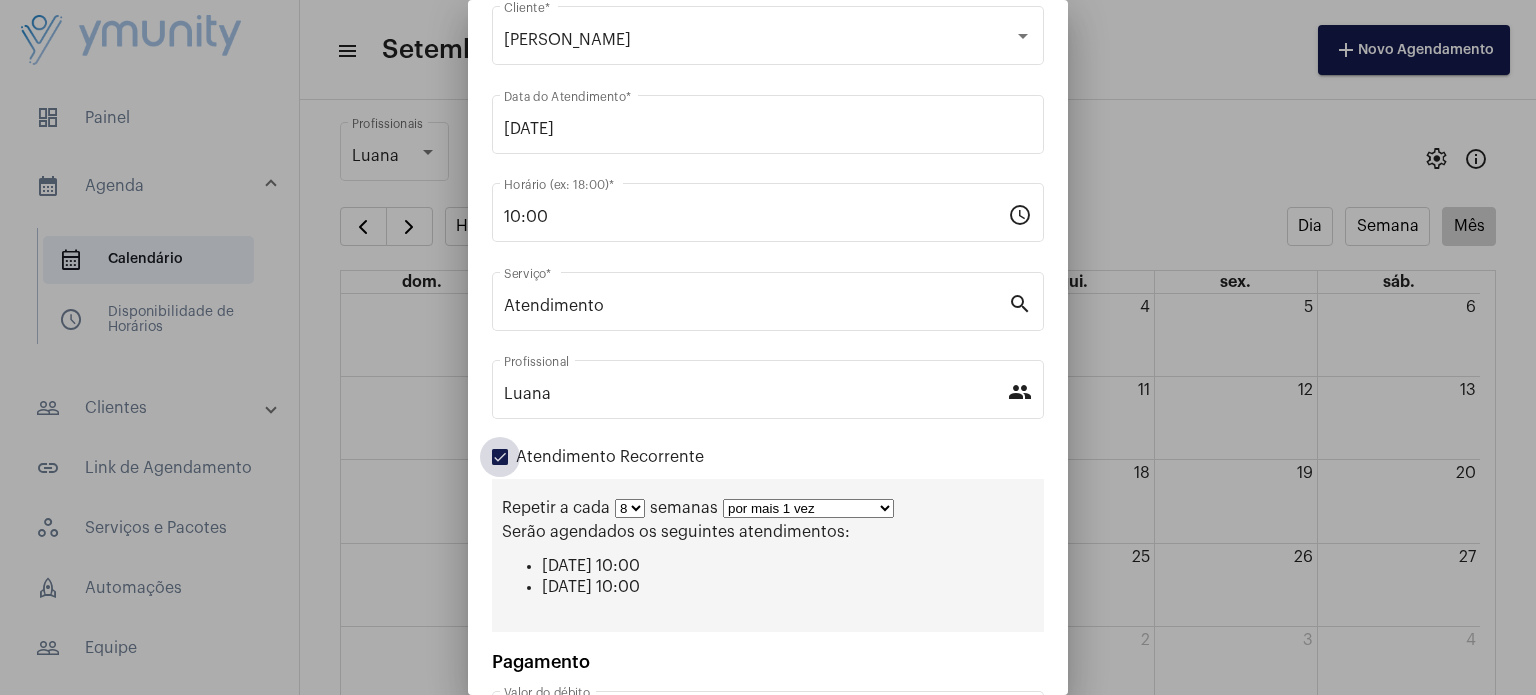 click on "Atendimento Recorrente" at bounding box center (610, 457) 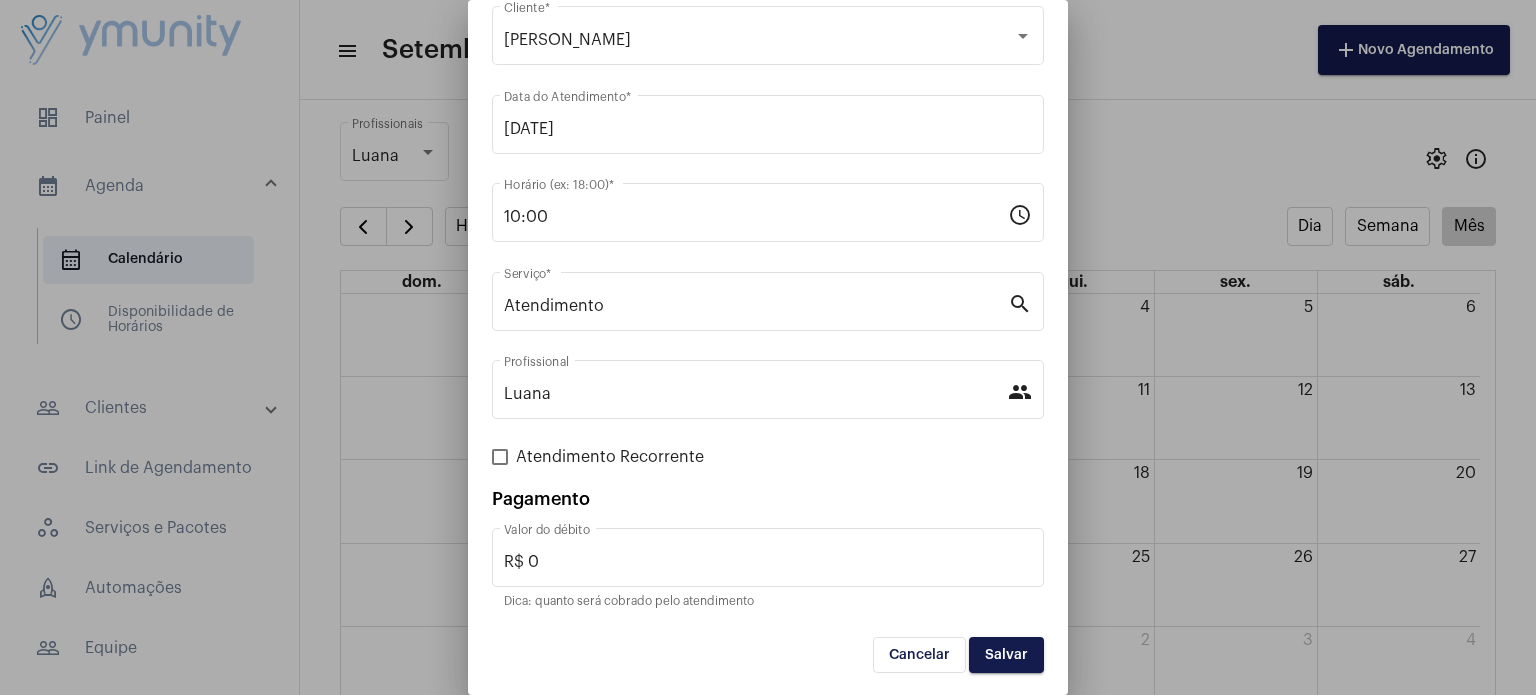 click on "Salvar" at bounding box center [1006, 655] 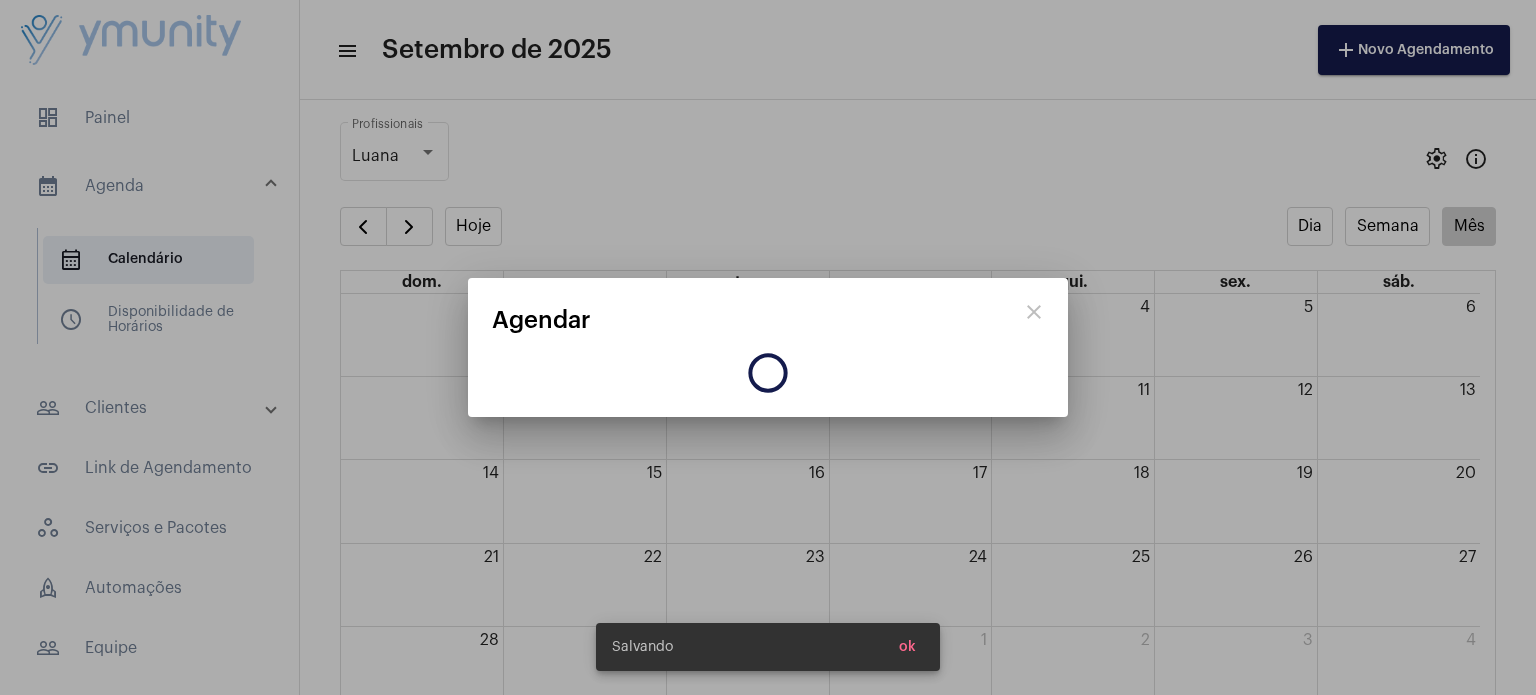 scroll, scrollTop: 0, scrollLeft: 0, axis: both 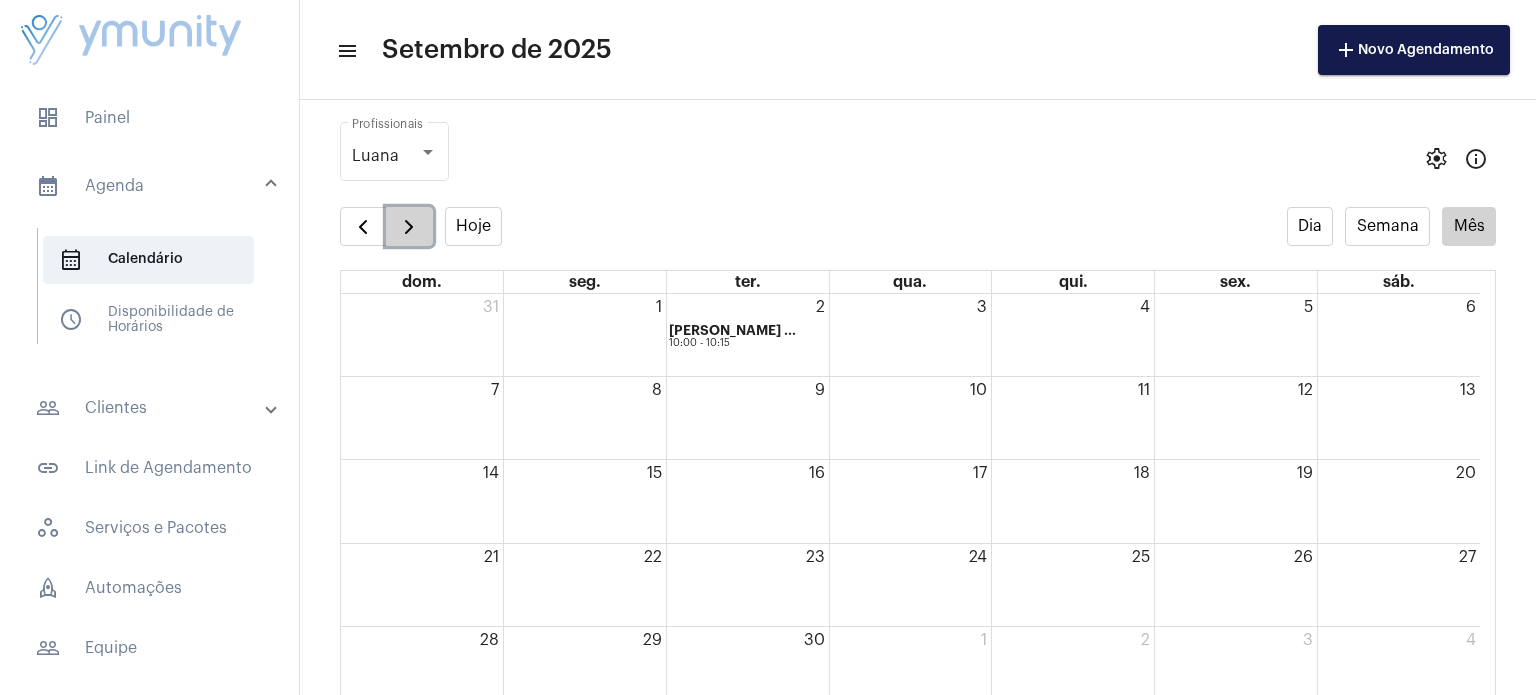 click 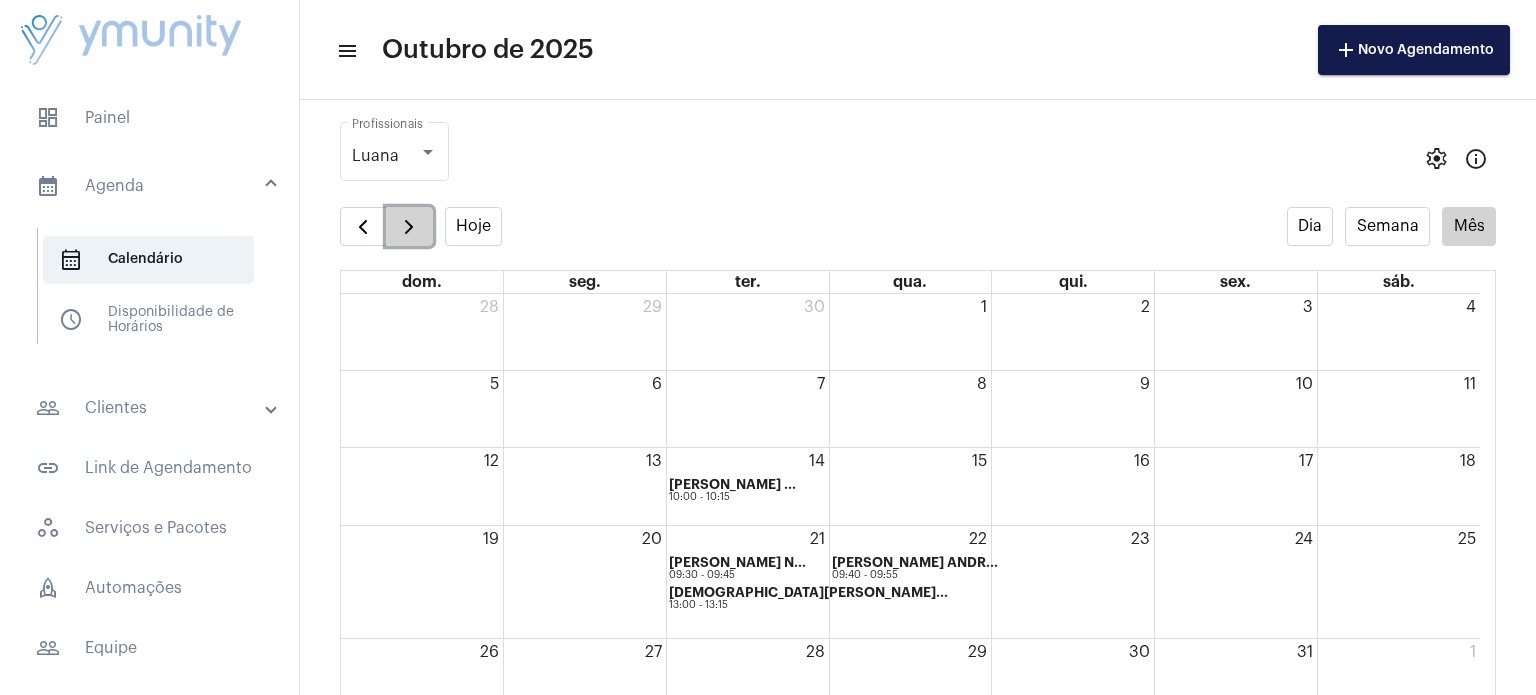 click 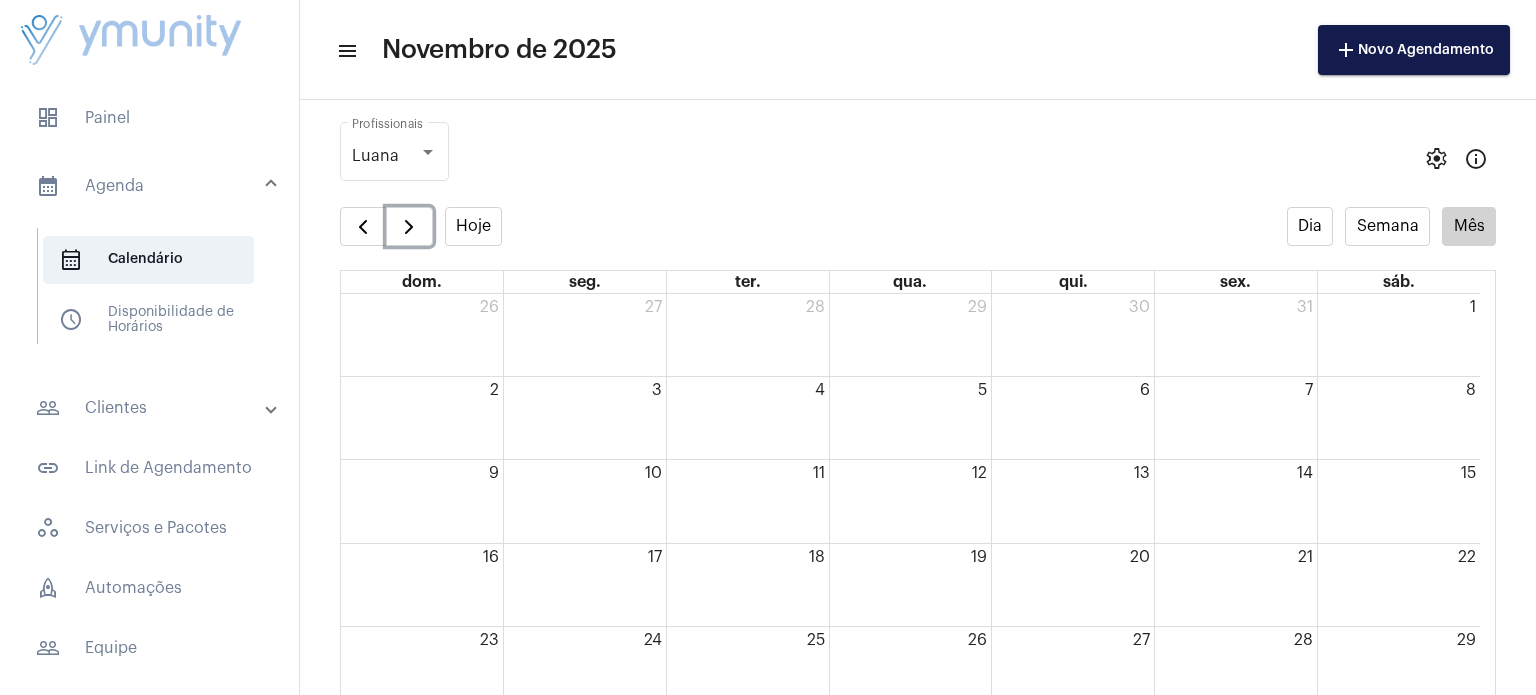 click on "4" 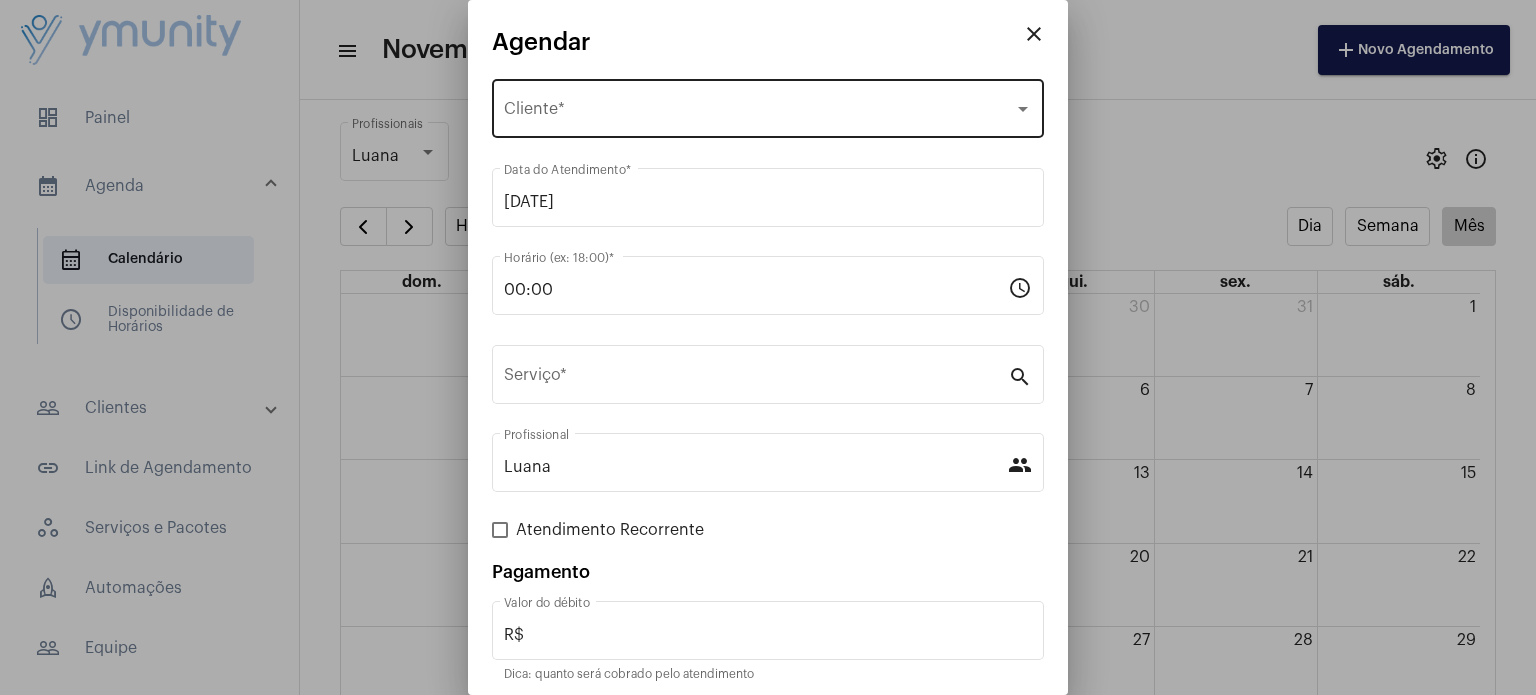 click on "Selecione o Cliente Cliente  *" at bounding box center [768, 106] 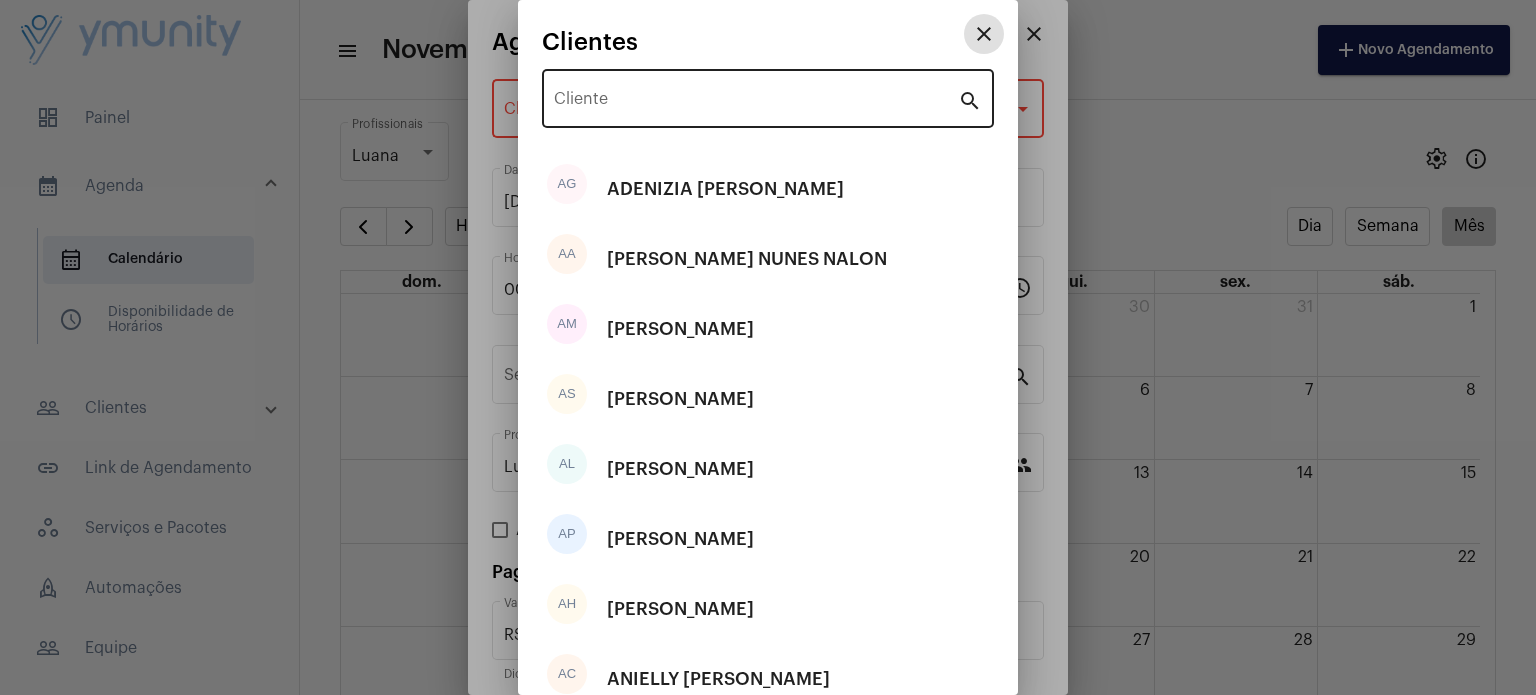 click on "Cliente" at bounding box center [756, 103] 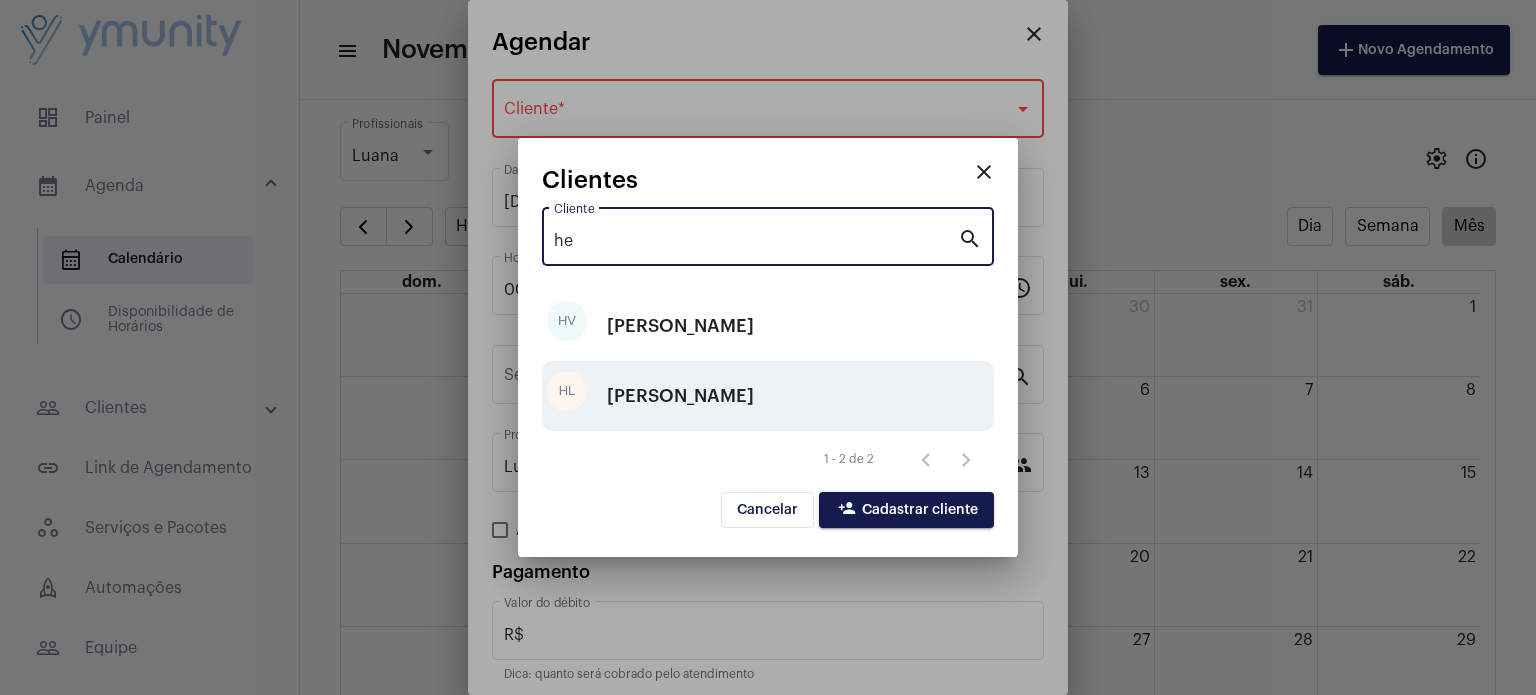 type on "he" 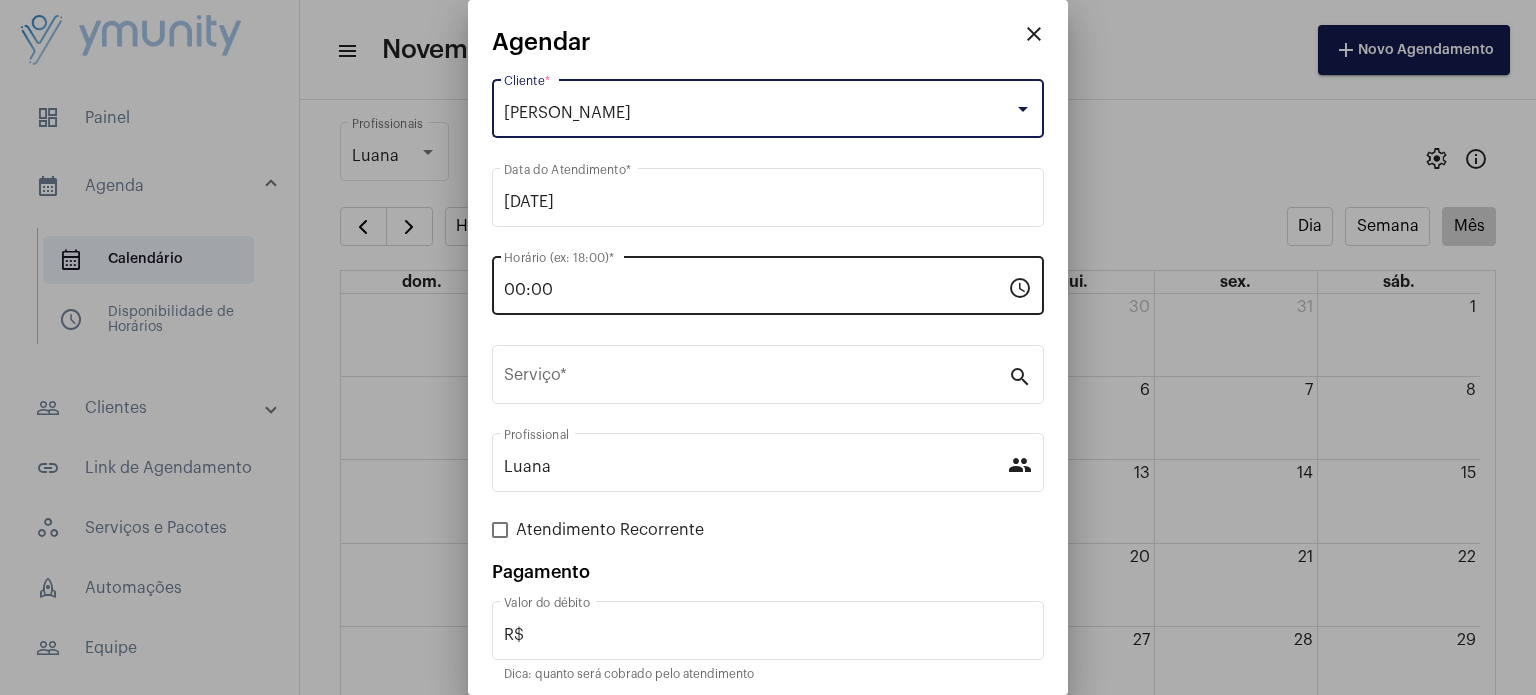 click on "00:00" at bounding box center (756, 290) 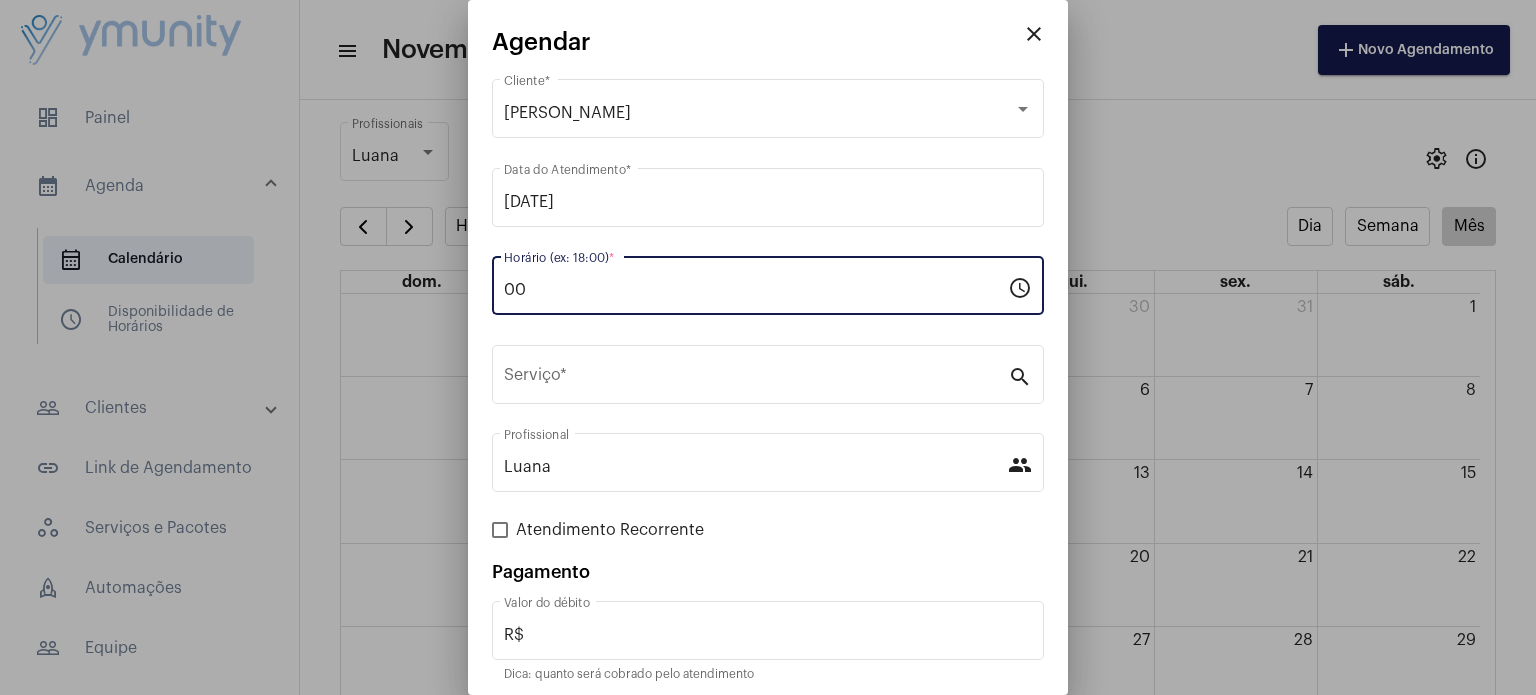 type on "0" 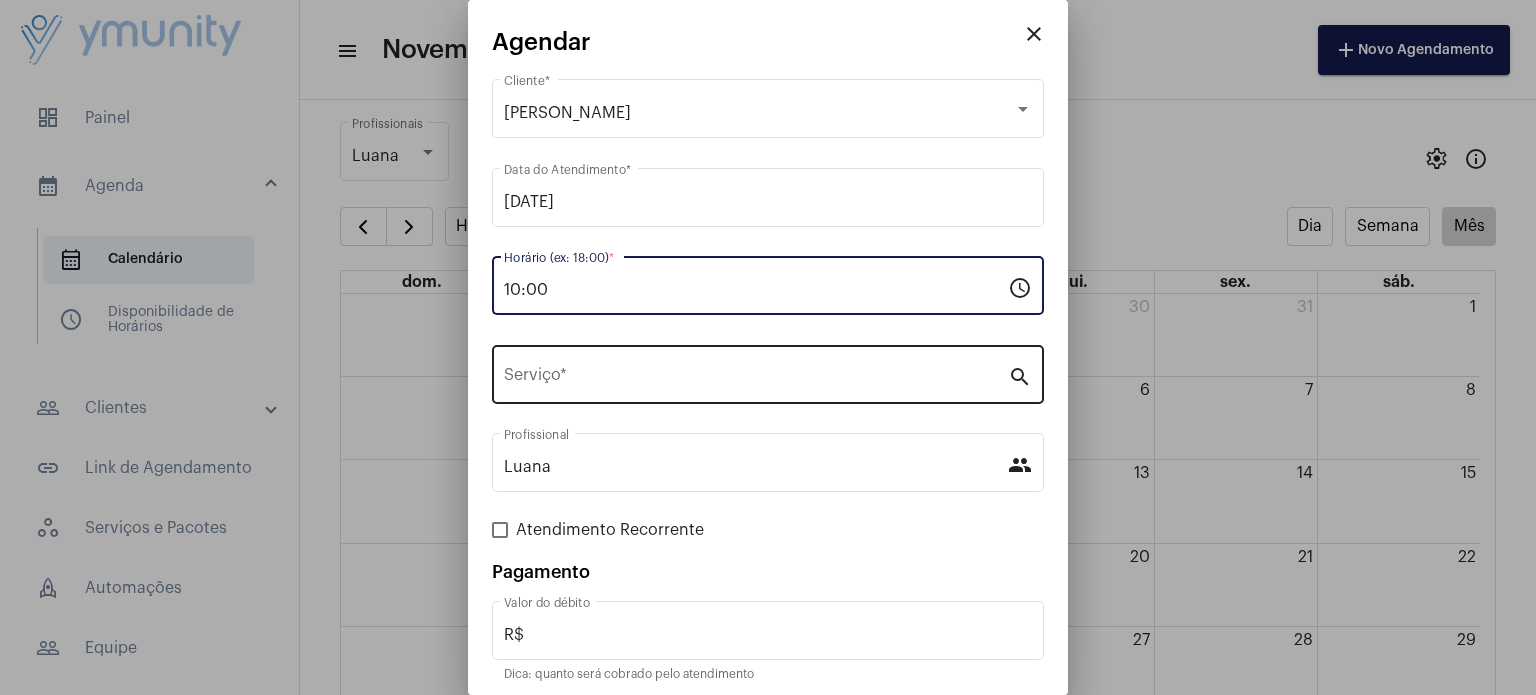 type on "10:00" 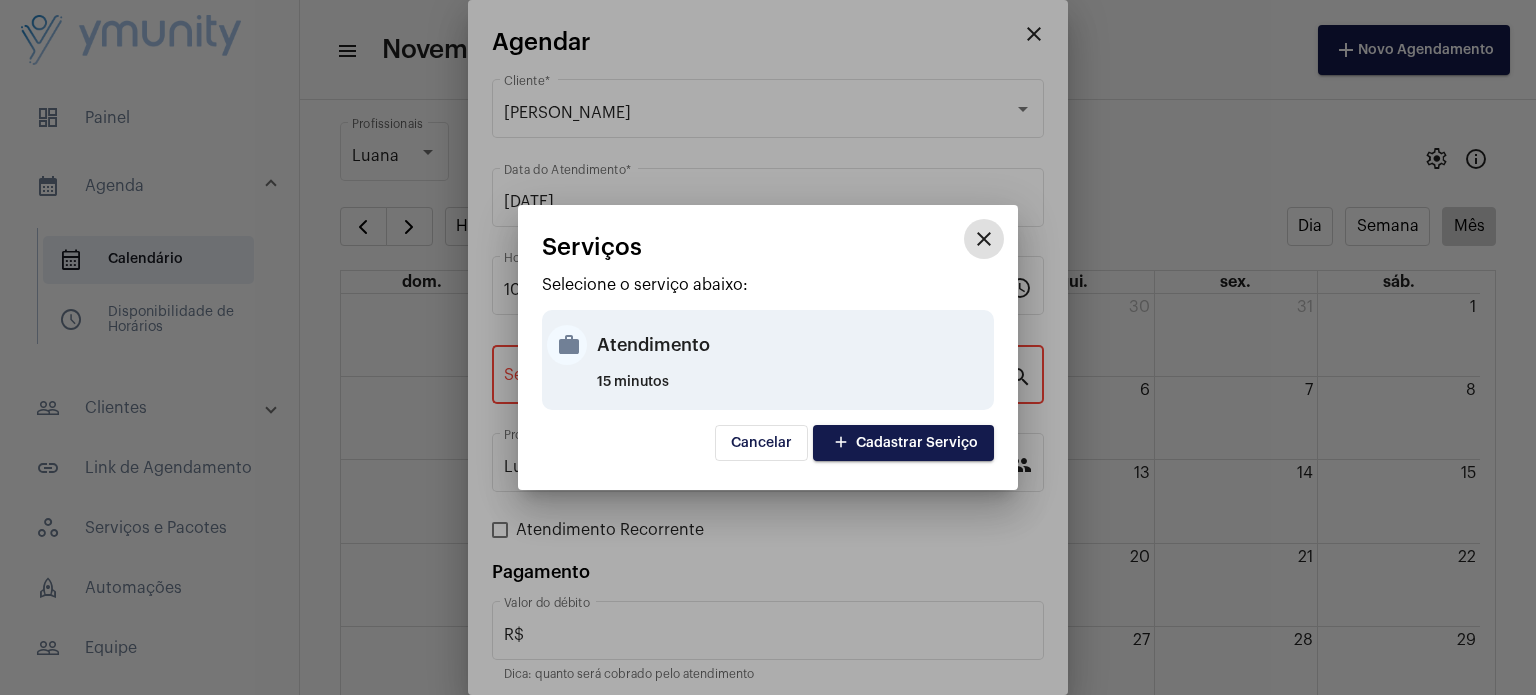 click on "Atendimento" at bounding box center (793, 345) 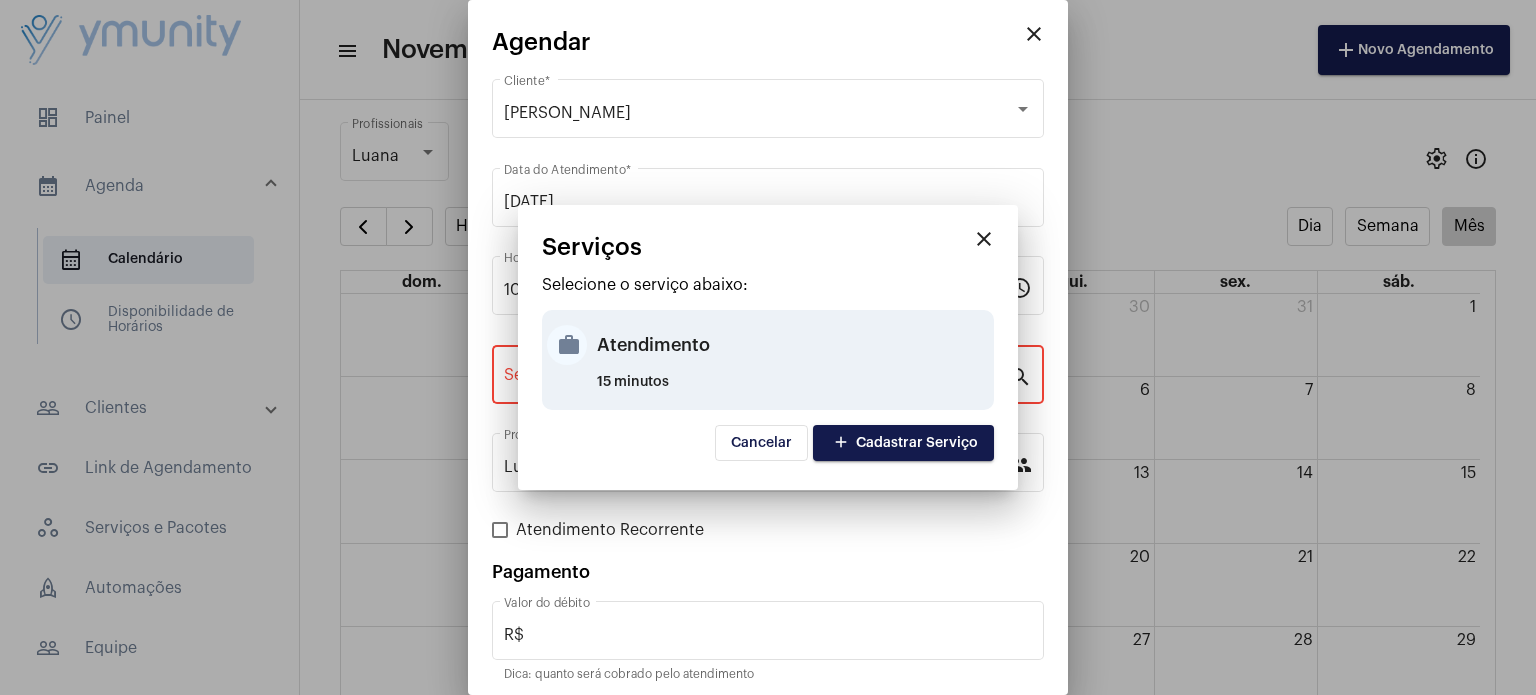 type on "Atendimento" 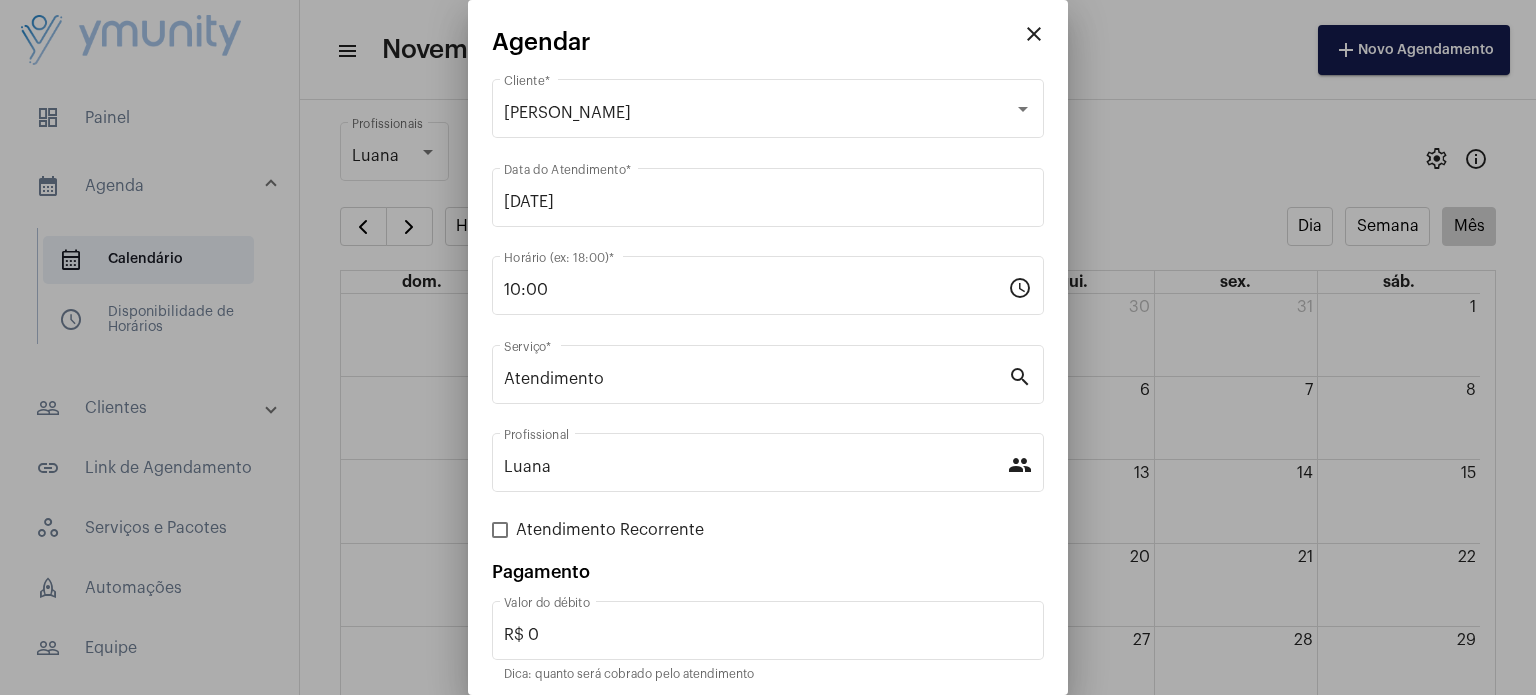 scroll, scrollTop: 73, scrollLeft: 0, axis: vertical 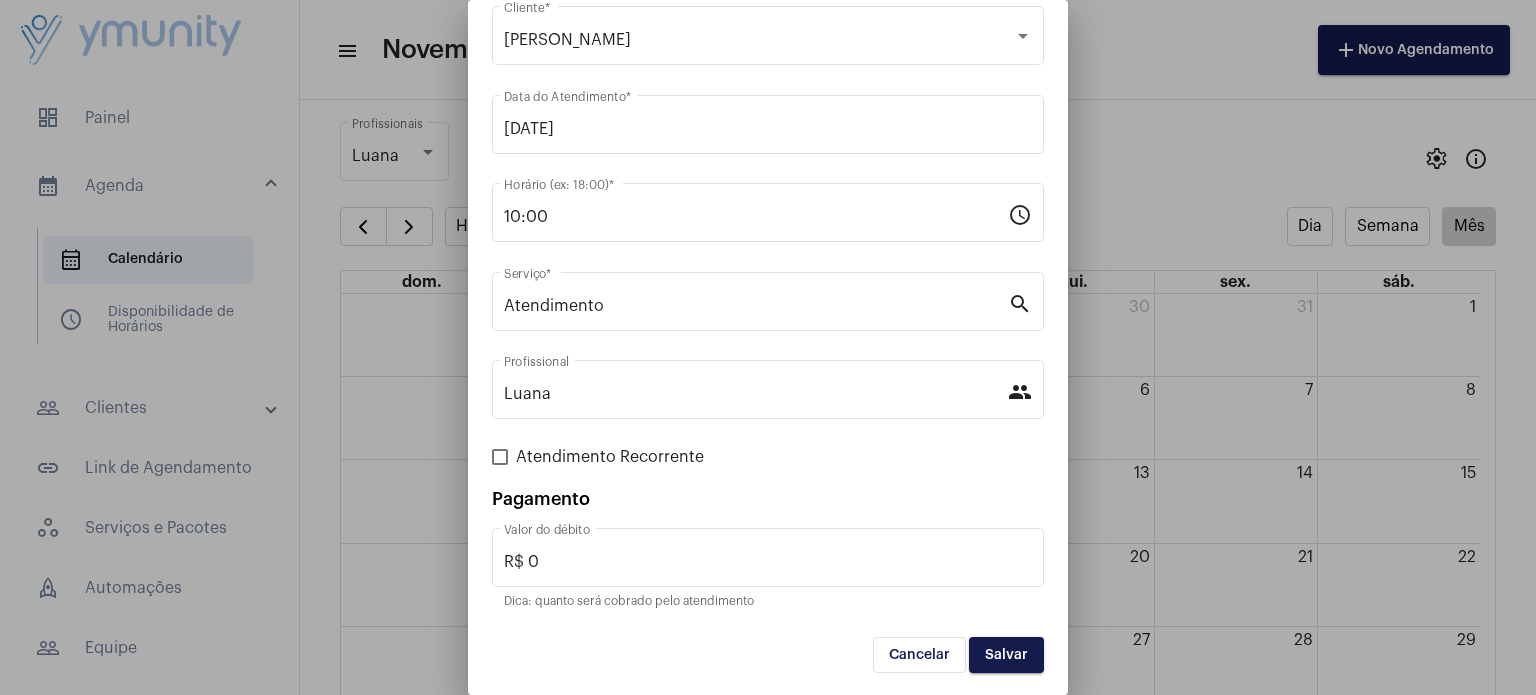 click on "Atendimento Recorrente" at bounding box center [610, 457] 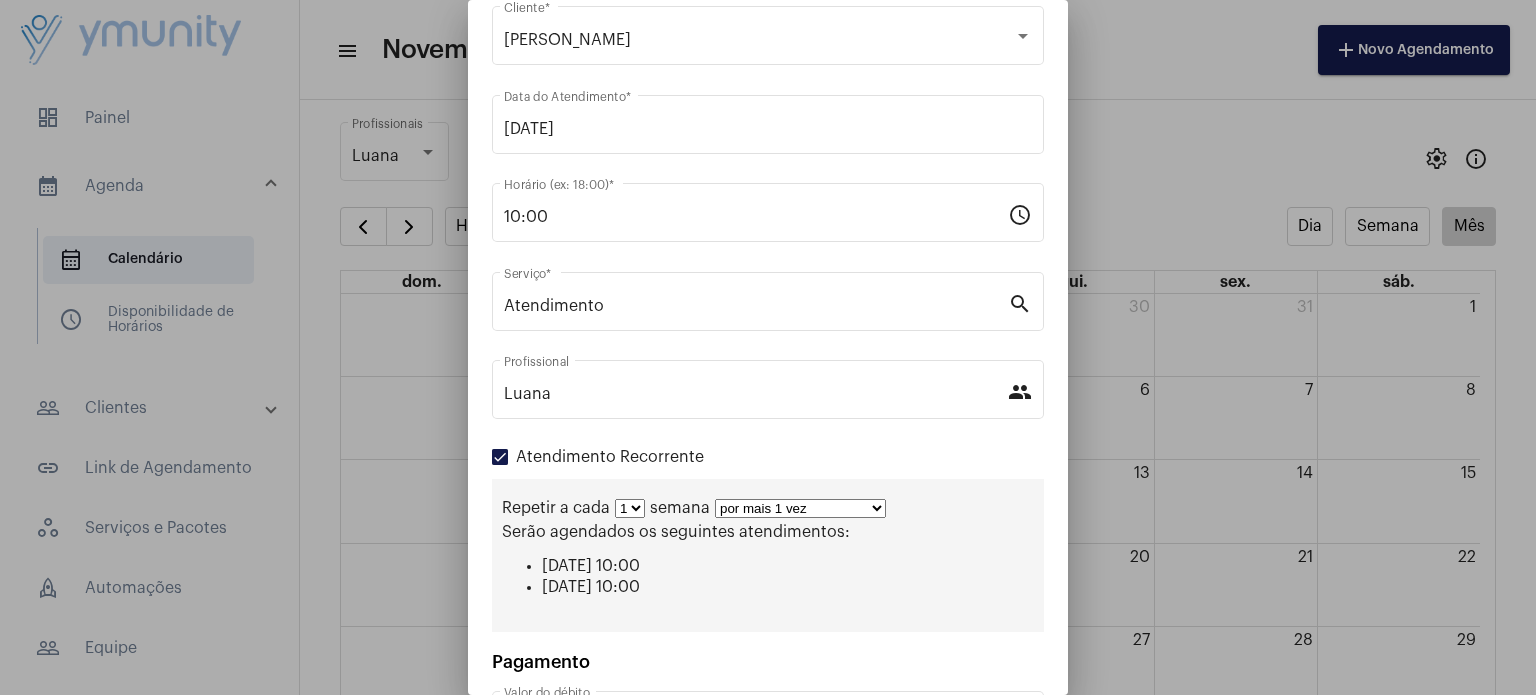 click on "1 2 3 4 5 6 7 8" at bounding box center [630, 508] 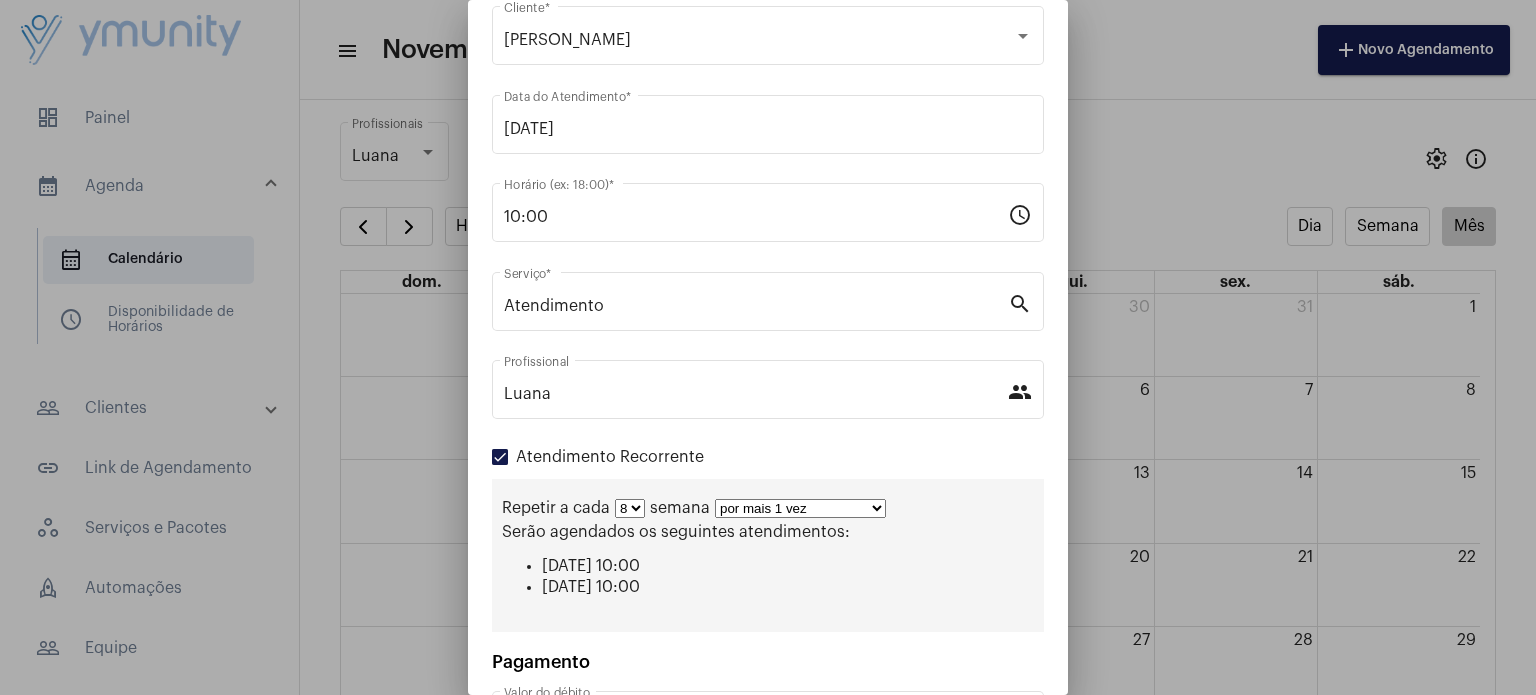 click on "1 2 3 4 5 6 7 8" at bounding box center (630, 508) 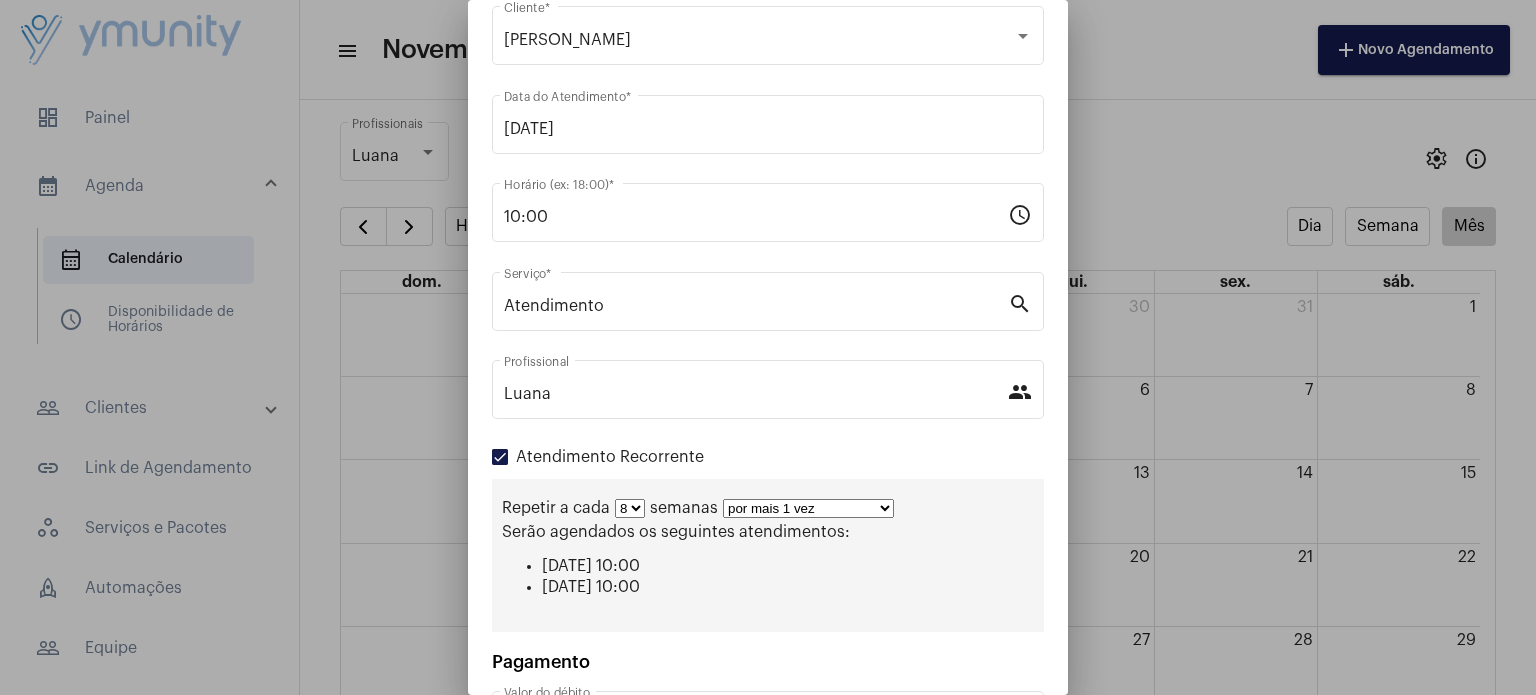 click on "1 2 3 4 5 6 7 8" at bounding box center (630, 508) 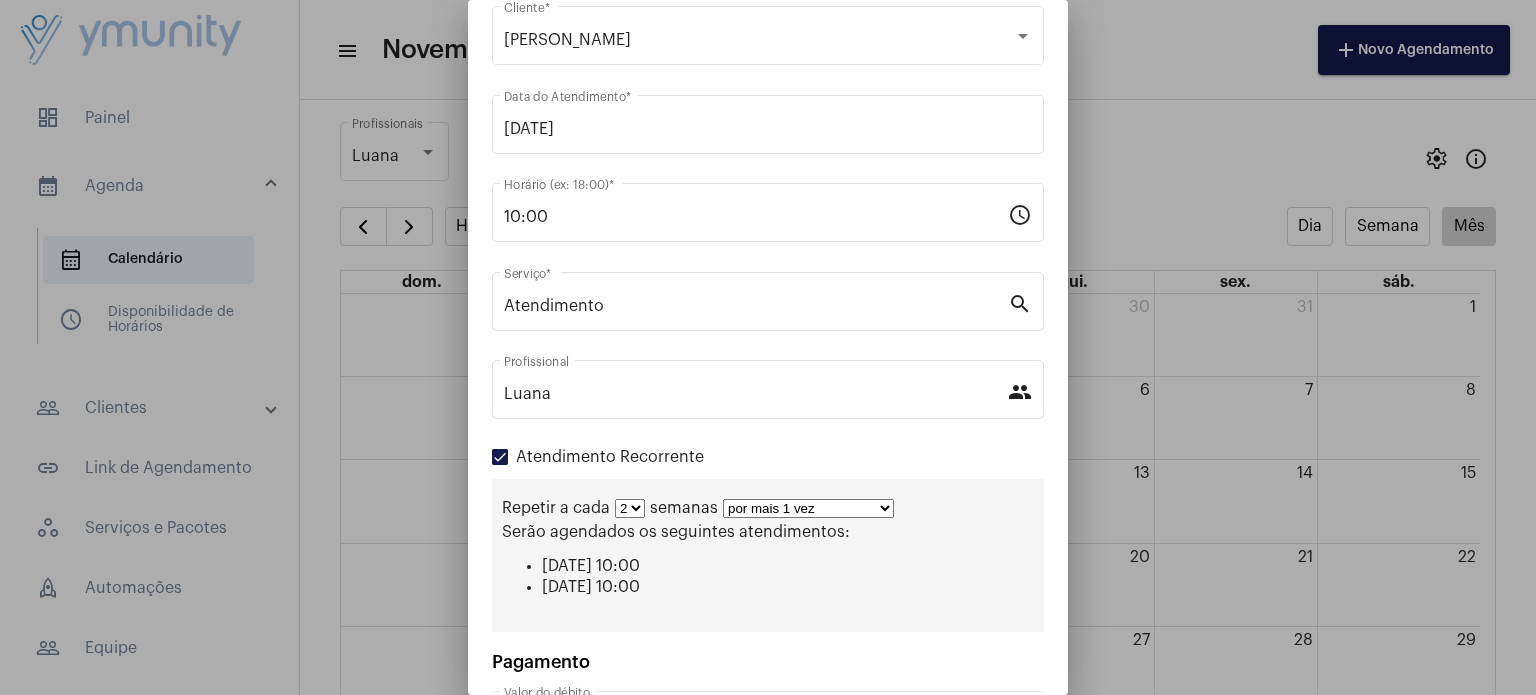 click on "1 2 3 4 5 6 7 8" at bounding box center [630, 508] 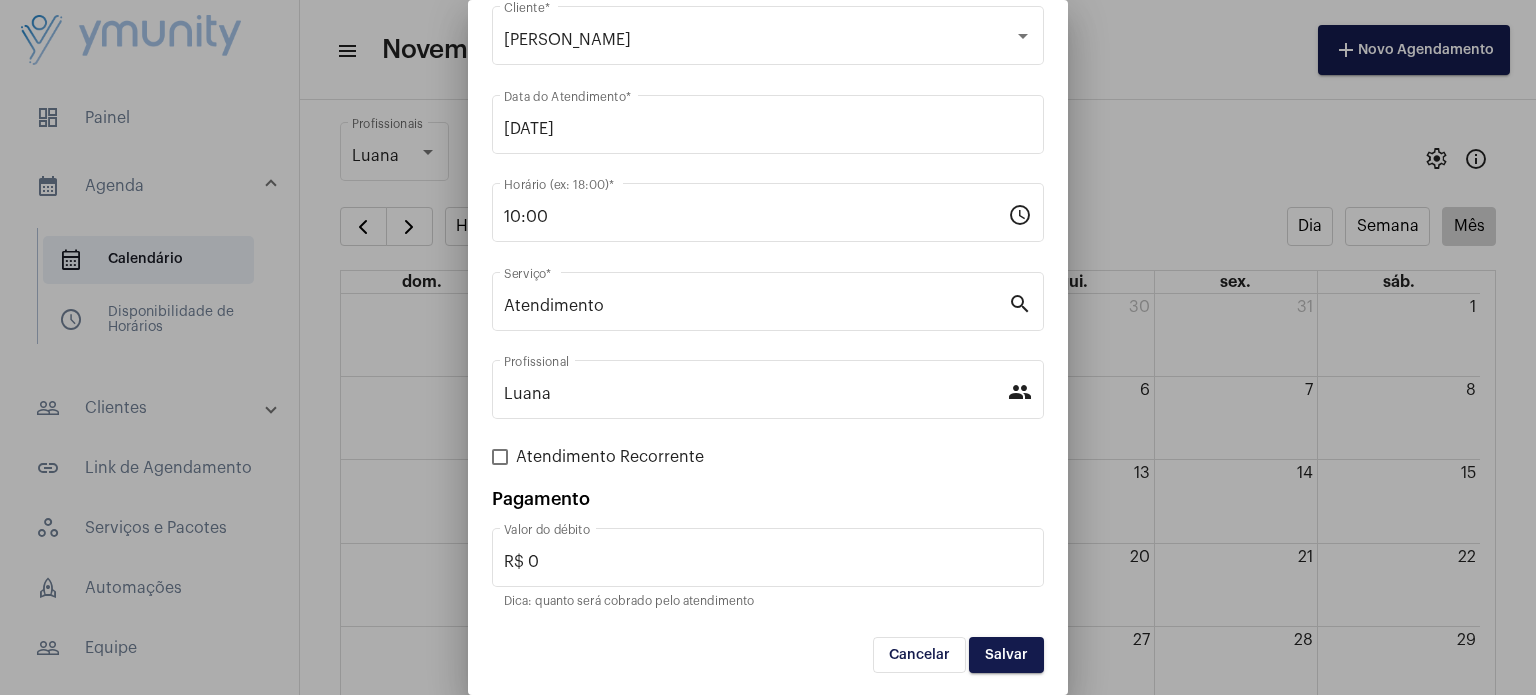 click on "Salvar" at bounding box center [1006, 655] 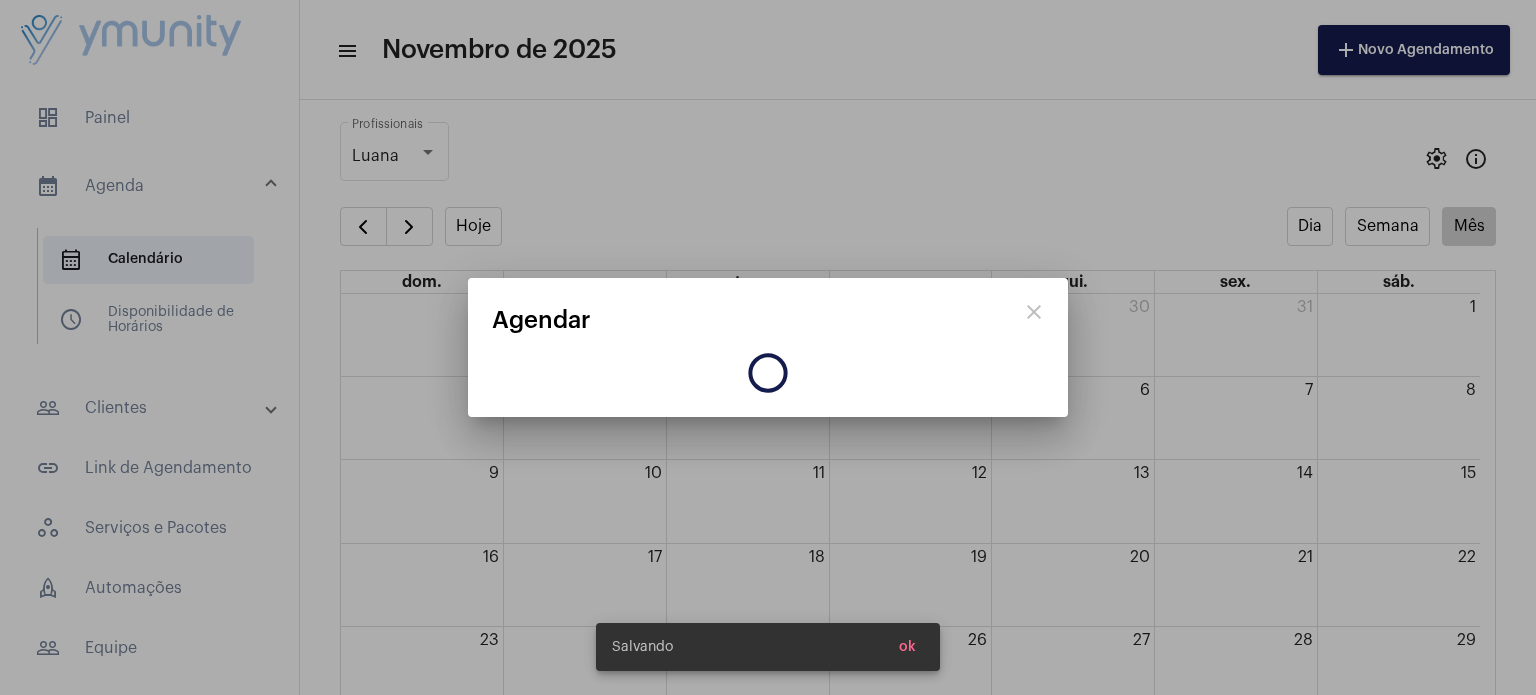 scroll, scrollTop: 0, scrollLeft: 0, axis: both 